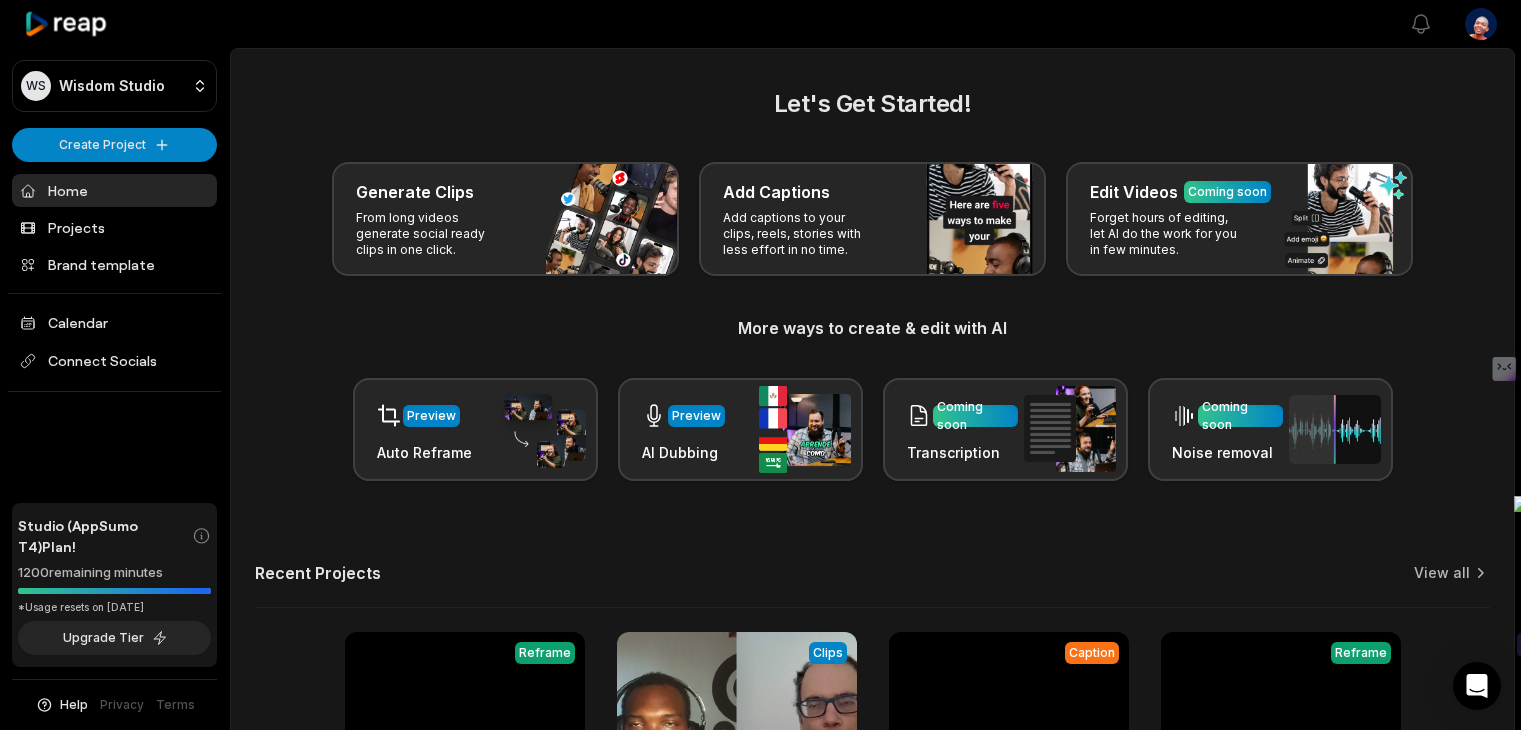 scroll, scrollTop: 0, scrollLeft: 0, axis: both 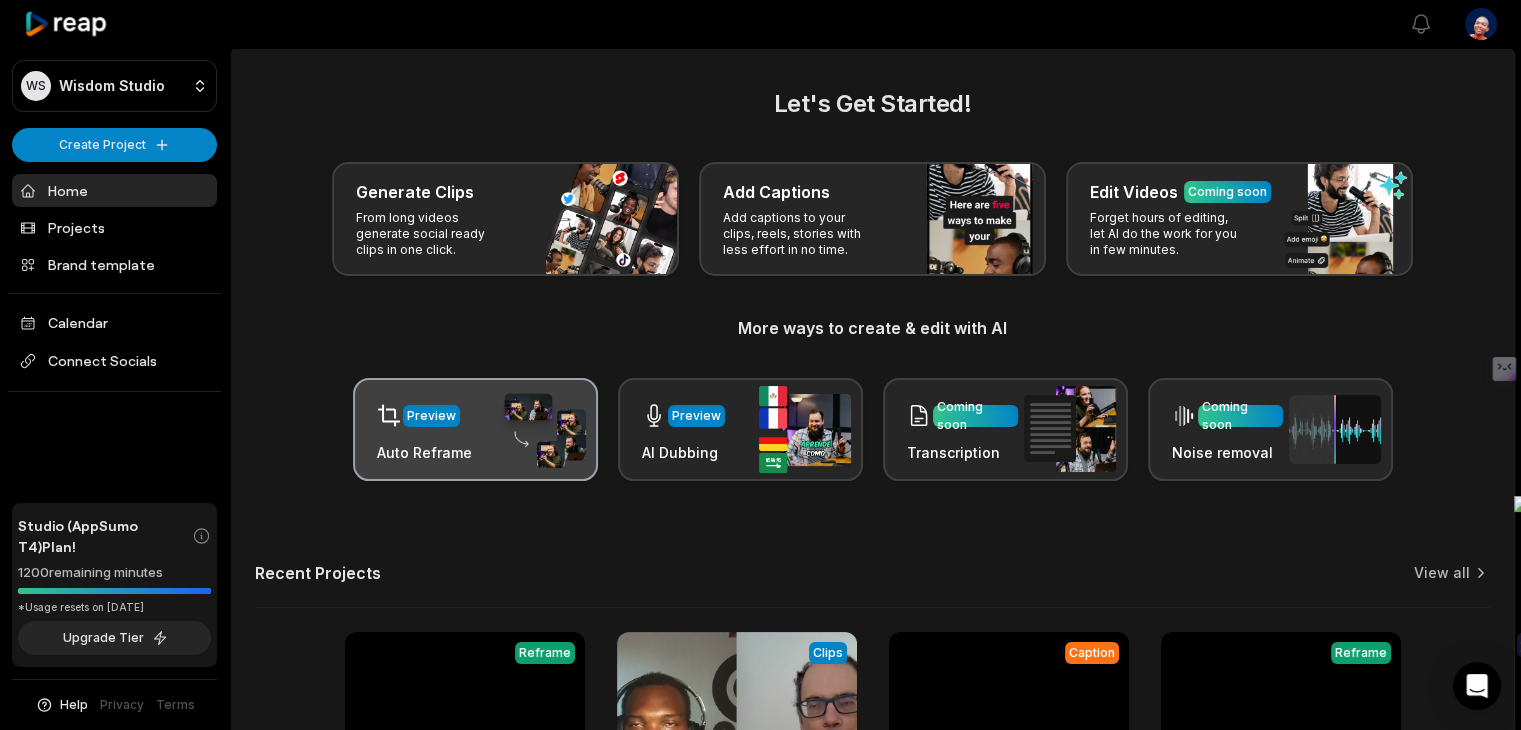 click on "Preview" at bounding box center (431, 416) 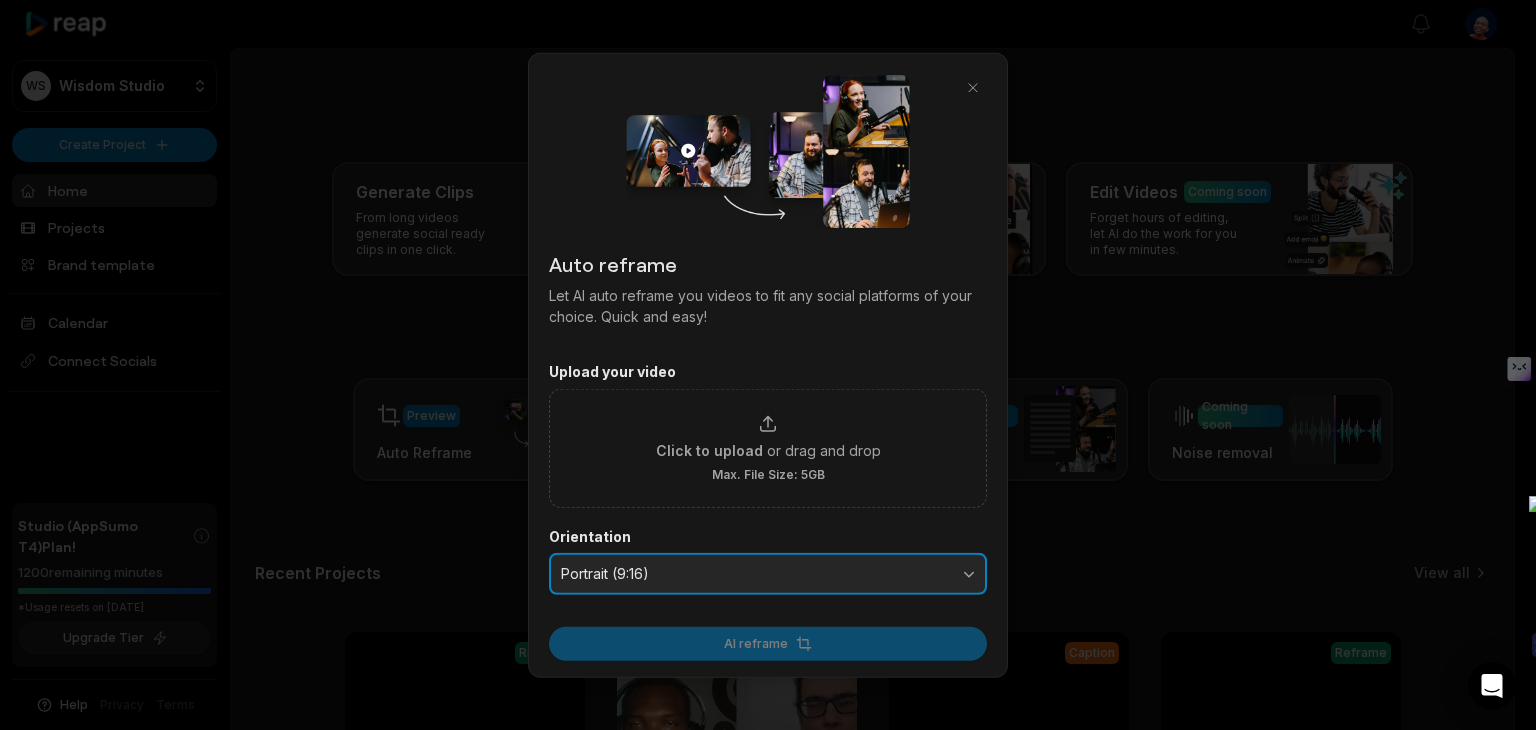 click on "Portrait (9:16)" at bounding box center (754, 574) 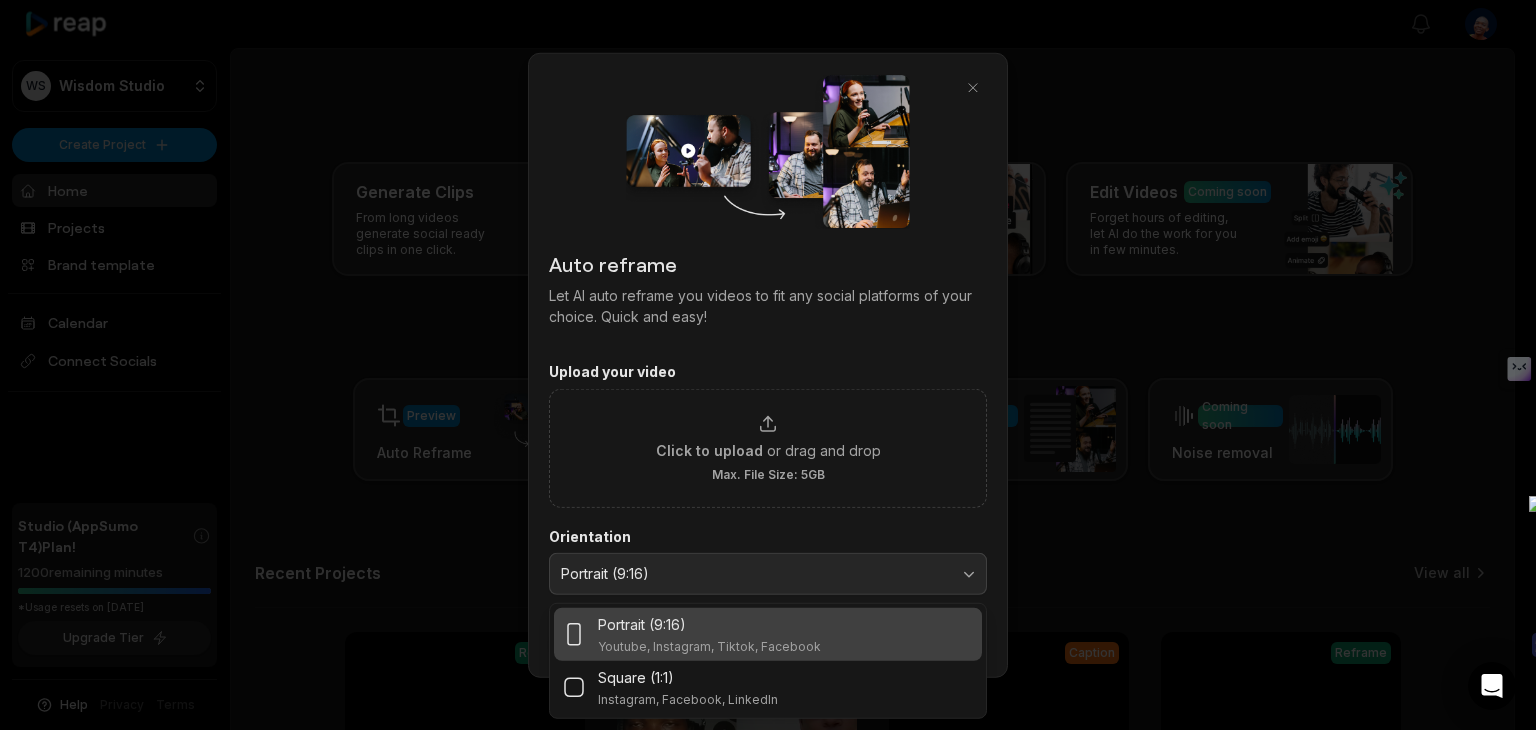 click on "Portrait (9:16) Youtube, Instagram, Tiktok, Facebook" at bounding box center [709, 633] 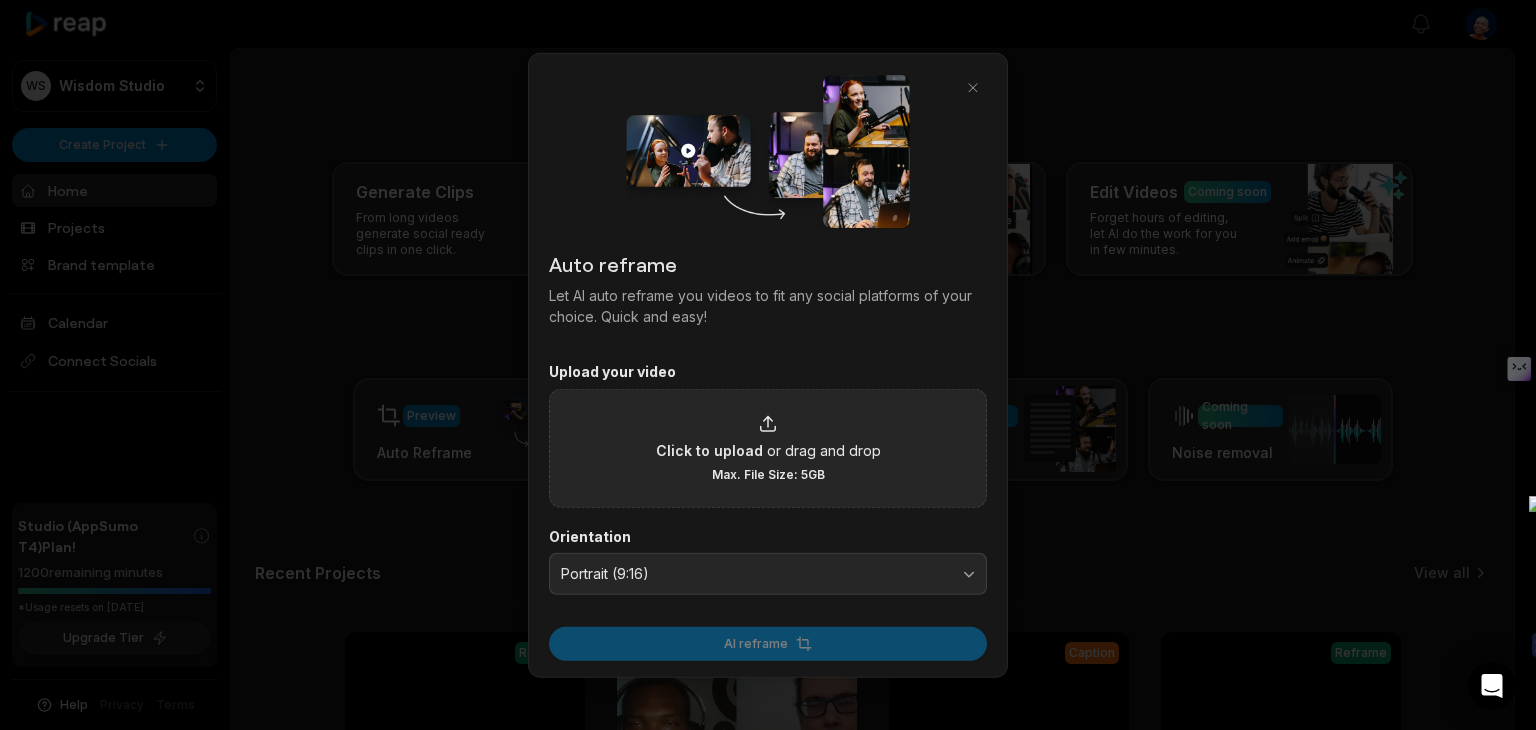 click on "or drag and drop" at bounding box center [824, 449] 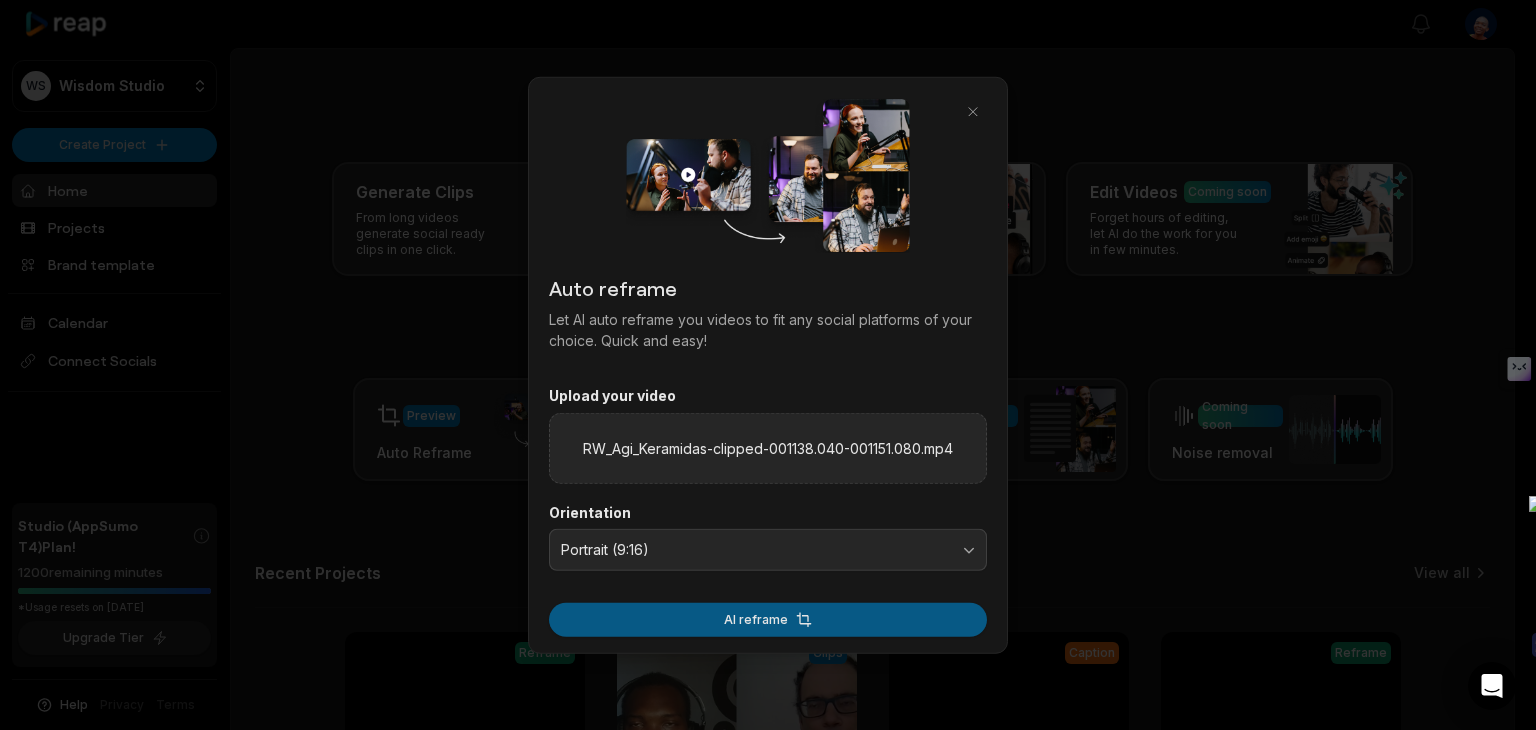 click on "AI reframe" at bounding box center (768, 619) 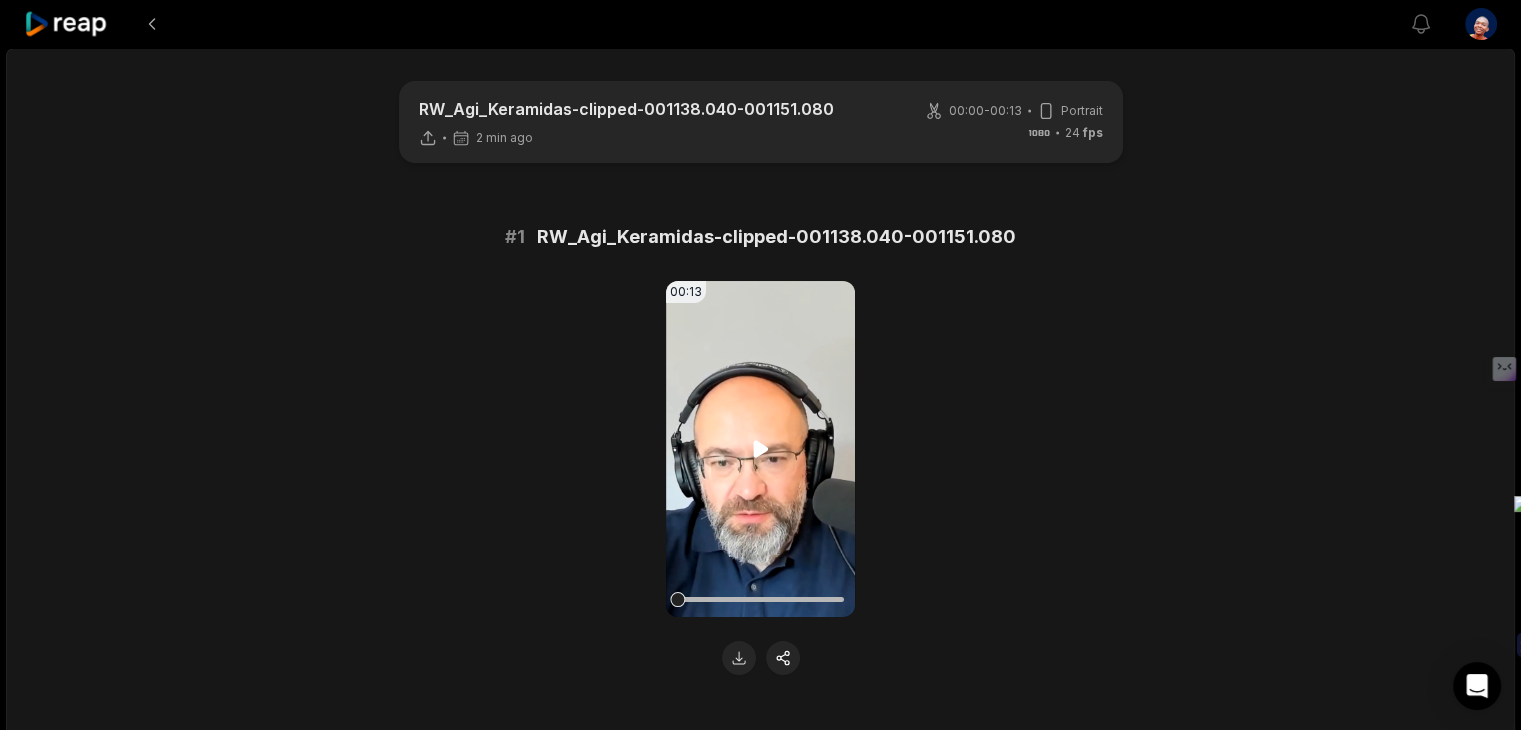 click 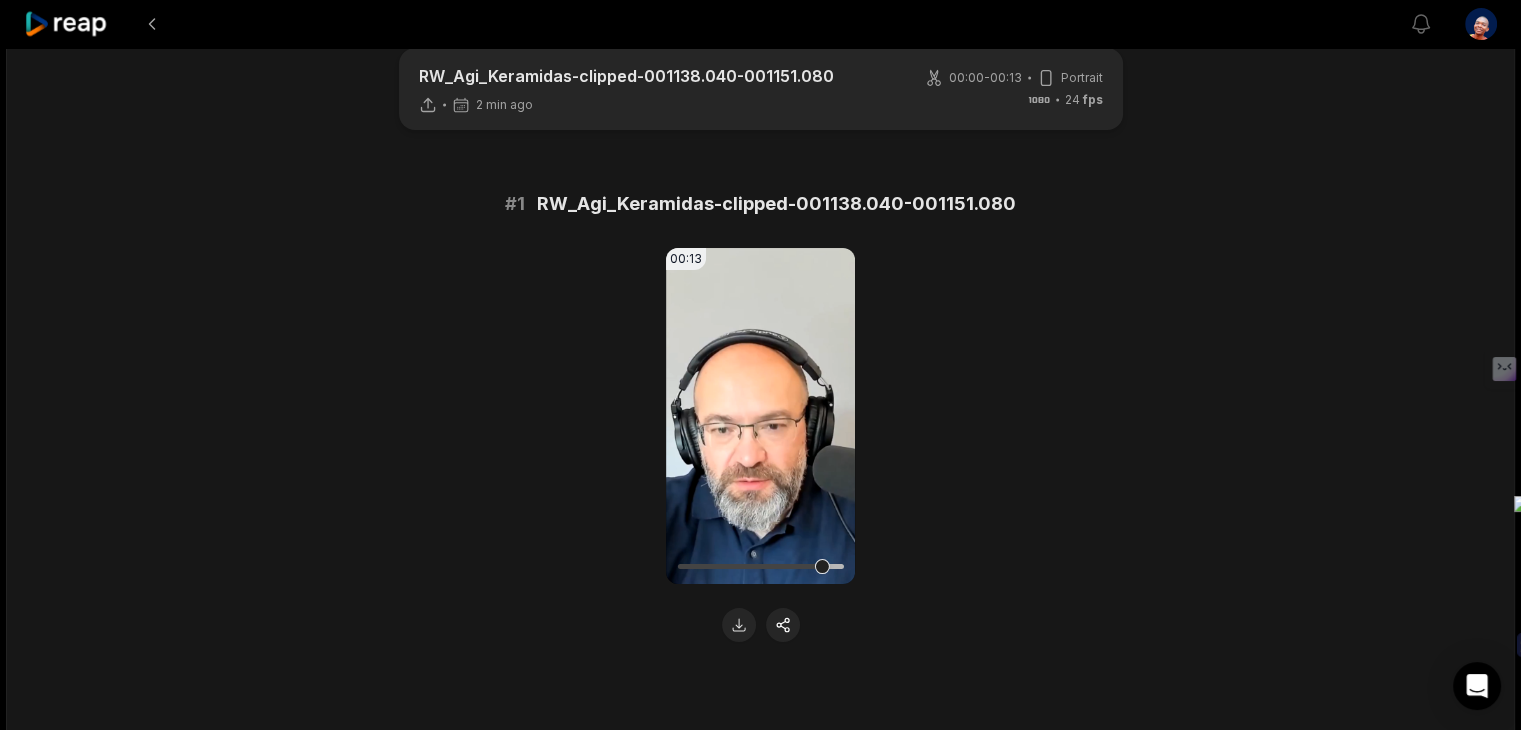 scroll, scrollTop: 0, scrollLeft: 0, axis: both 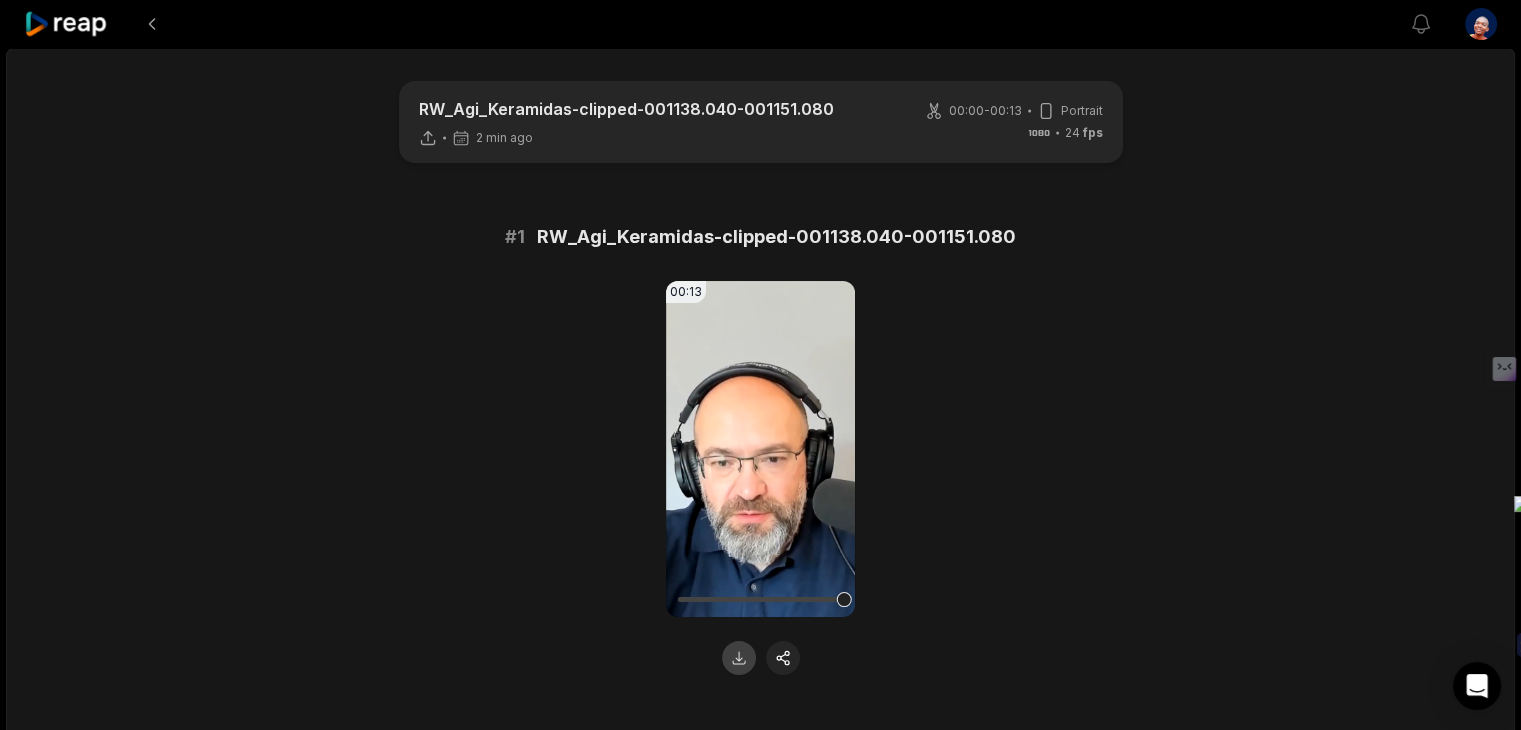 click at bounding box center (739, 658) 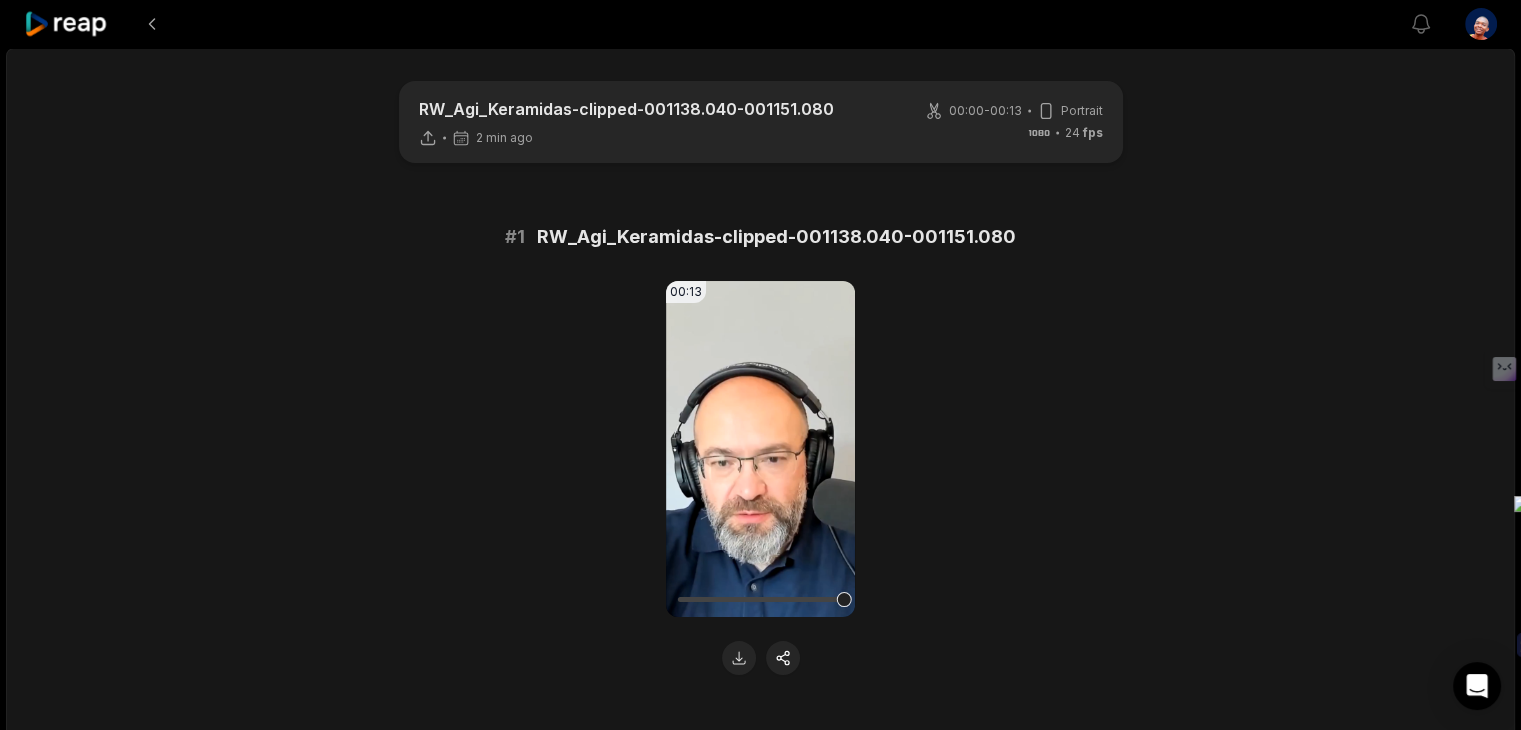 click on "00:13 Your browser does not support mp4 format." at bounding box center (761, 478) 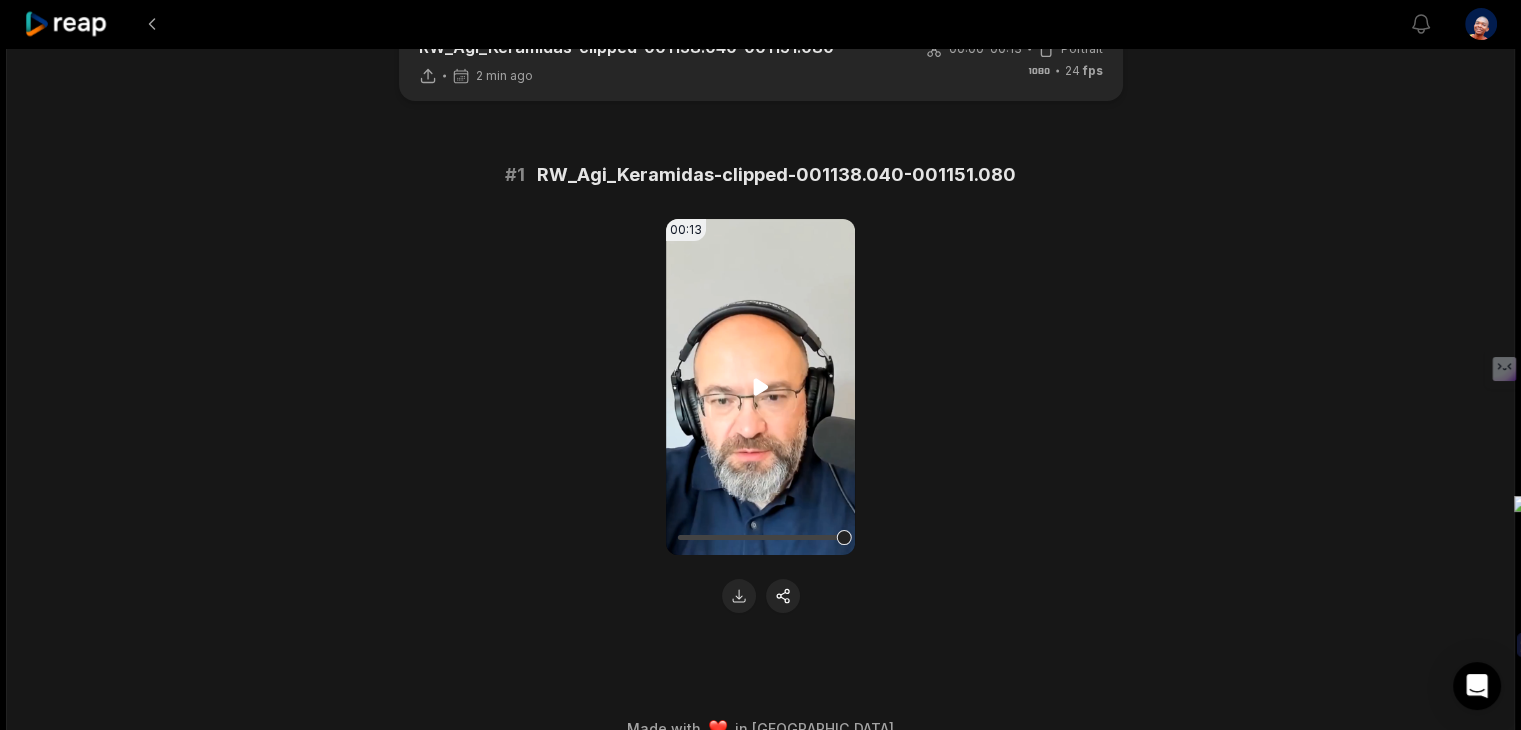 scroll, scrollTop: 96, scrollLeft: 0, axis: vertical 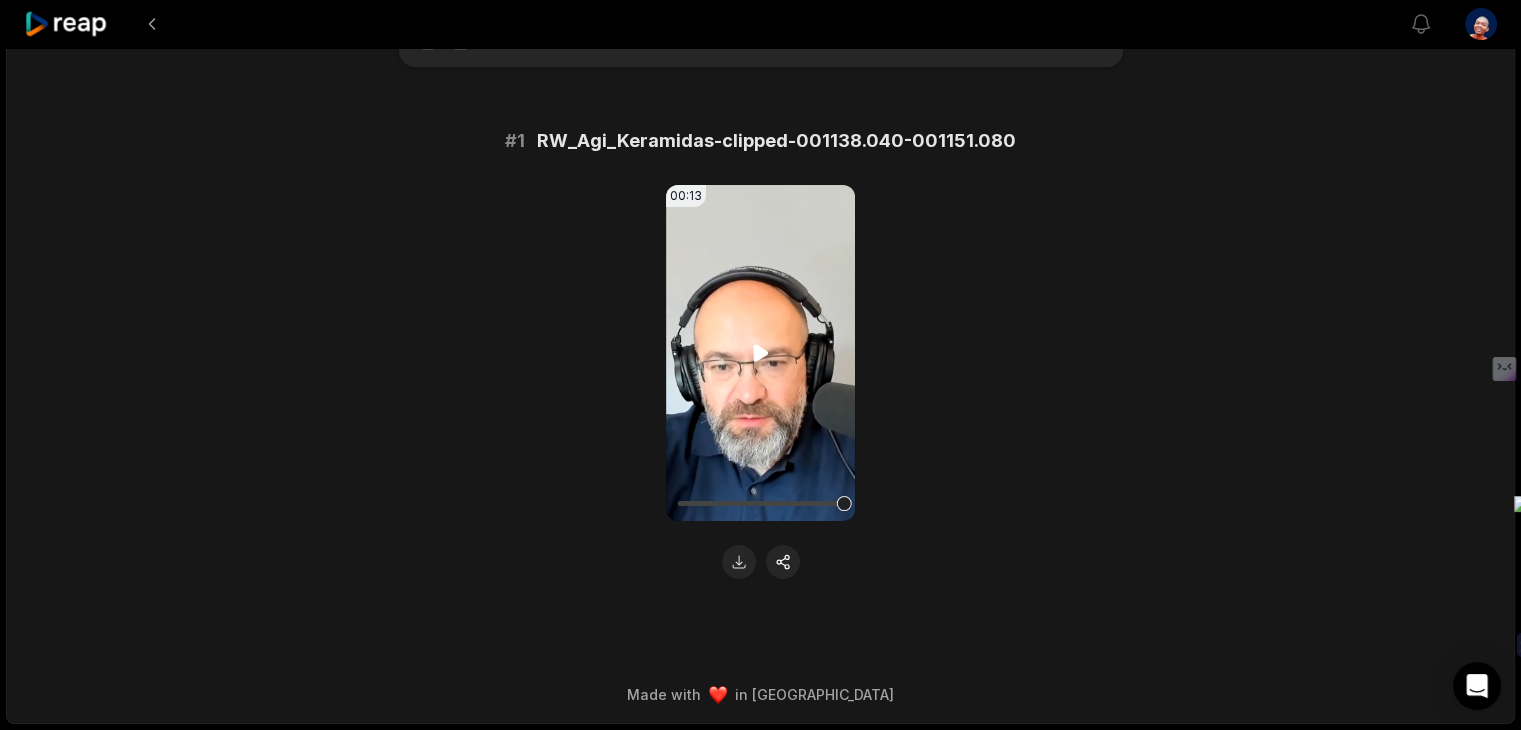 click 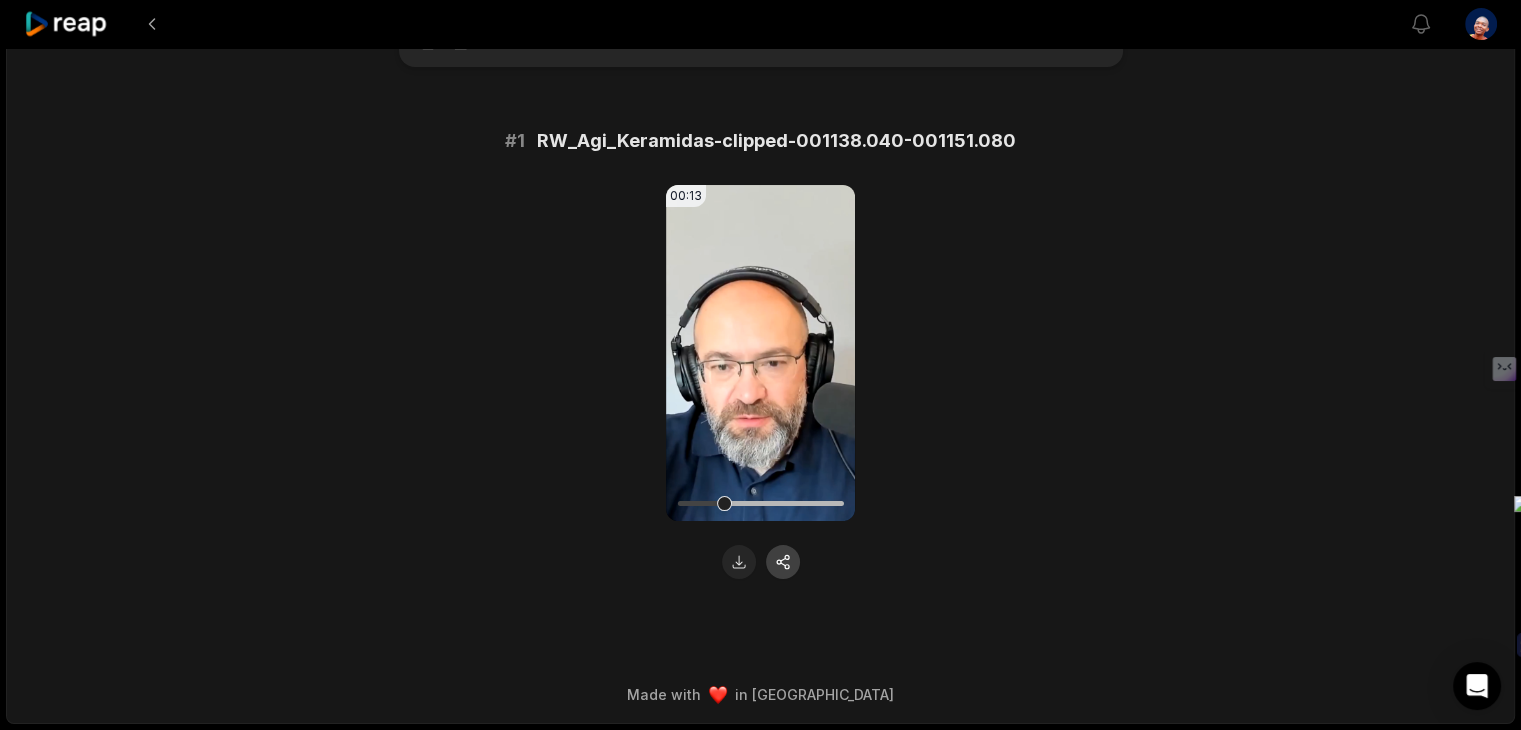 click at bounding box center (783, 562) 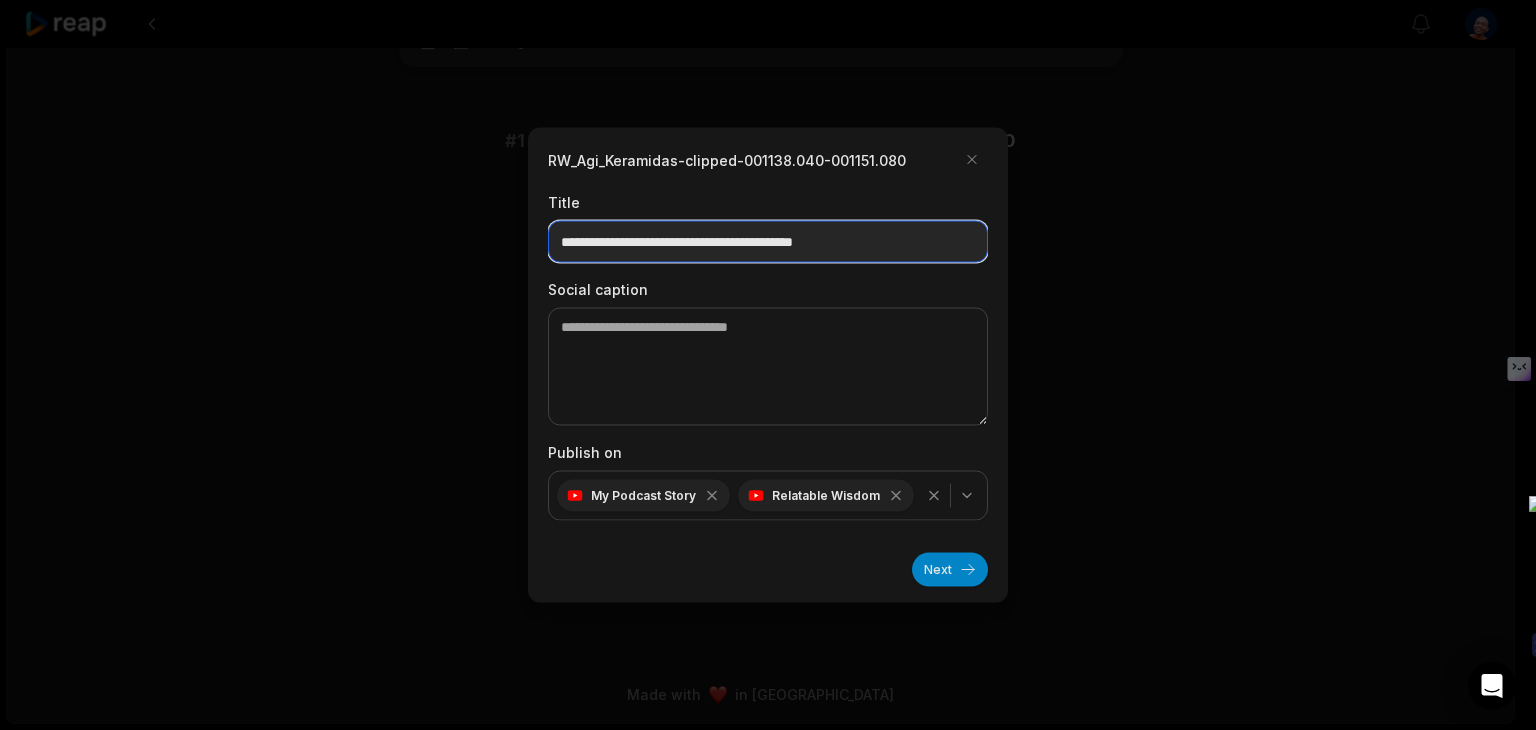 click on "**********" at bounding box center (768, 242) 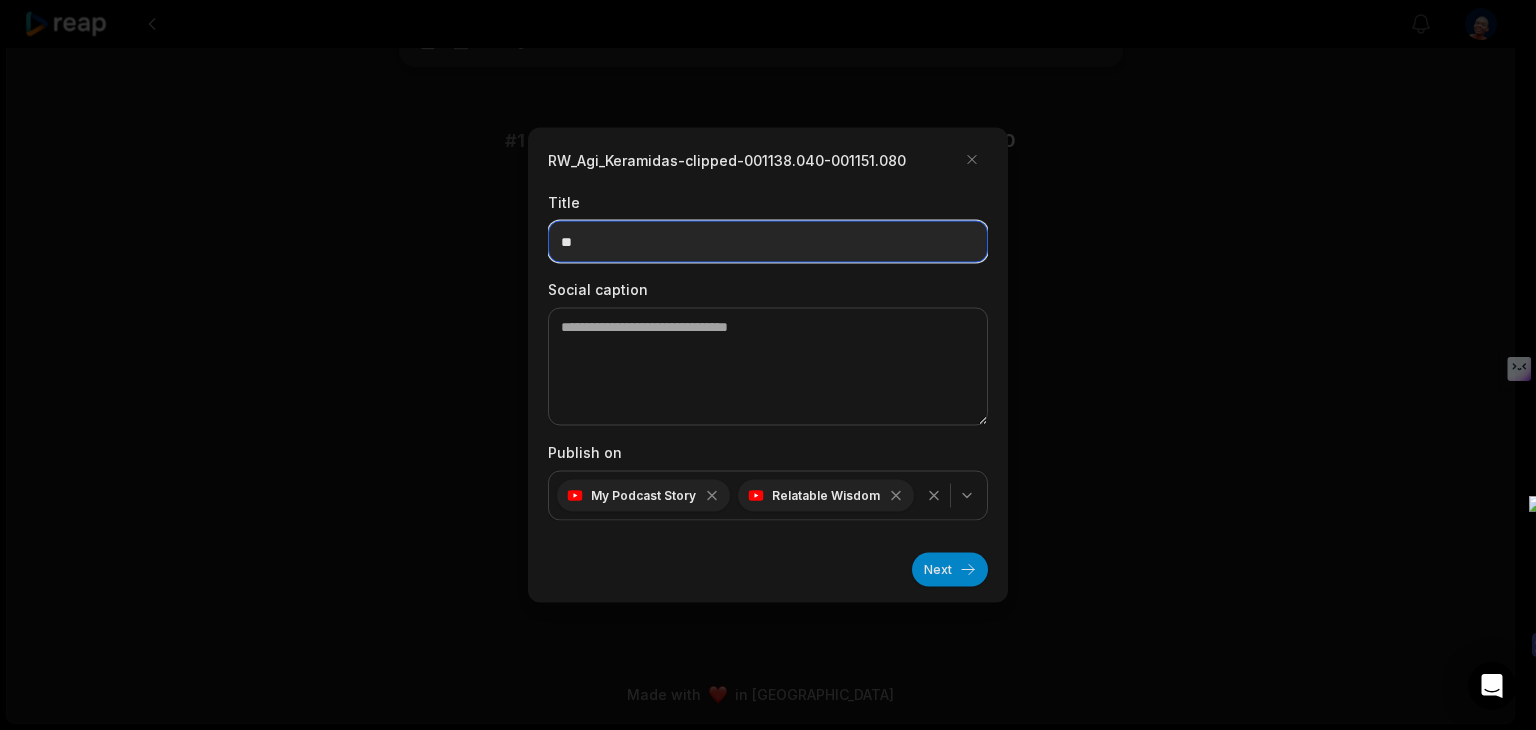 type on "*" 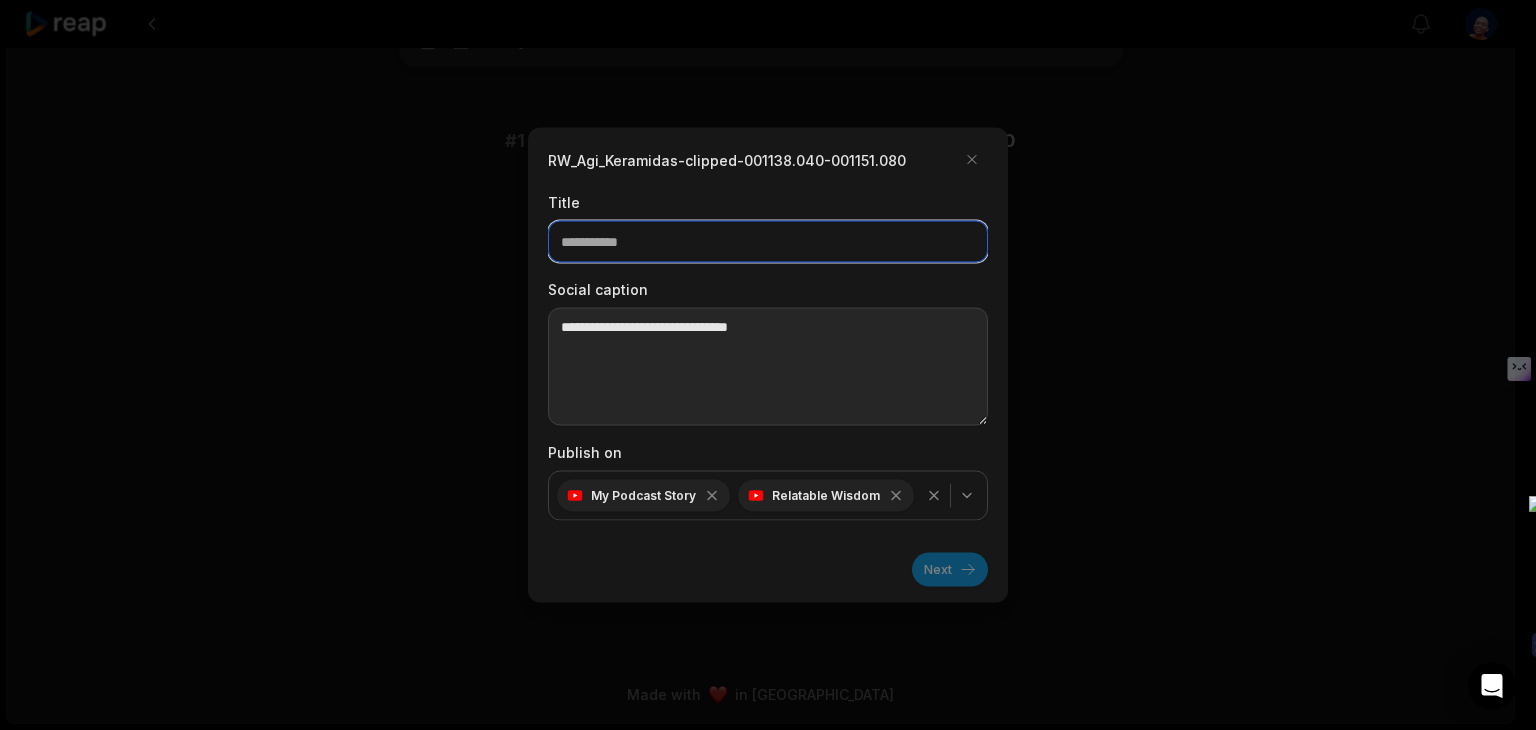 type 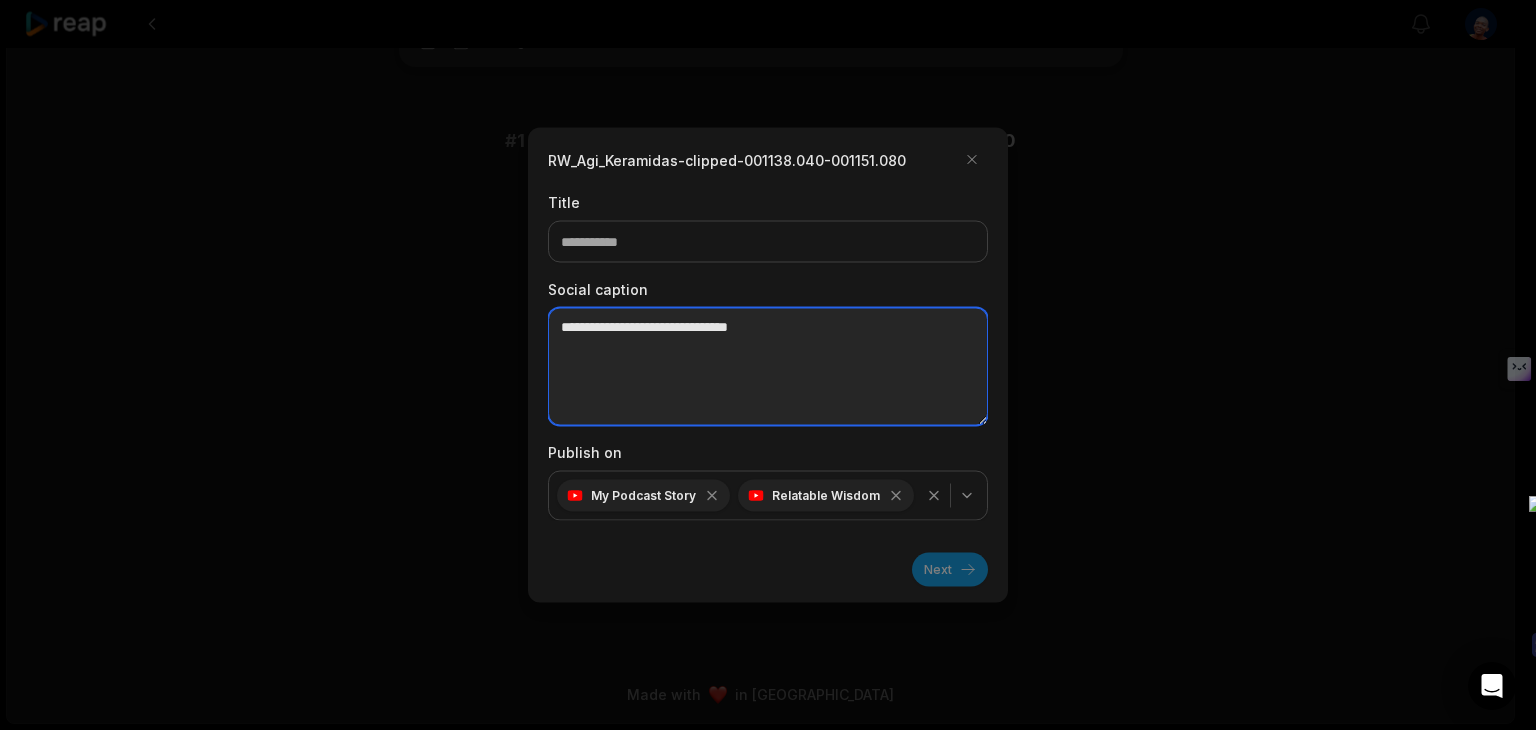 click at bounding box center (768, 367) 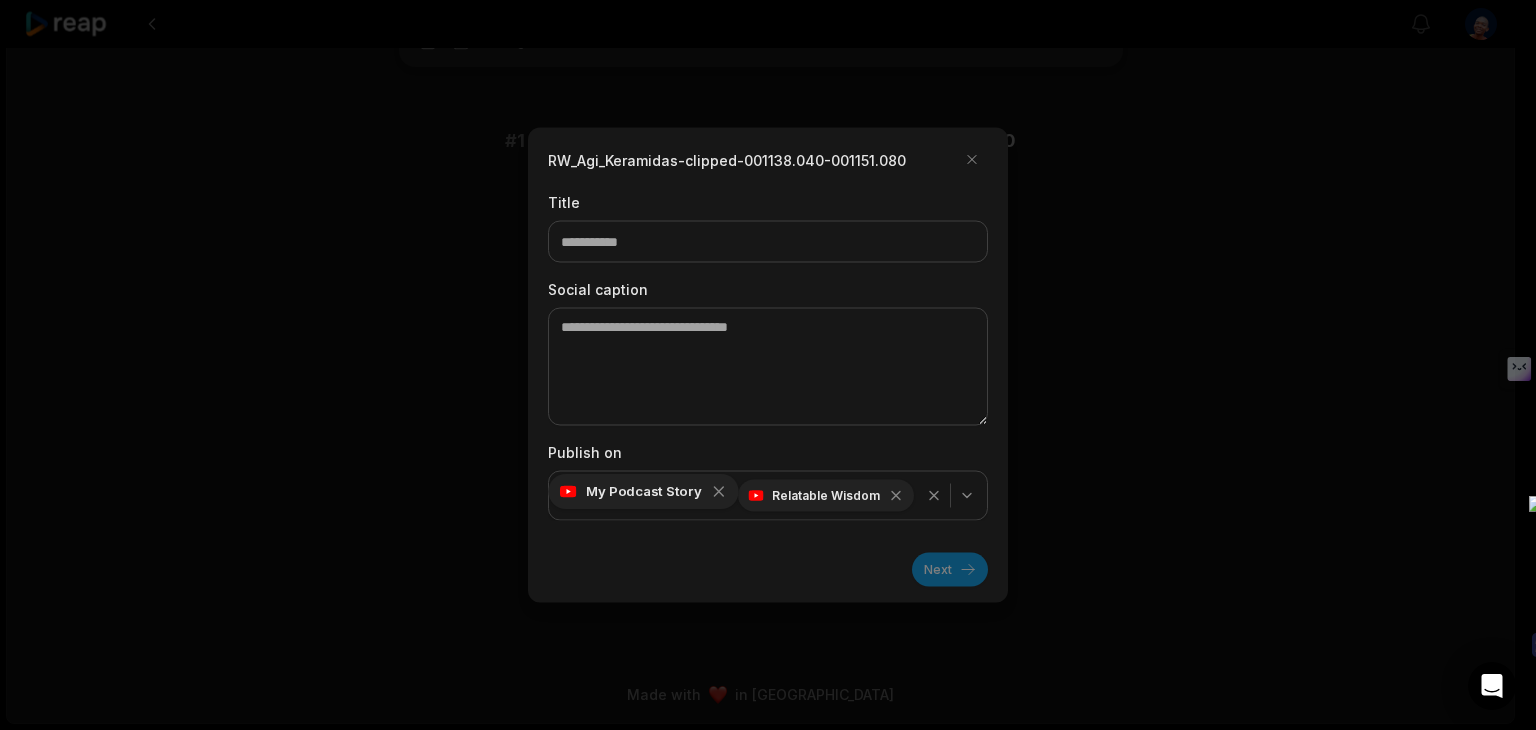 click 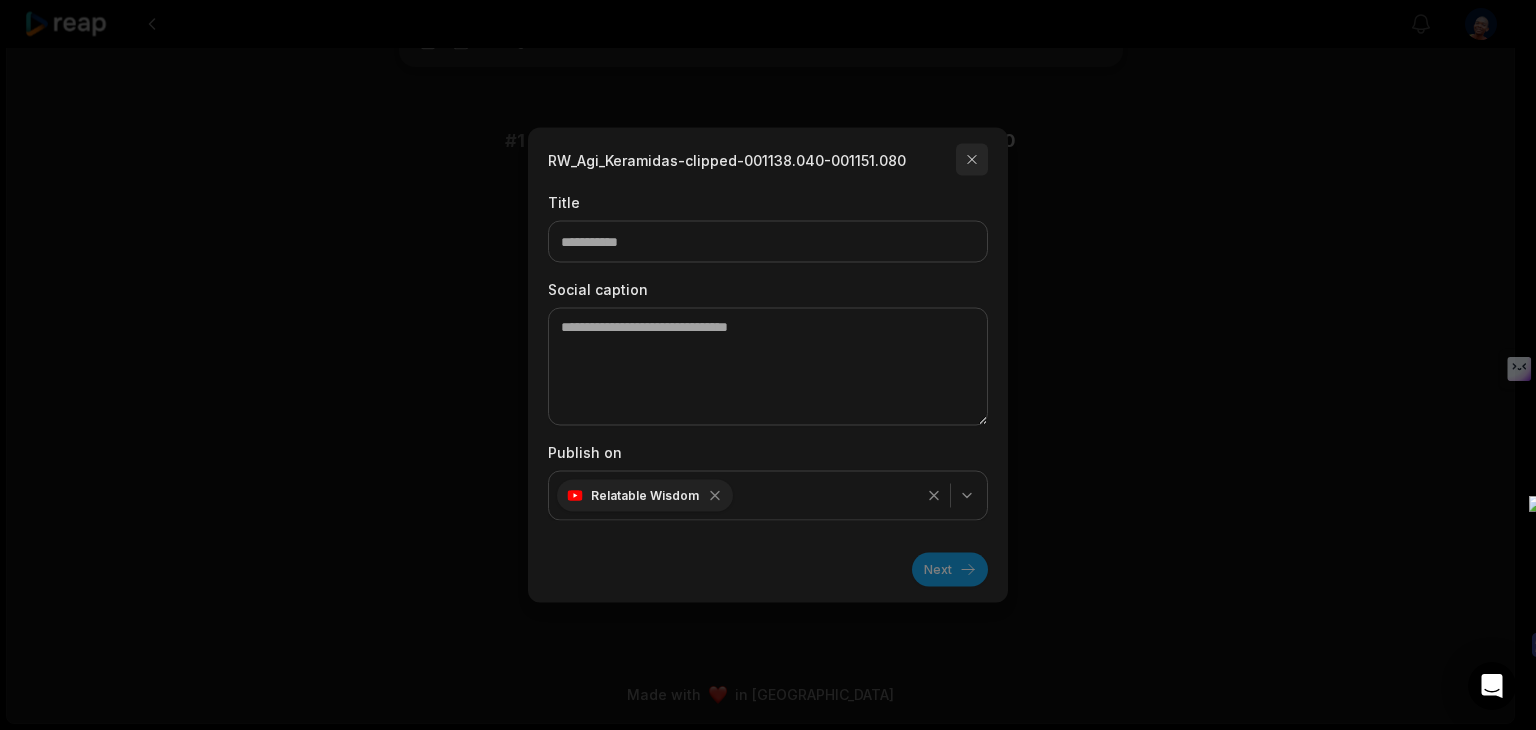 click at bounding box center [972, 160] 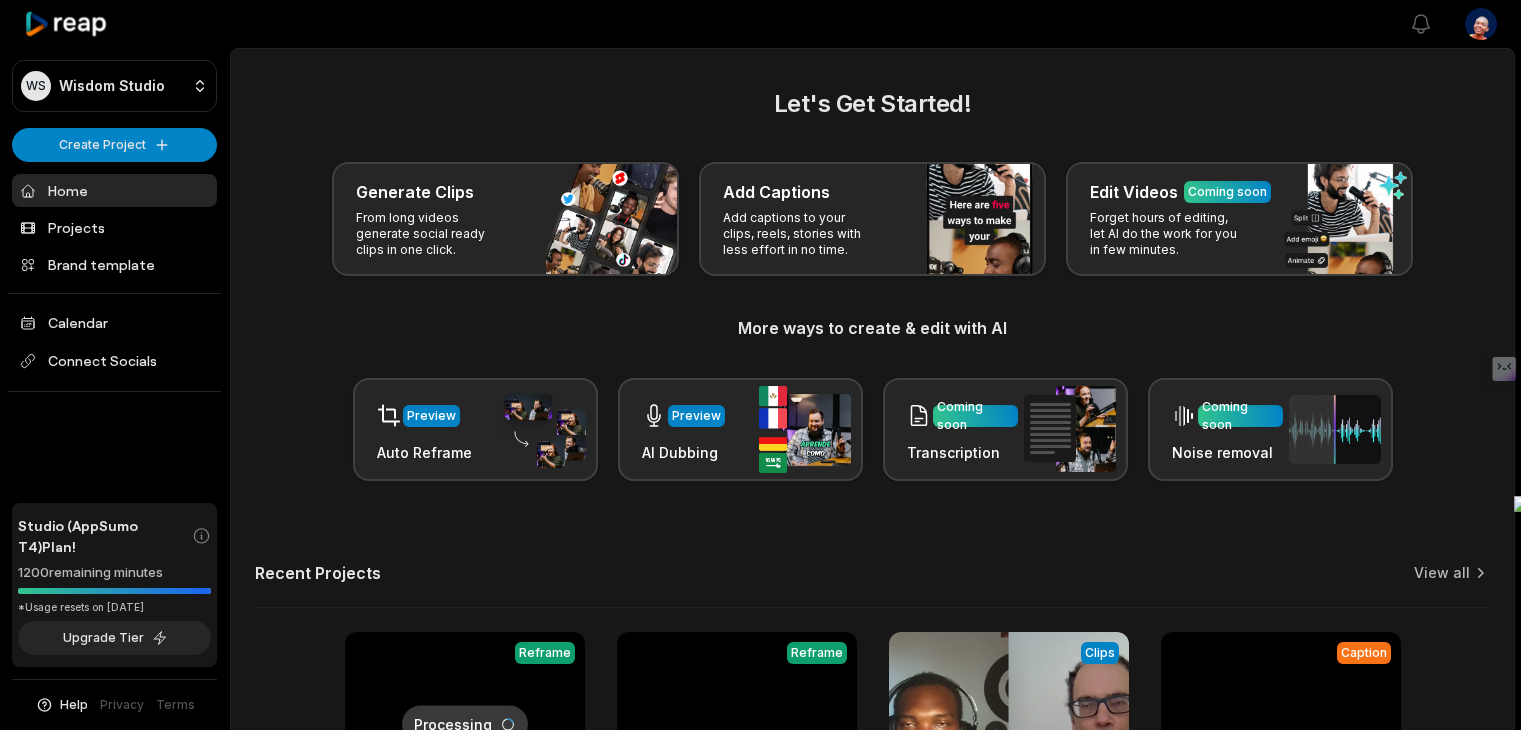 scroll, scrollTop: 0, scrollLeft: 0, axis: both 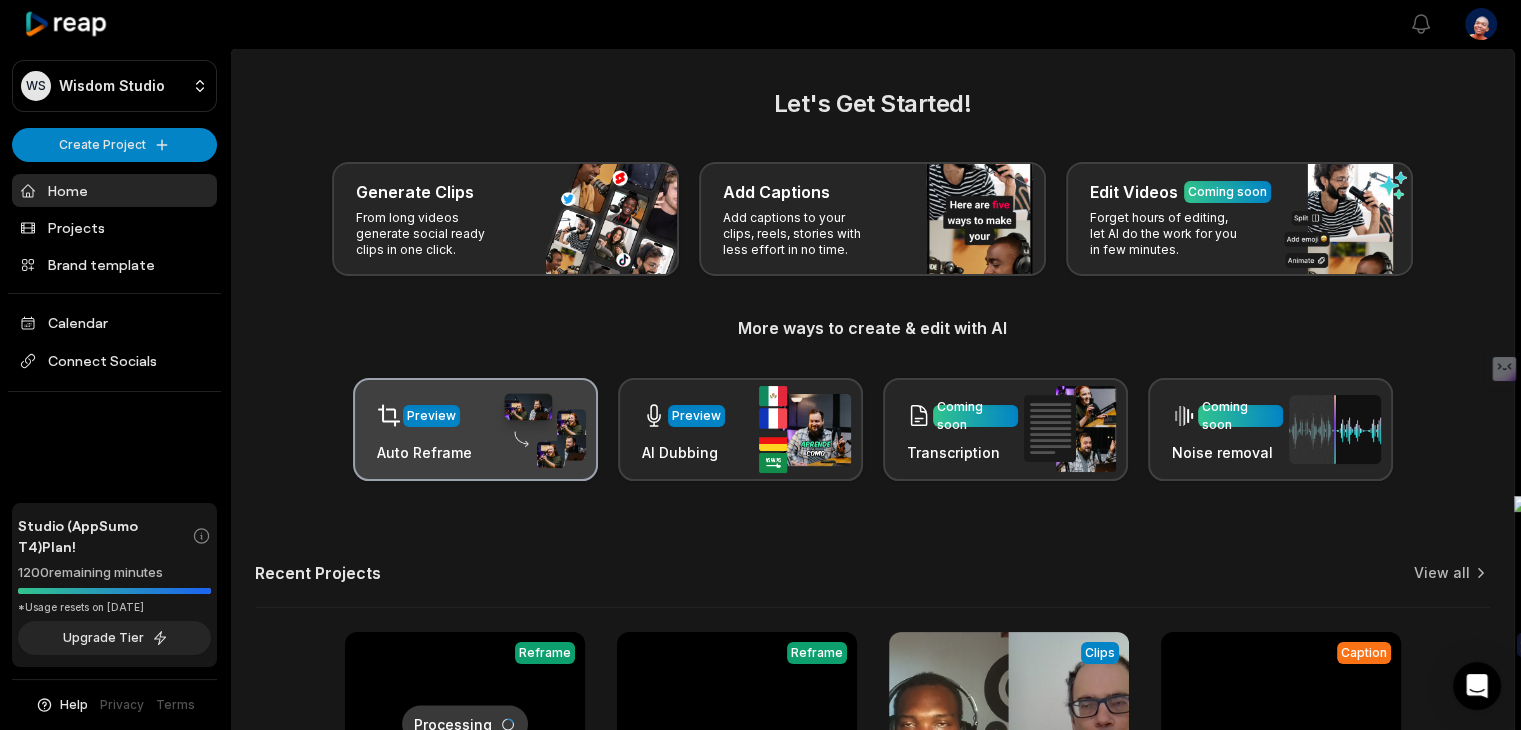 click on "Preview" at bounding box center [424, 415] 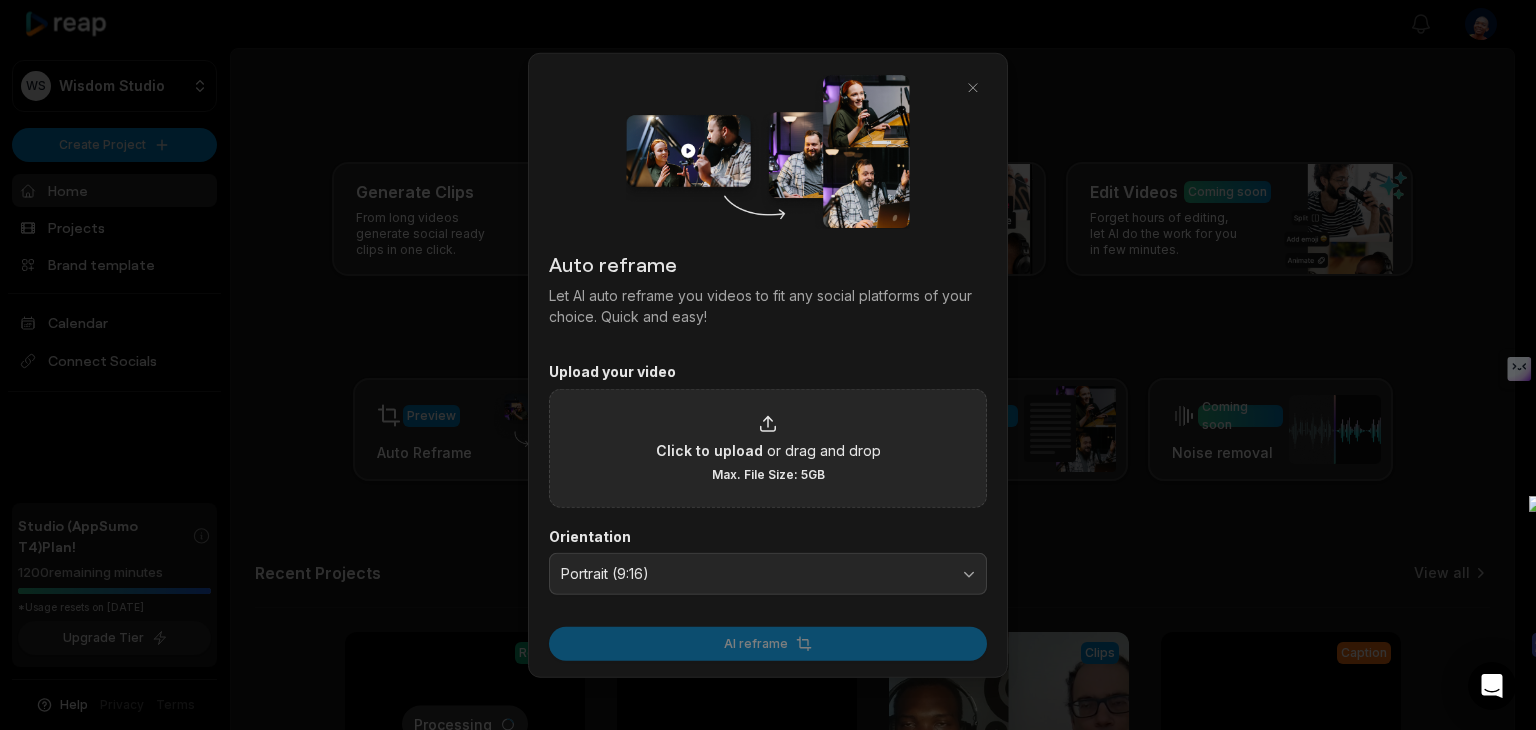 click on "or drag and drop" at bounding box center (824, 449) 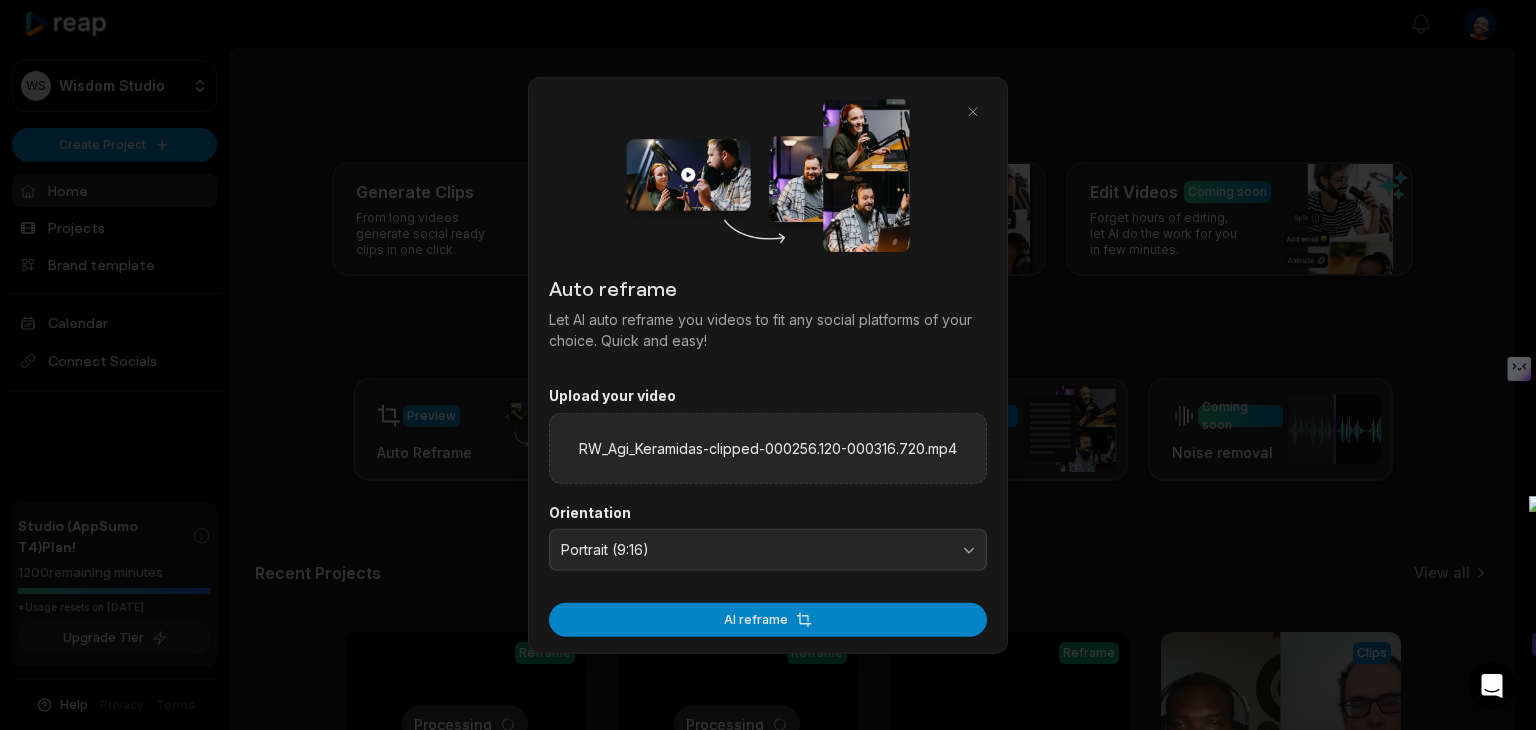 click on "Auto reframe Let AI auto reframe you videos to fit any social platforms of your choice. Quick and easy! Upload your video RW_Agi_Keramidas-clipped-000256.120-000316.720.mp4 Orientation Portrait (9:16) AI reframe  Your browser does not support mp4 format. Close" at bounding box center [768, 365] 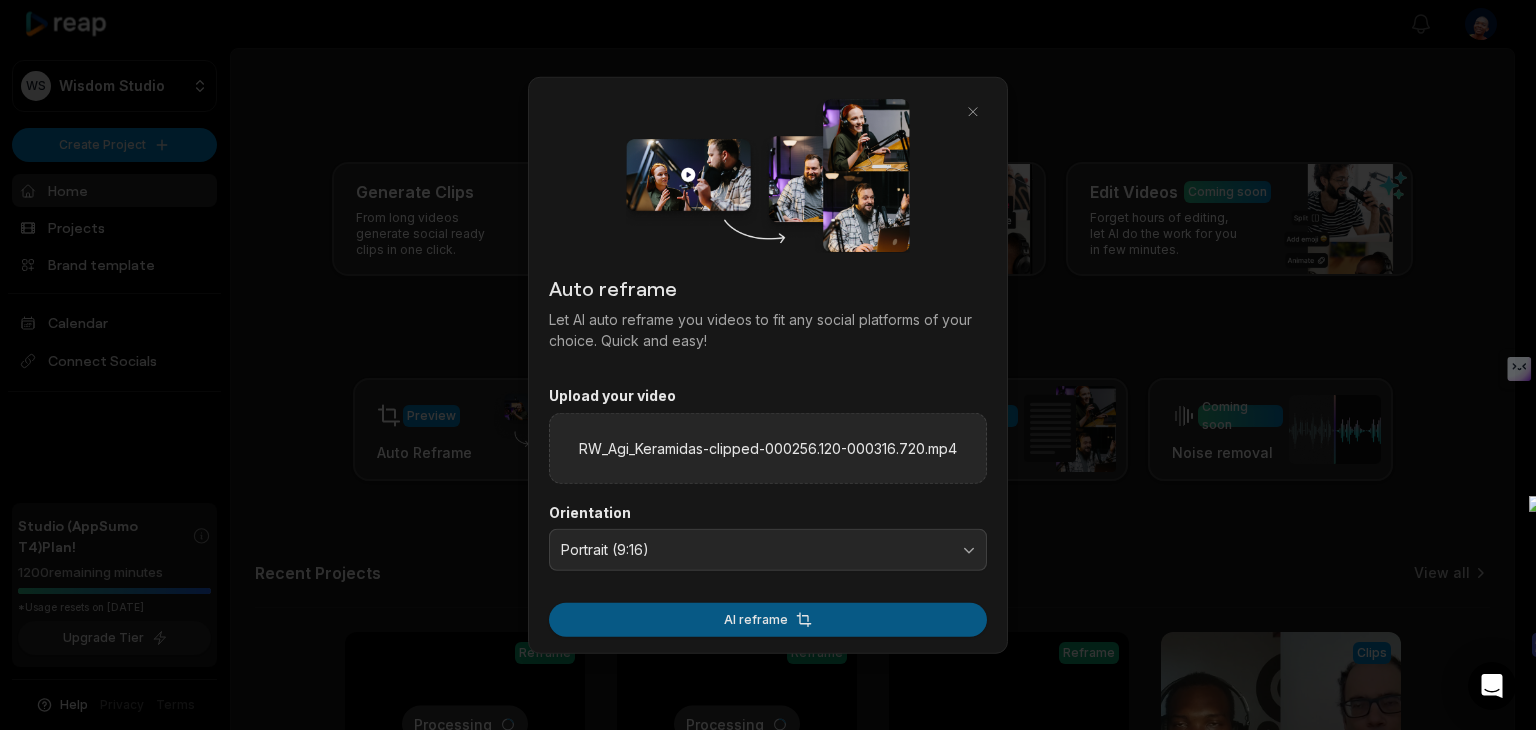 click on "AI reframe" at bounding box center [768, 619] 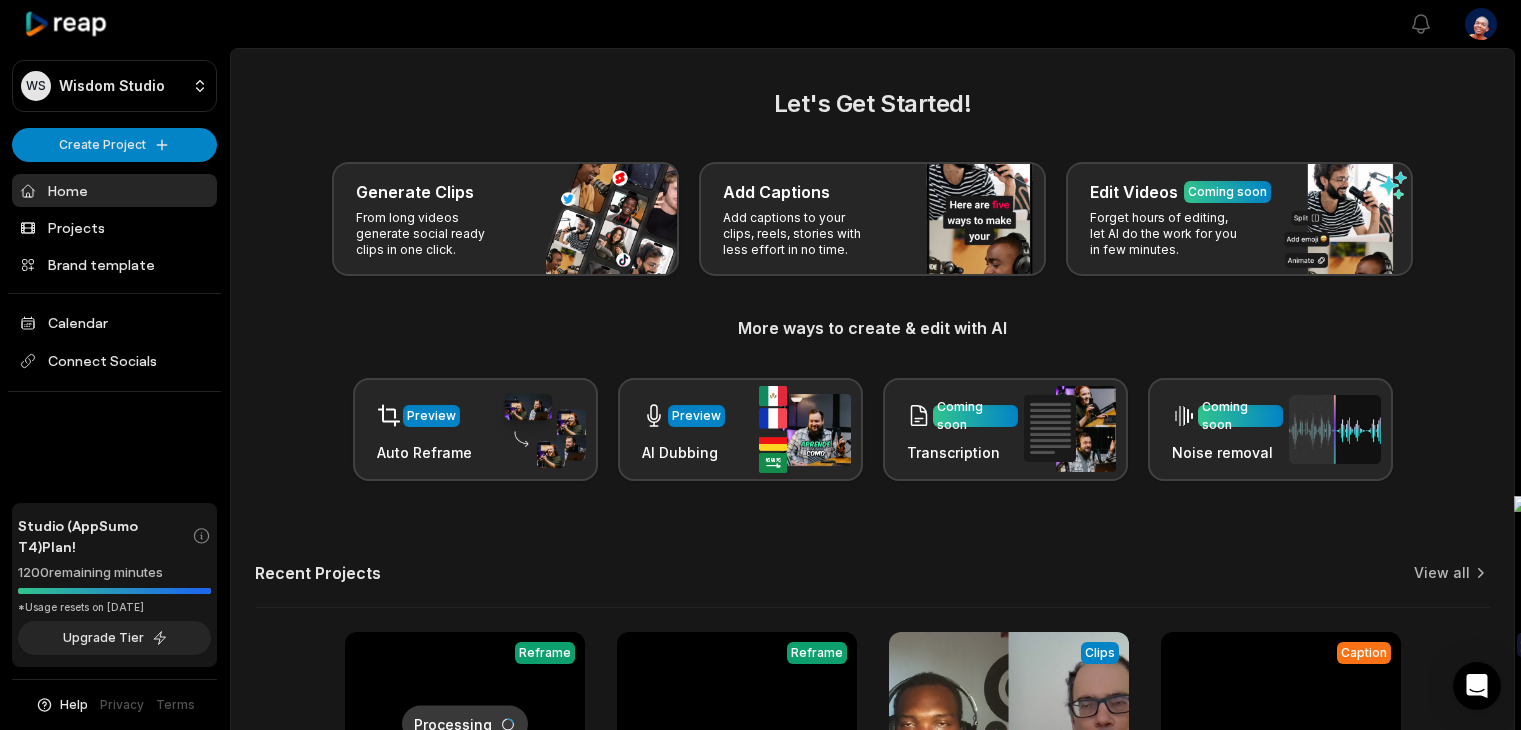 scroll, scrollTop: 0, scrollLeft: 0, axis: both 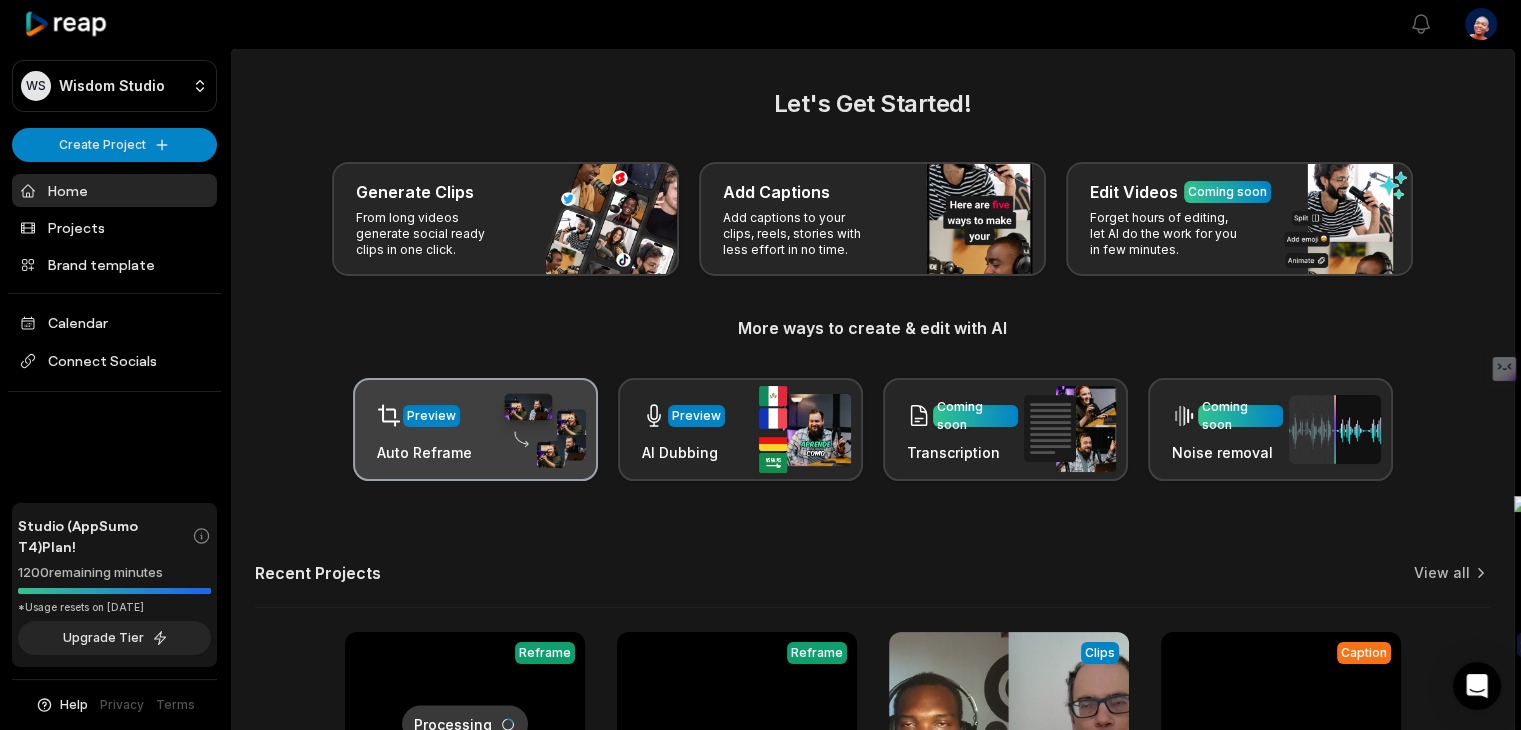 click on "Preview Auto Reframe" at bounding box center (475, 429) 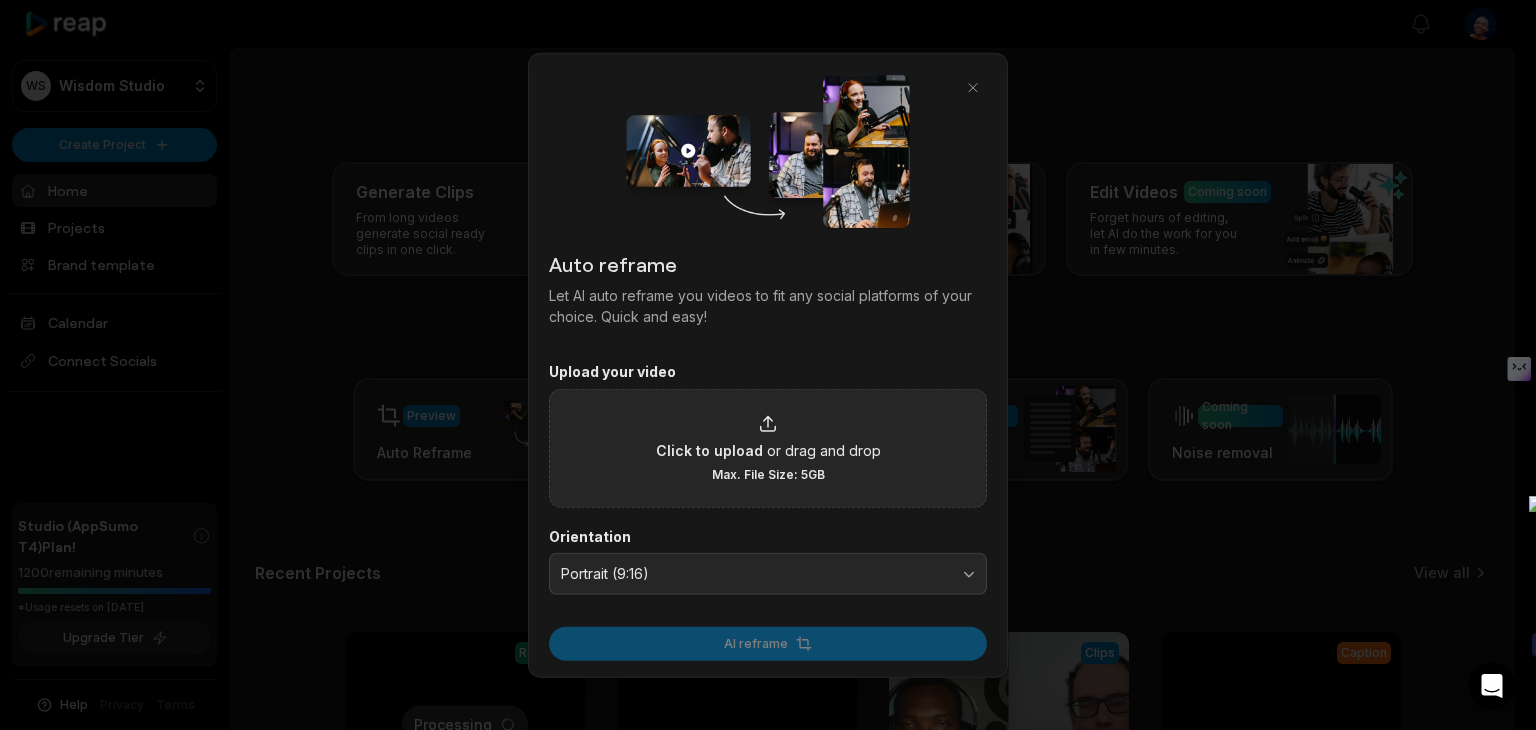 click on "Max. File Size: 5GB" at bounding box center (768, 474) 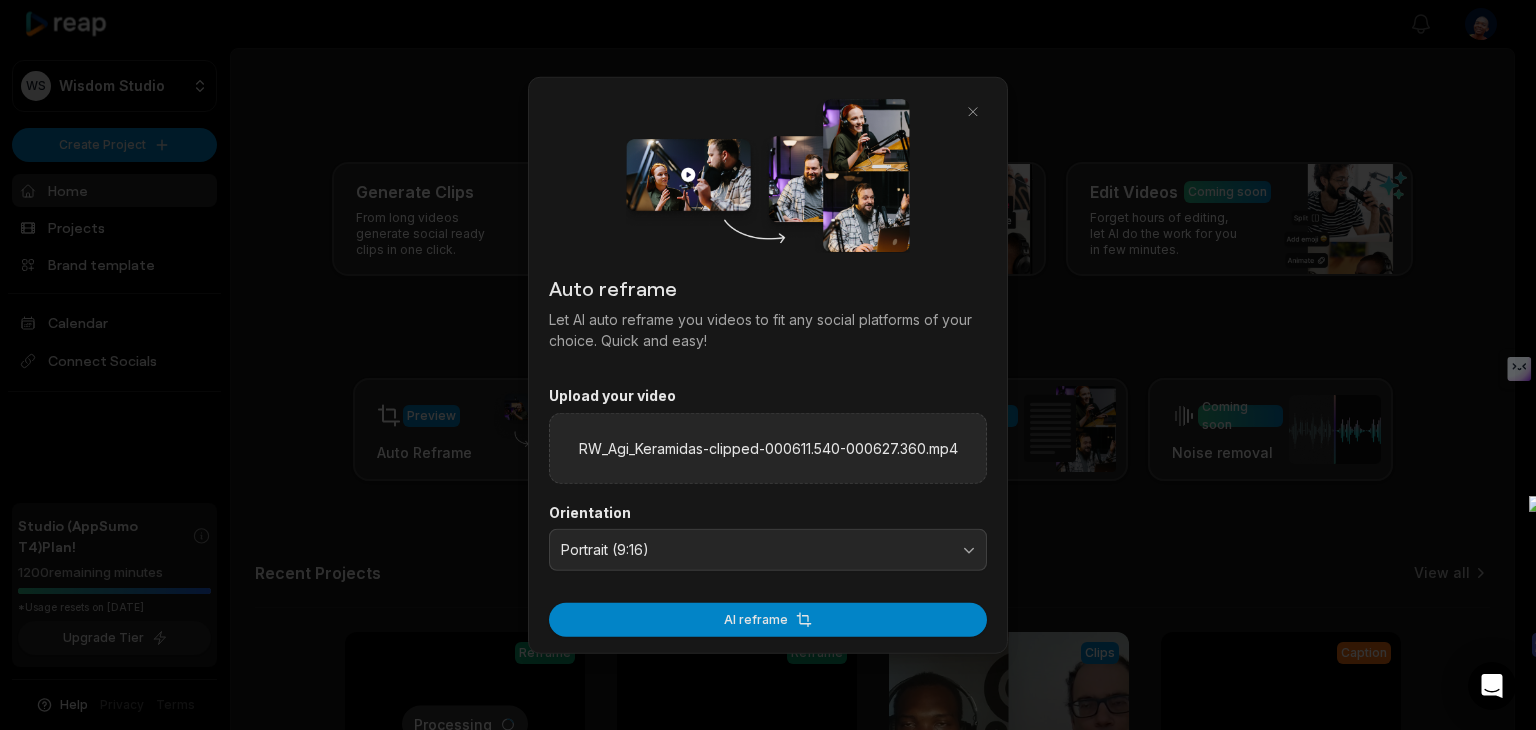click on "Let AI auto reframe you videos to fit any social platforms of your choice. Quick and easy!" at bounding box center [768, 330] 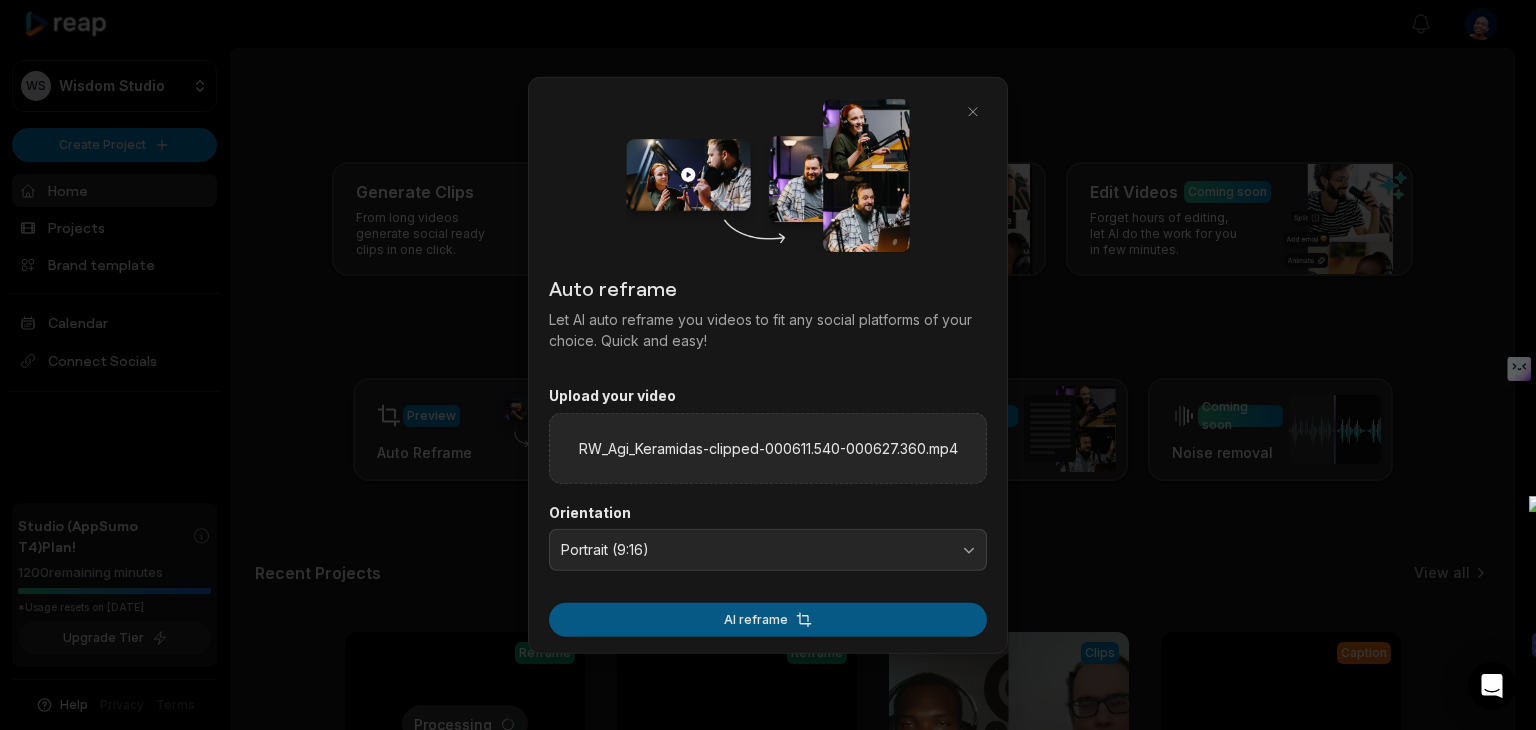 click on "AI reframe" at bounding box center [768, 619] 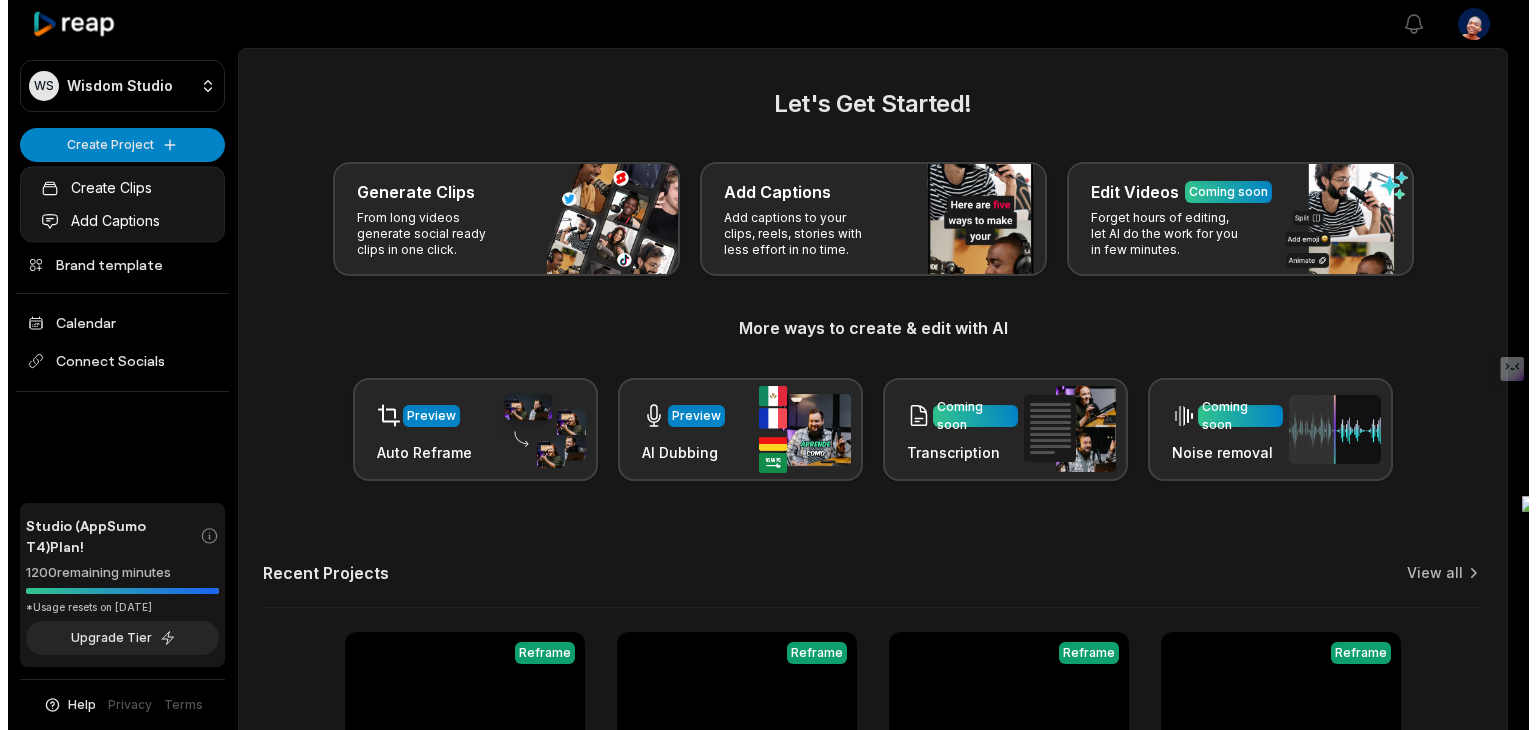 scroll, scrollTop: 0, scrollLeft: 0, axis: both 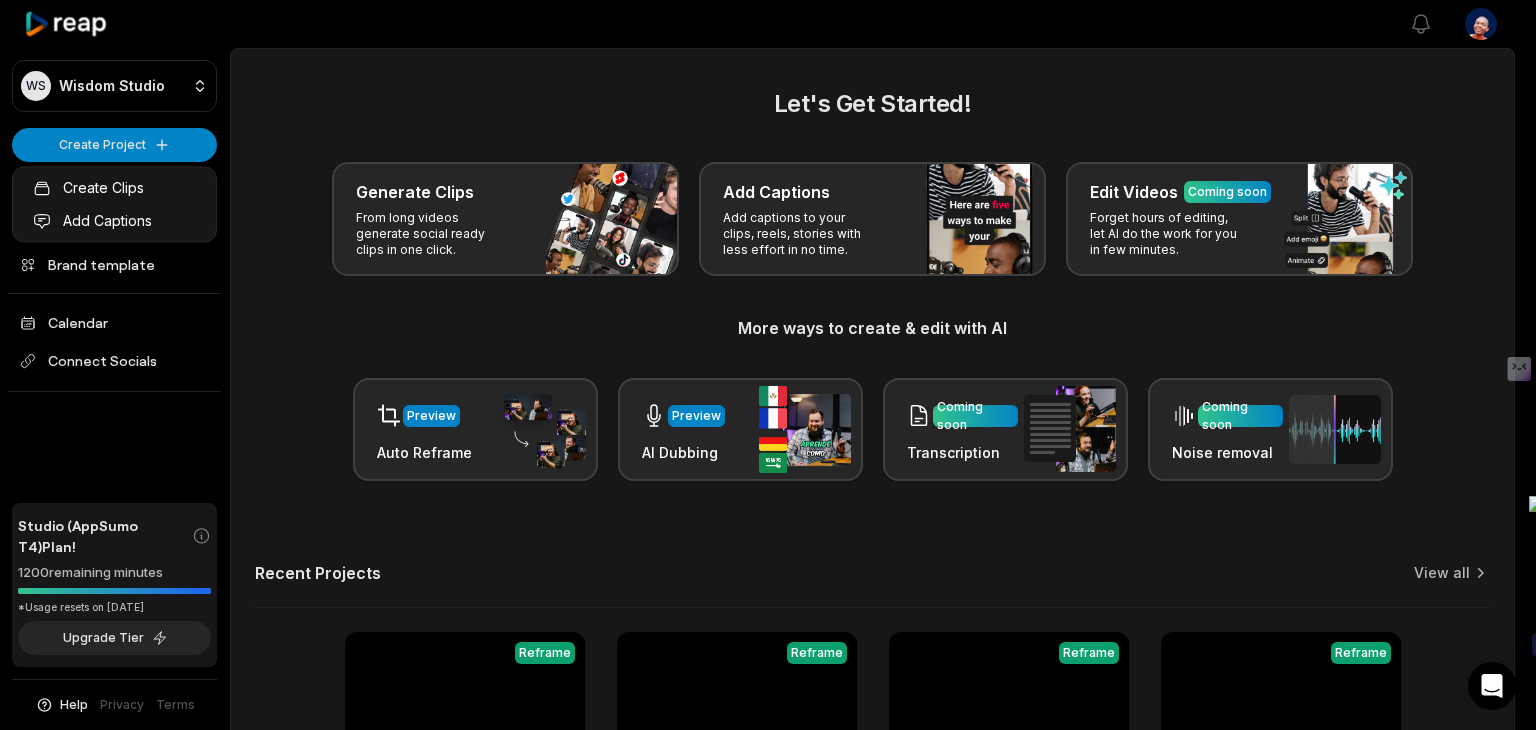 click on "WS Wisdom Studio Create Project Home Projects Brand template Calendar Connect Socials Studio (AppSumo T4)  Plan! 1200  remaining minutes *Usage resets on [DATE] Upgrade Tier Help Privacy Terms Open sidebar View notifications Open user menu   Let's Get Started! Generate Clips From long videos generate social ready clips in one click. Add Captions Add captions to your clips, reels, stories with less effort in no time. Edit Videos Coming soon Forget hours of editing, let AI do the work for you in few minutes. More ways to create & edit with AI Preview Auto Reframe Preview AI Dubbing Coming soon Transcription Coming soon Noise removal Recent Projects View all View Clips Reframe 00:20 RW_Agi_Keramidas-clipped-000256.120-000316.720 Open options 6 minutes ago View Clips Reframe 00:15 RW_Agi_Keramidas-clipped-000611.540-000627.360 Open options 6 minutes ago View Clips Reframe 00:13 RW_Agi_Keramidas-clipped-001138.040-001151.080 Open options 7 minutes ago View Clips Reframe 00:19 Open options [DATE]" at bounding box center (768, 365) 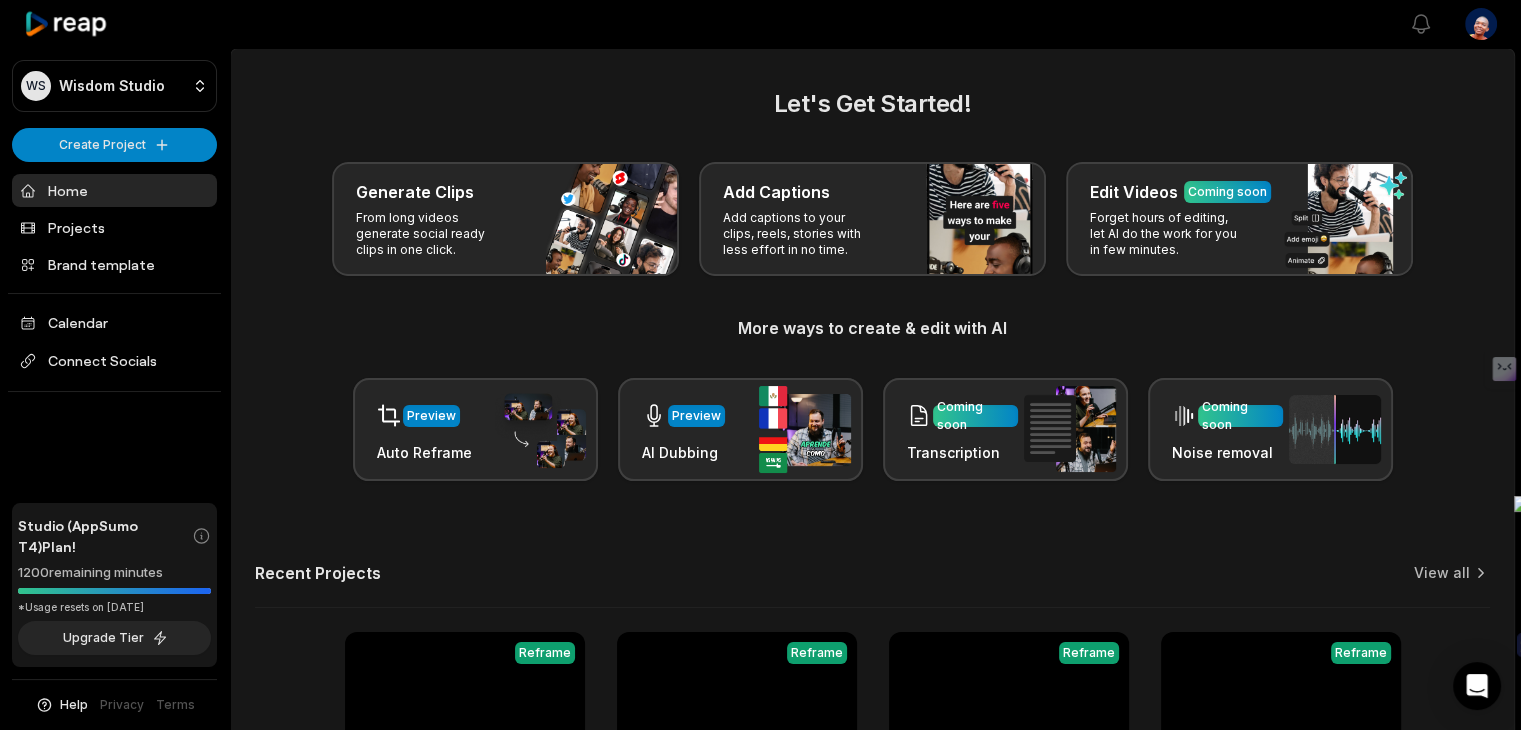 click on "Add captions to your clips, reels, stories with less effort in no time." at bounding box center [800, 234] 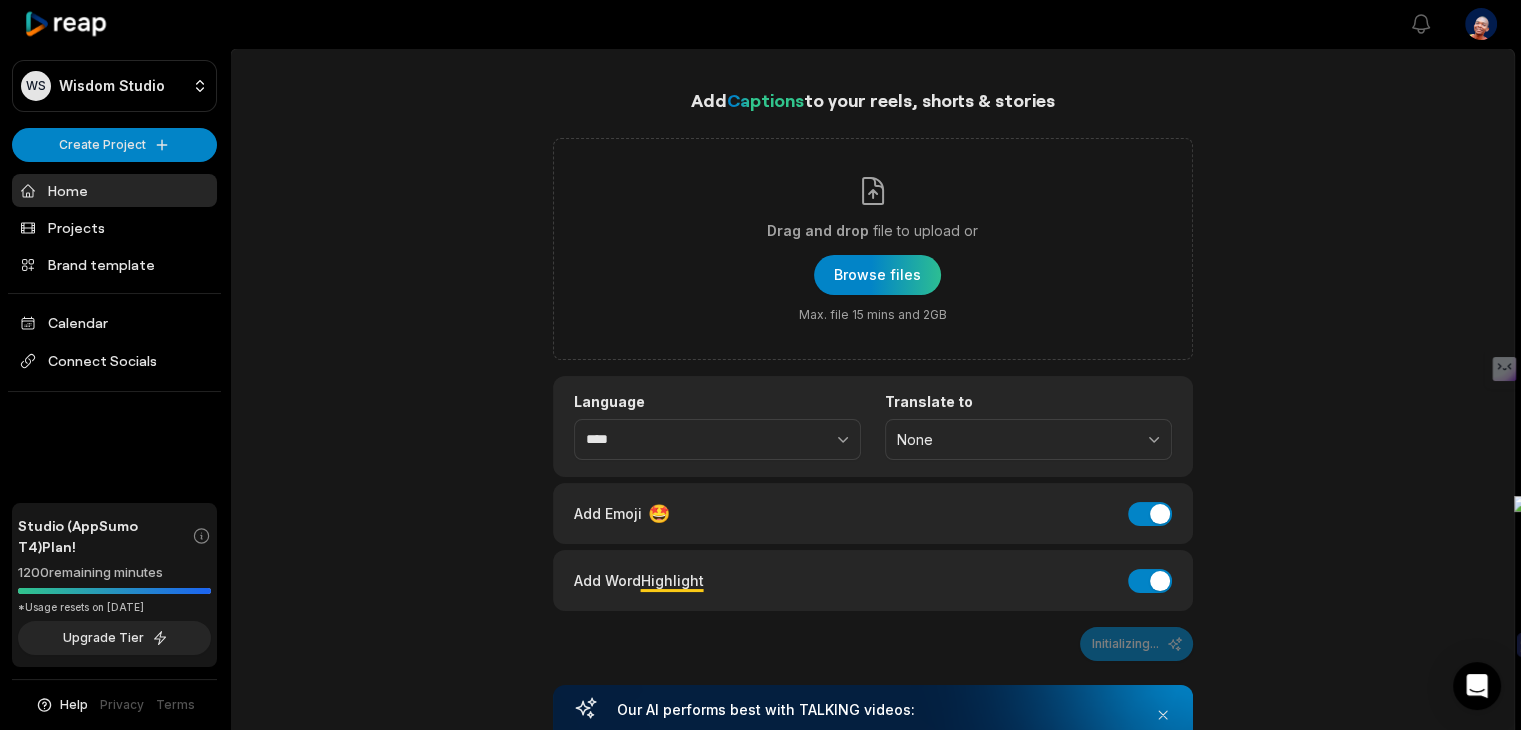 click on "Drag and drop" at bounding box center (818, 231) 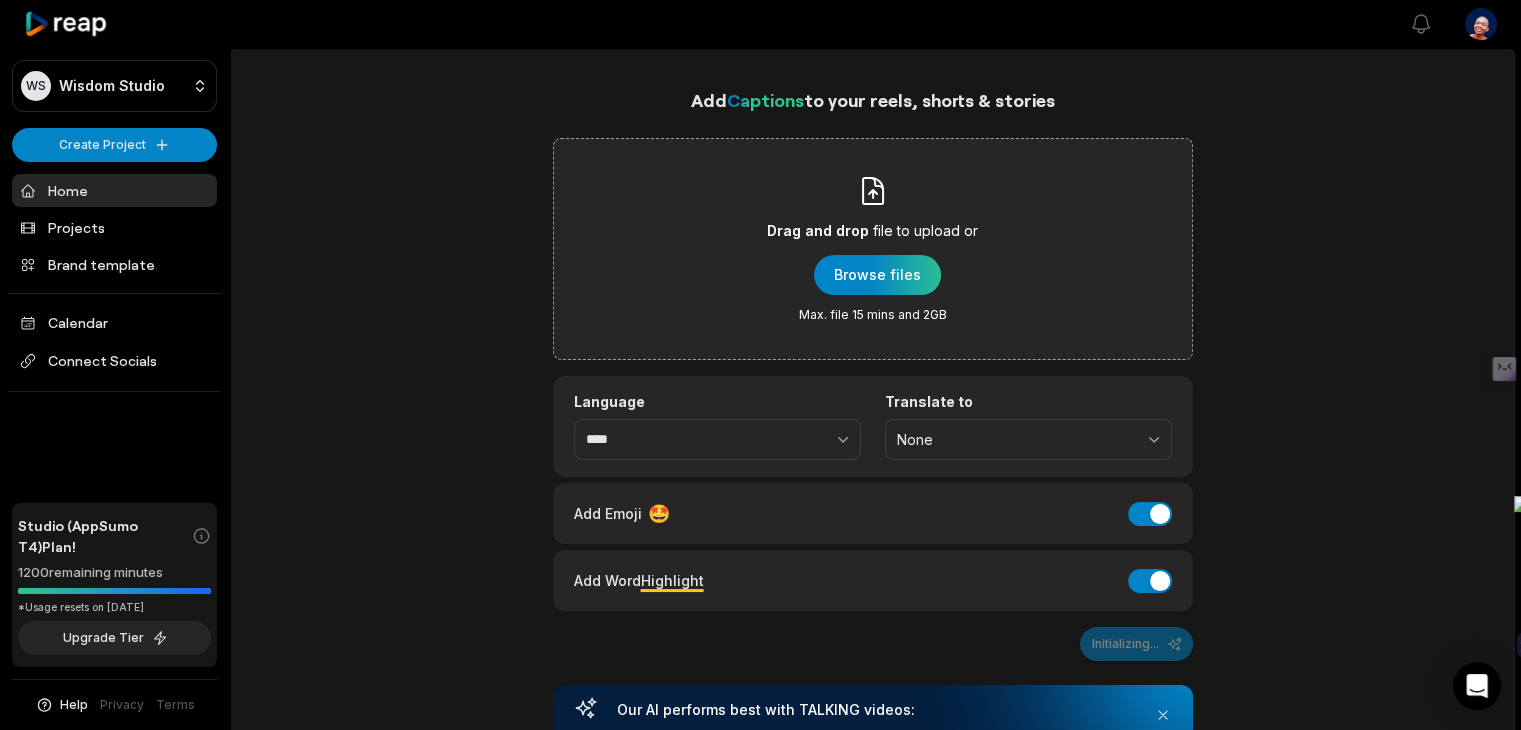 click on "file to upload or" at bounding box center [925, 231] 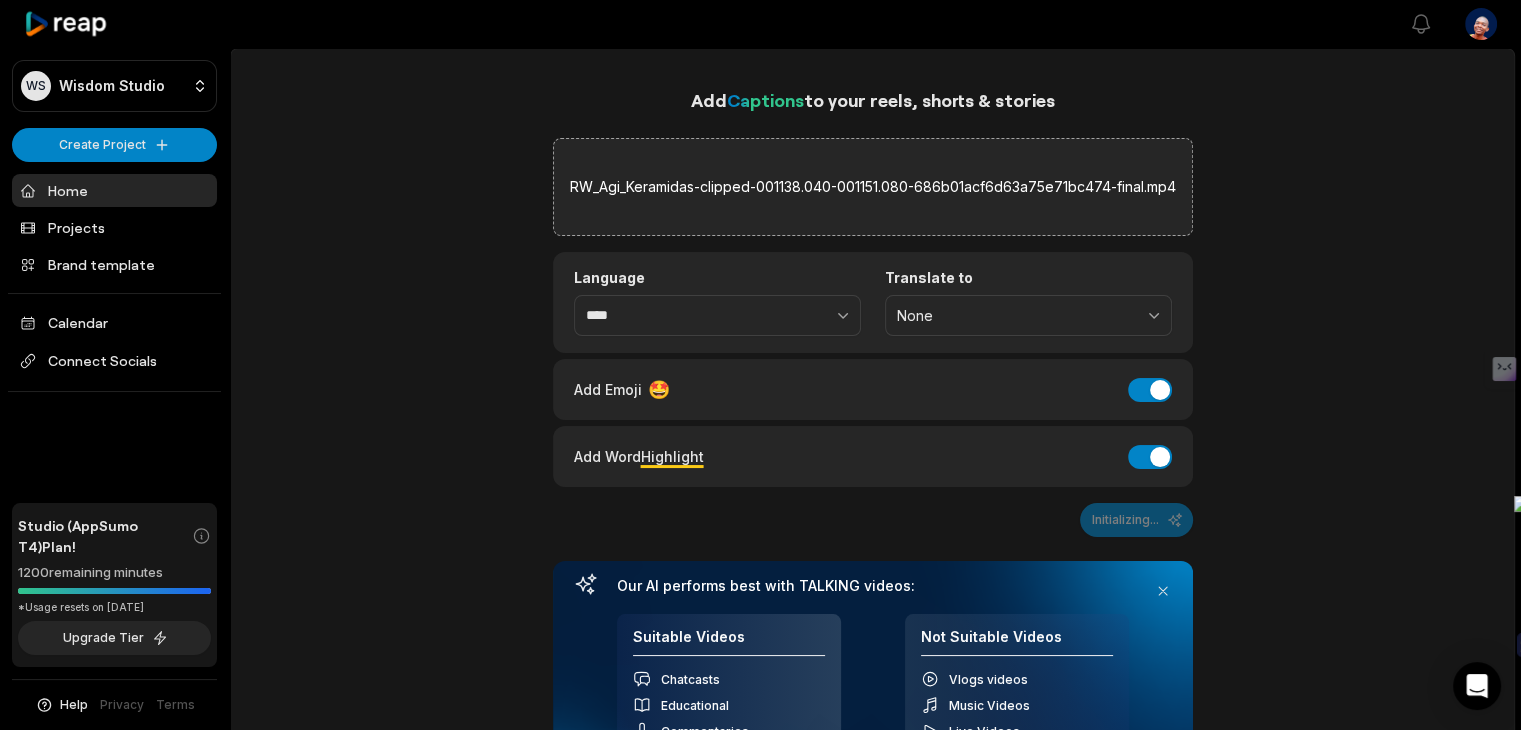 click on "Add  Captions  to your reels, shorts & stories RW_Agi_Keramidas-clipped-001138.040-001151.080-686b01acf6d63a75e71bc474-final.mp4 Language **** Translate to None Add Emoji 🤩 Add Emoji Add Word  Highlight Add Word Highlight Initializing... Your browser does not support mp4 format. Our AI performs best with TALKING videos: Suitable Videos Chatcasts Educational  Commentaries  Interviews  Speeches Not Suitable Videos Vlogs videos Music Videos Live Videos" at bounding box center [873, 463] 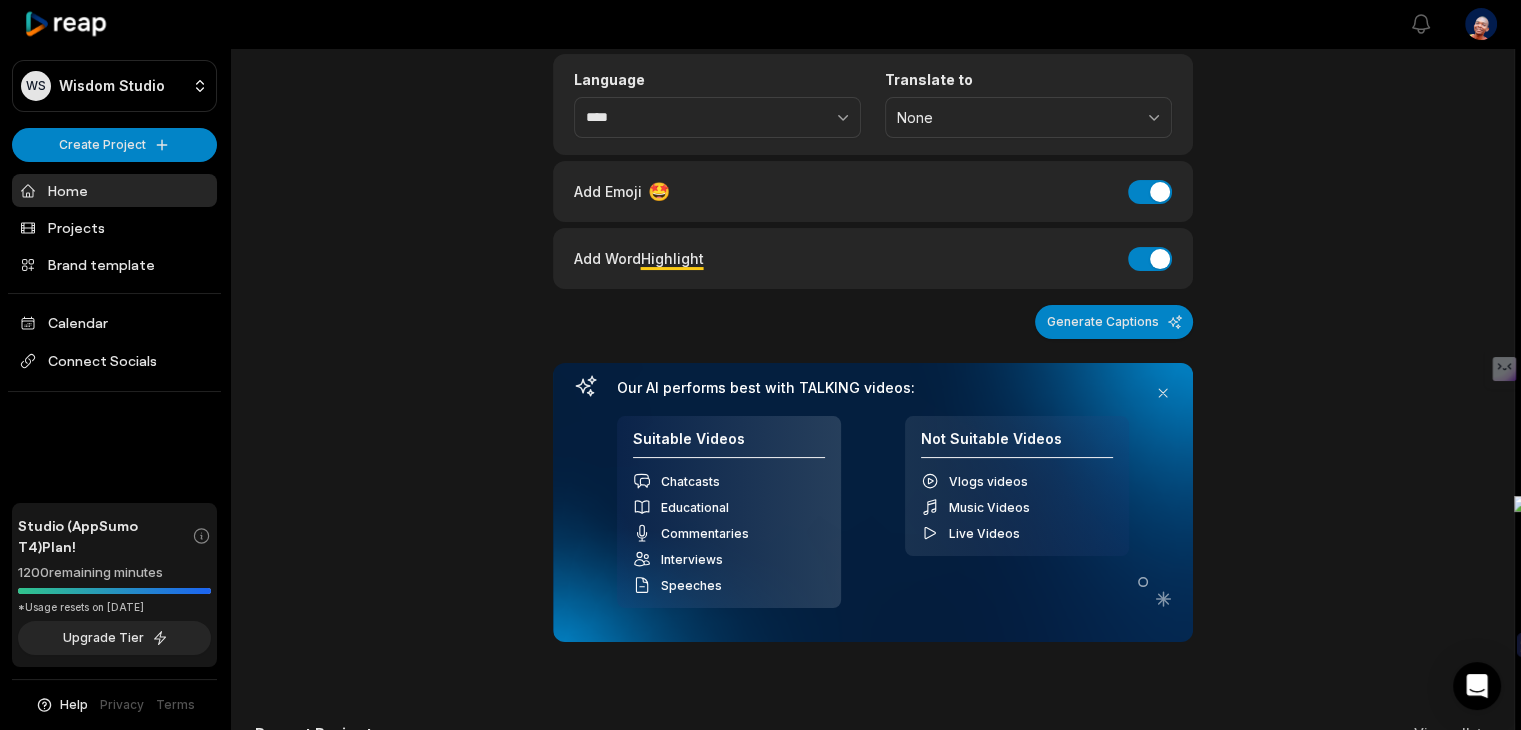 scroll, scrollTop: 200, scrollLeft: 0, axis: vertical 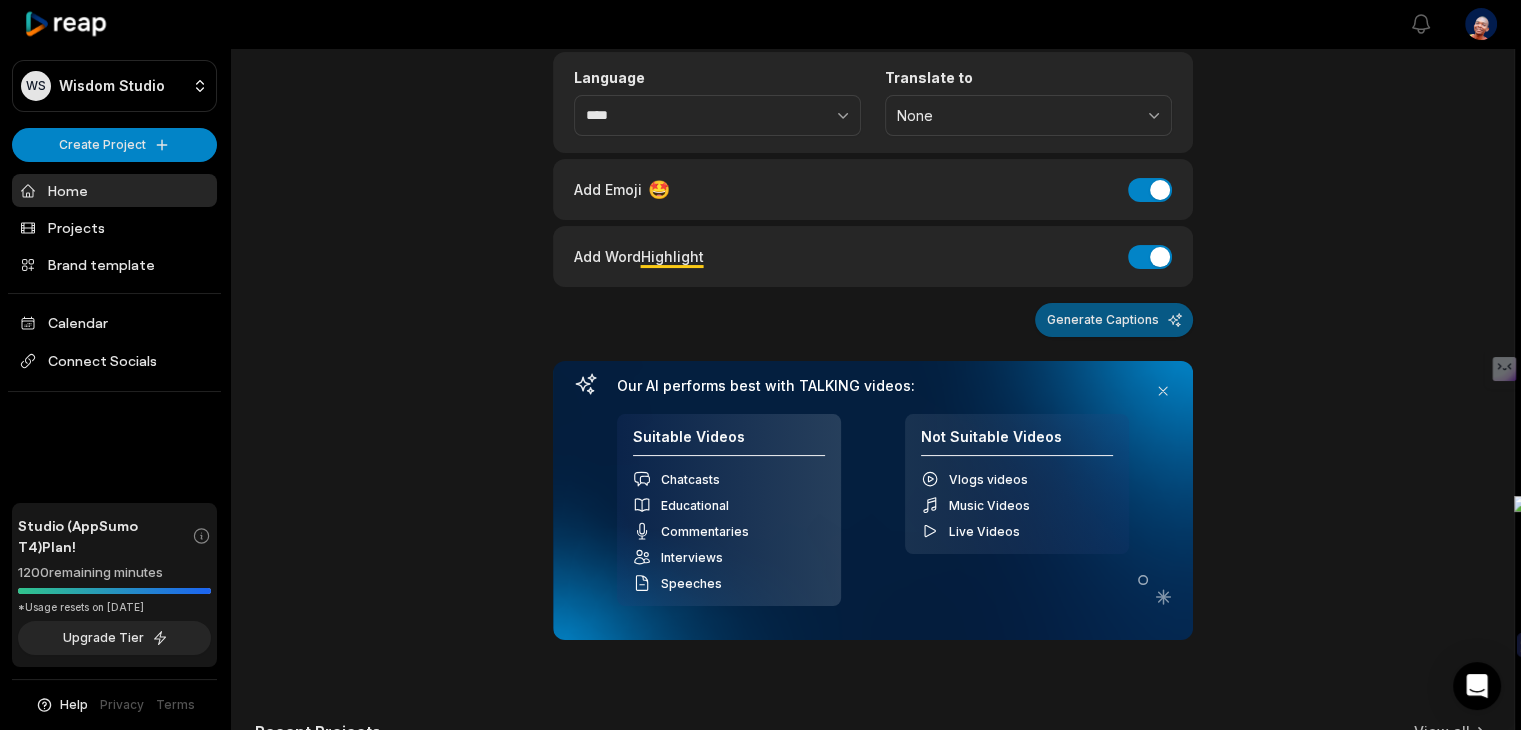 click on "Generate Captions" at bounding box center [1114, 320] 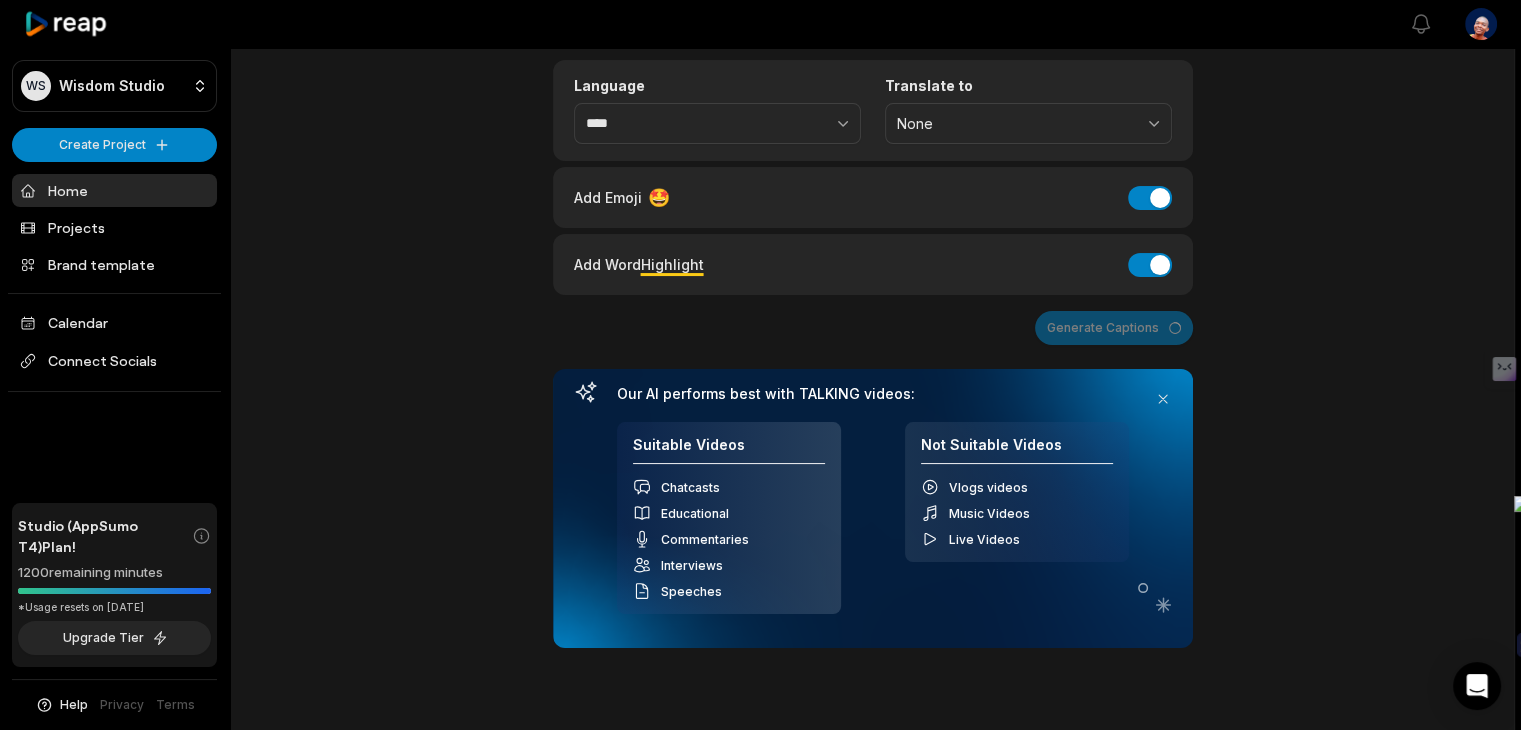 scroll, scrollTop: 200, scrollLeft: 0, axis: vertical 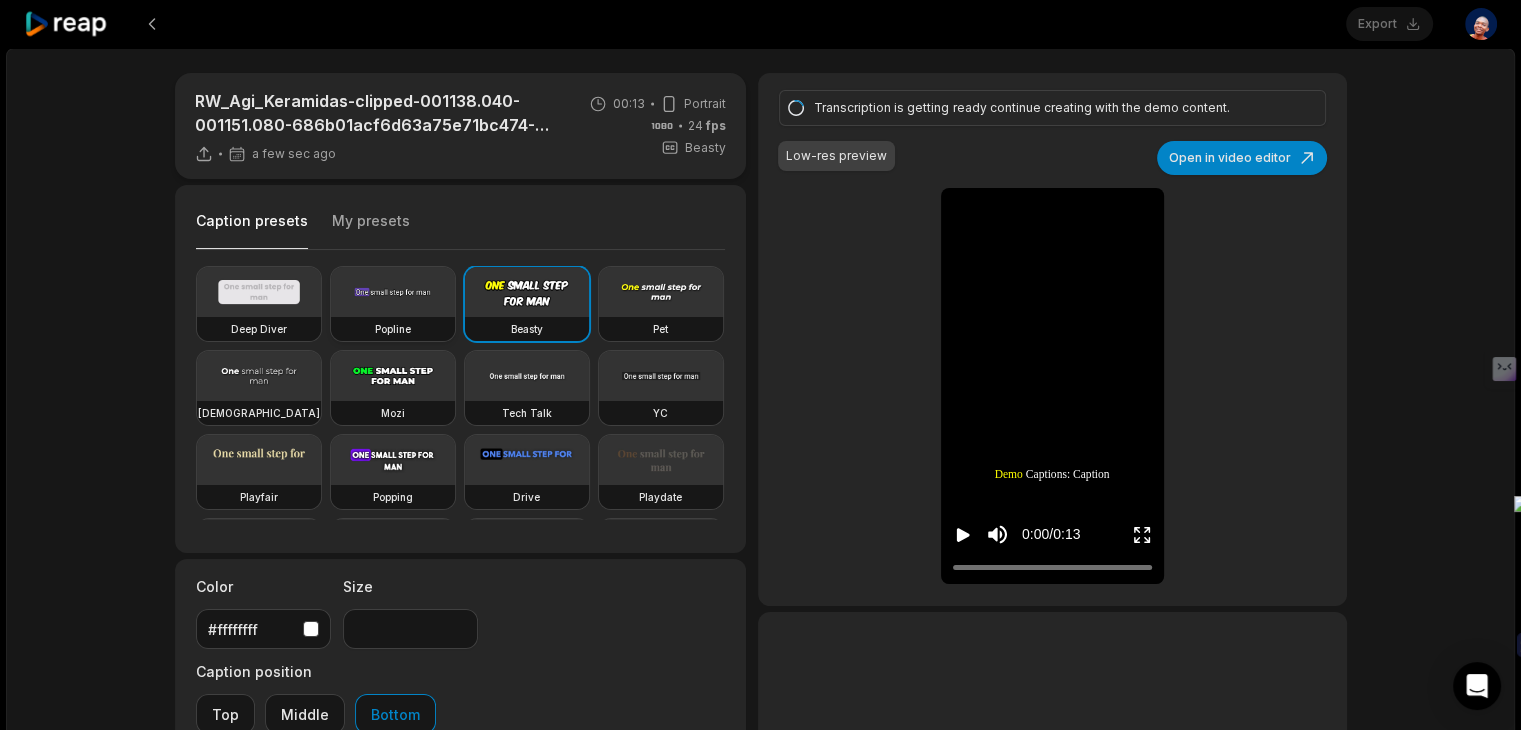 click at bounding box center [393, 292] 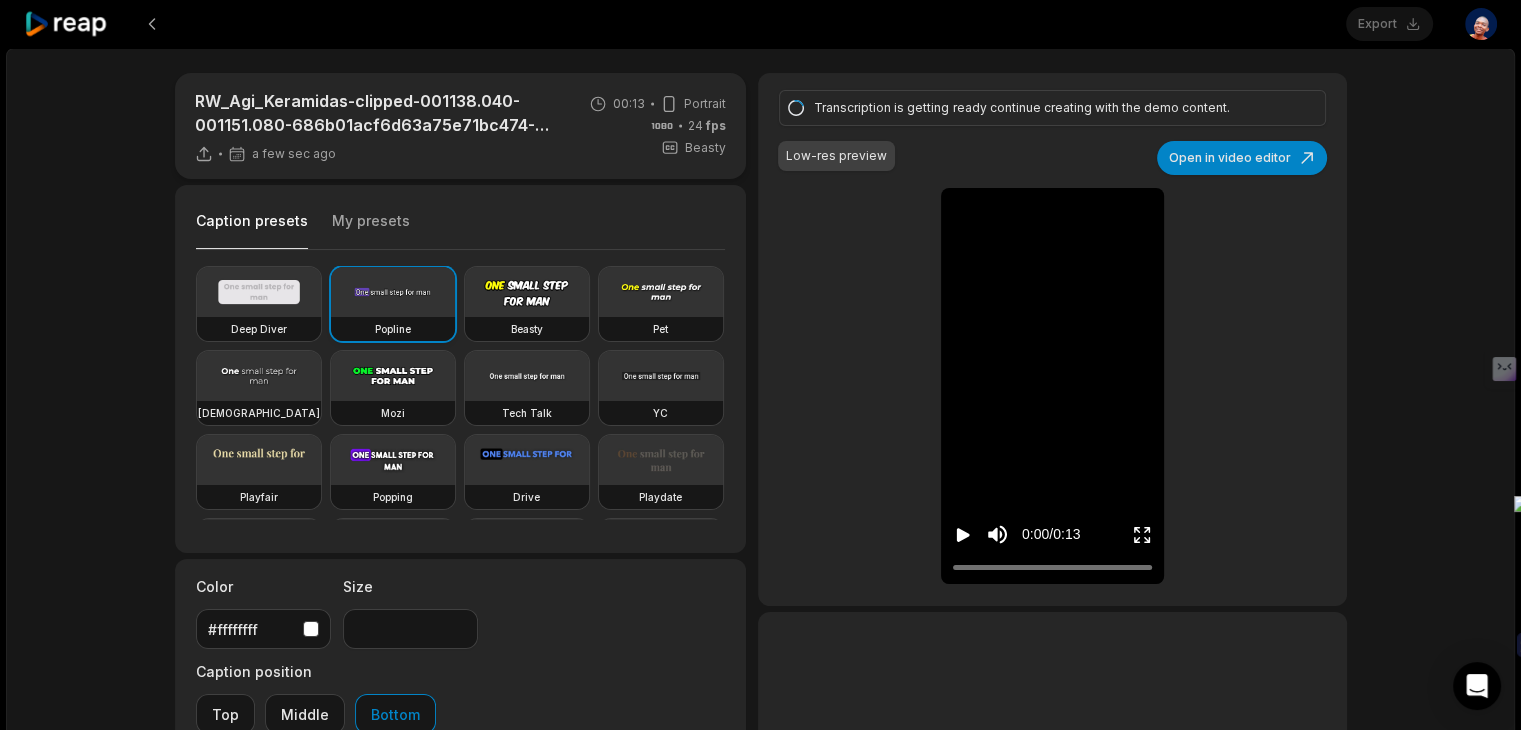 click at bounding box center (393, 292) 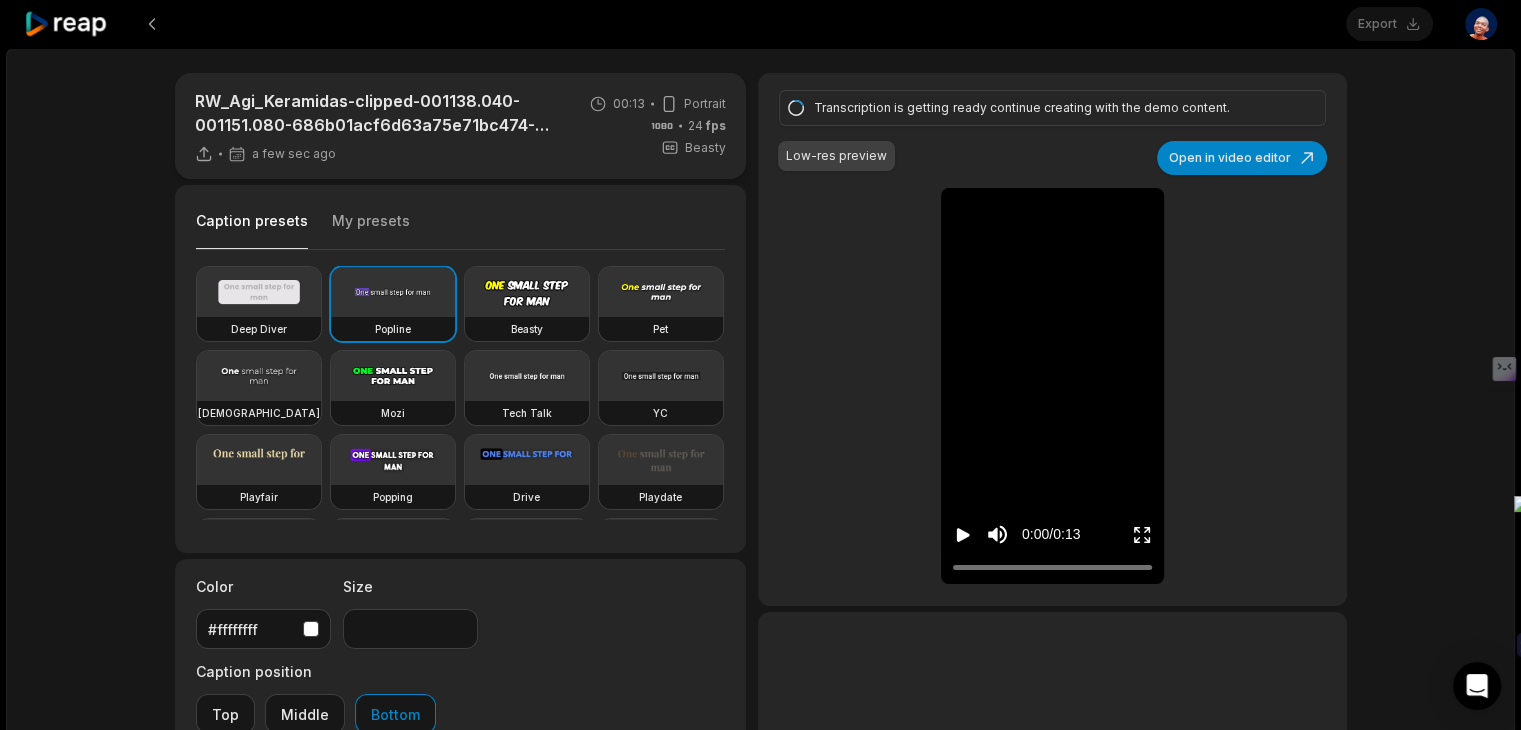 click 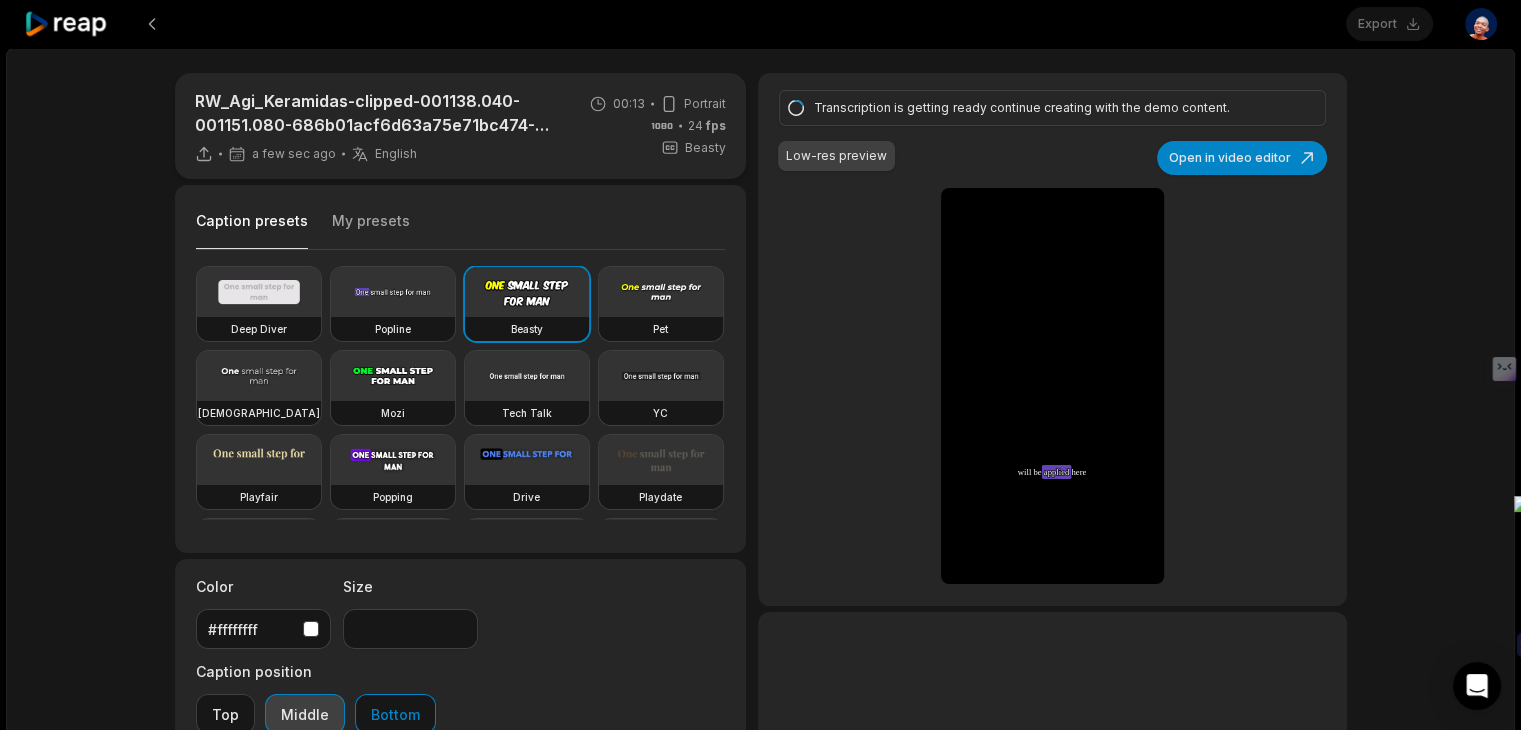 click on "Middle" at bounding box center (305, 714) 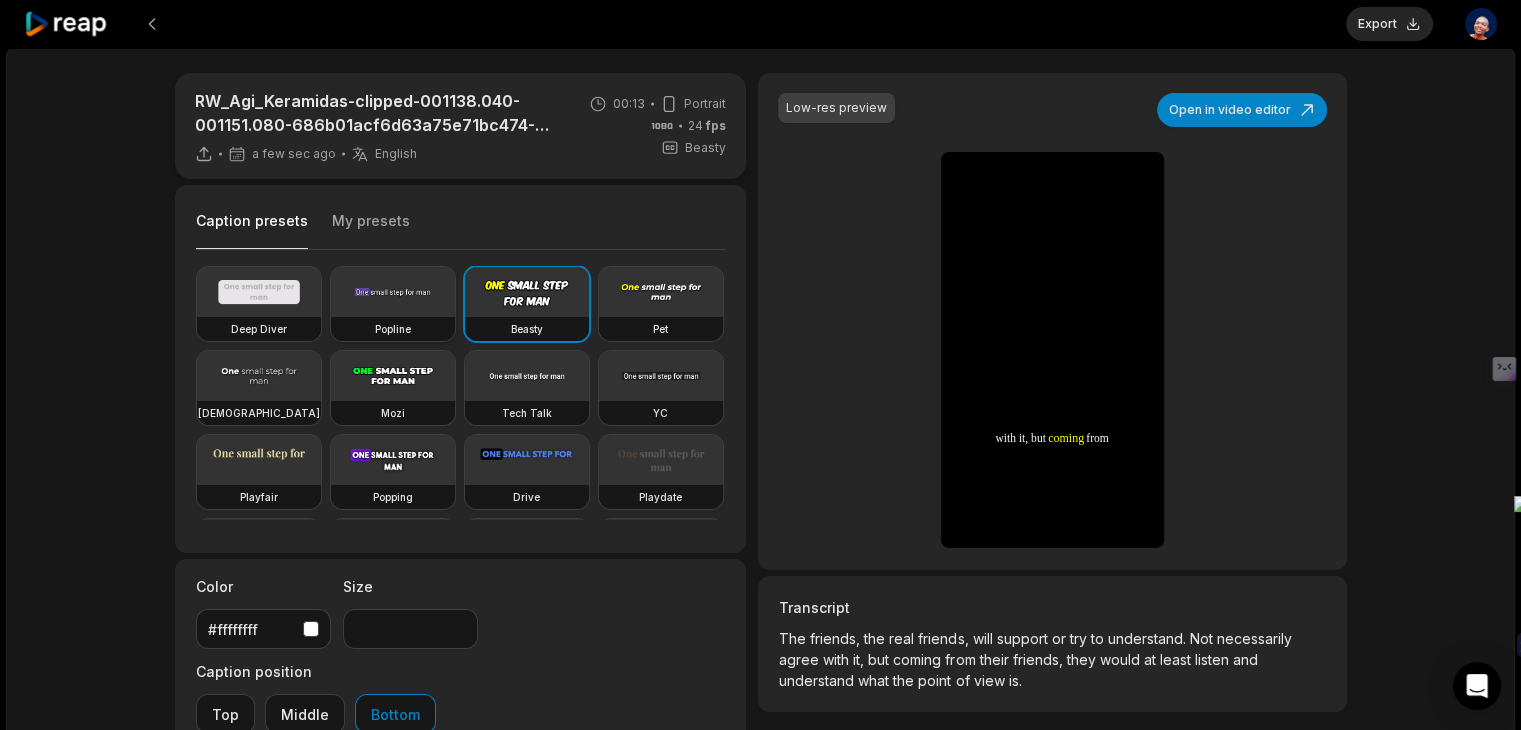 click at bounding box center [393, 292] 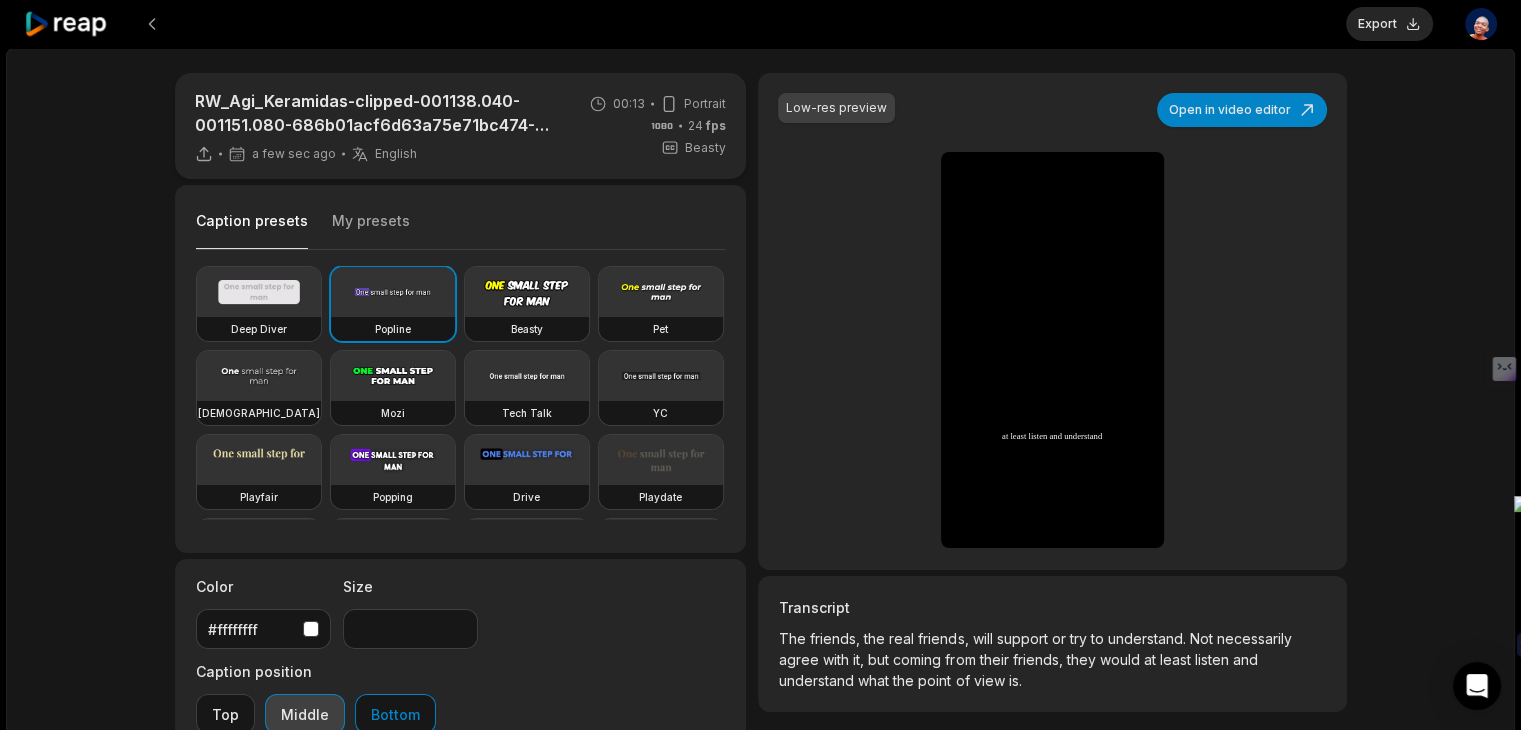 click on "Middle" at bounding box center [305, 714] 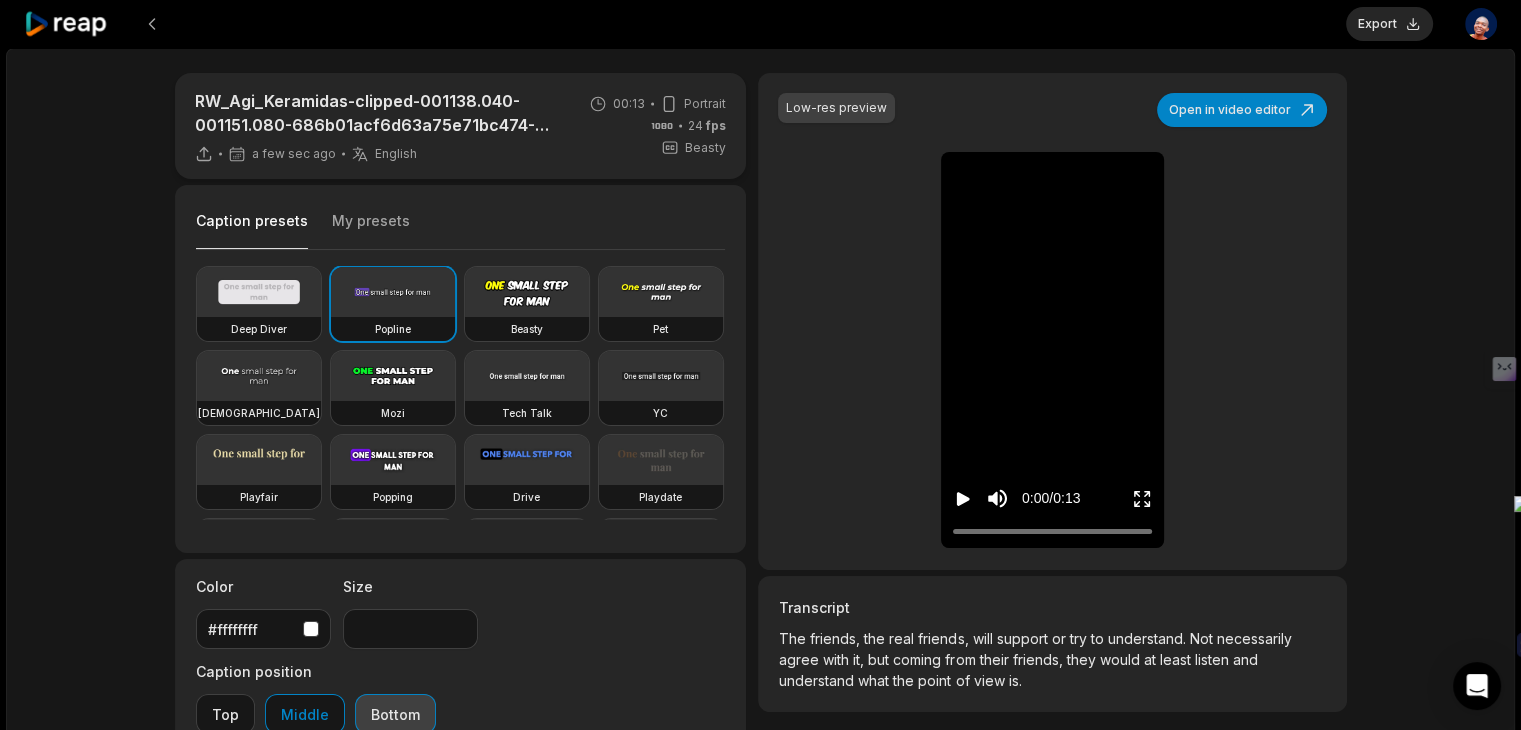 click on "Bottom" at bounding box center (395, 714) 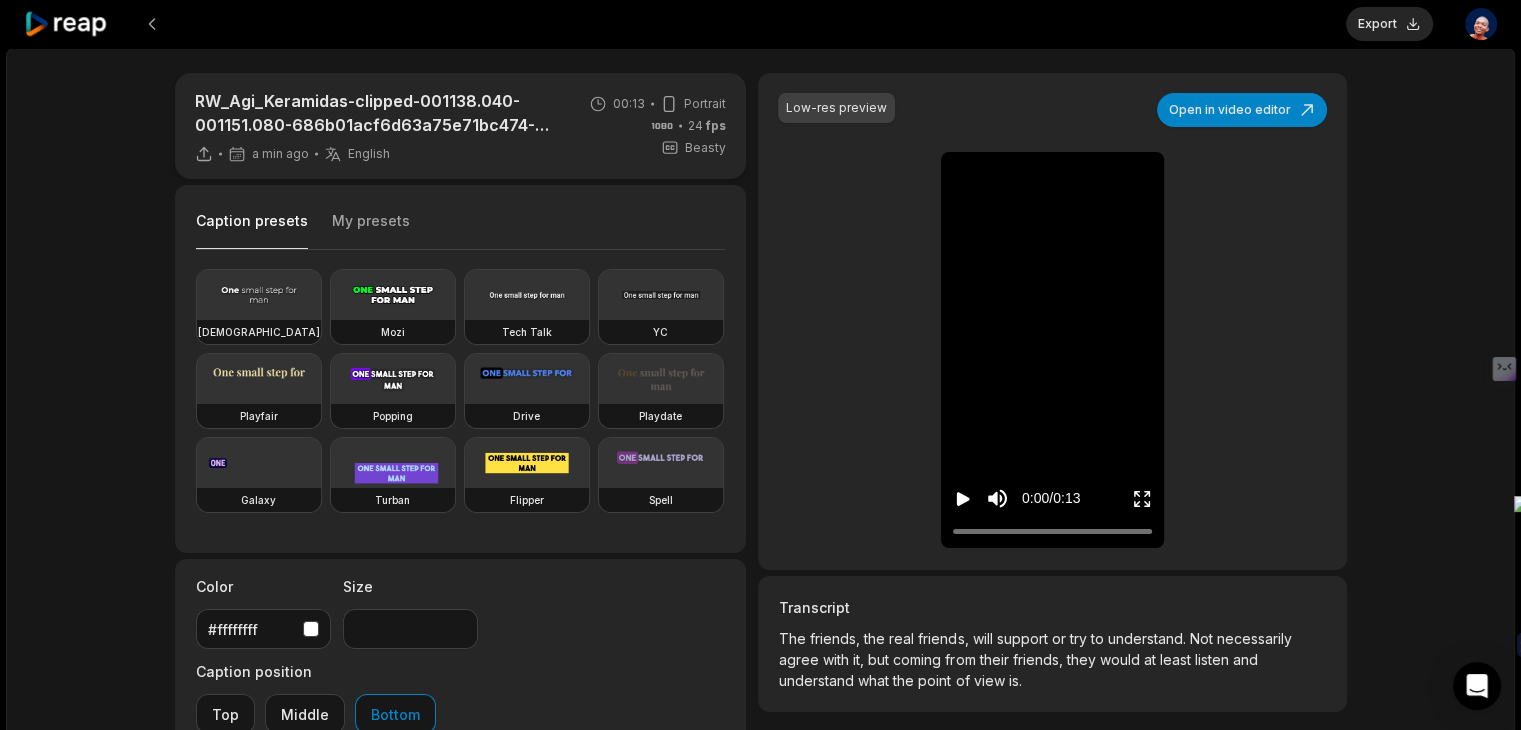 scroll, scrollTop: 200, scrollLeft: 0, axis: vertical 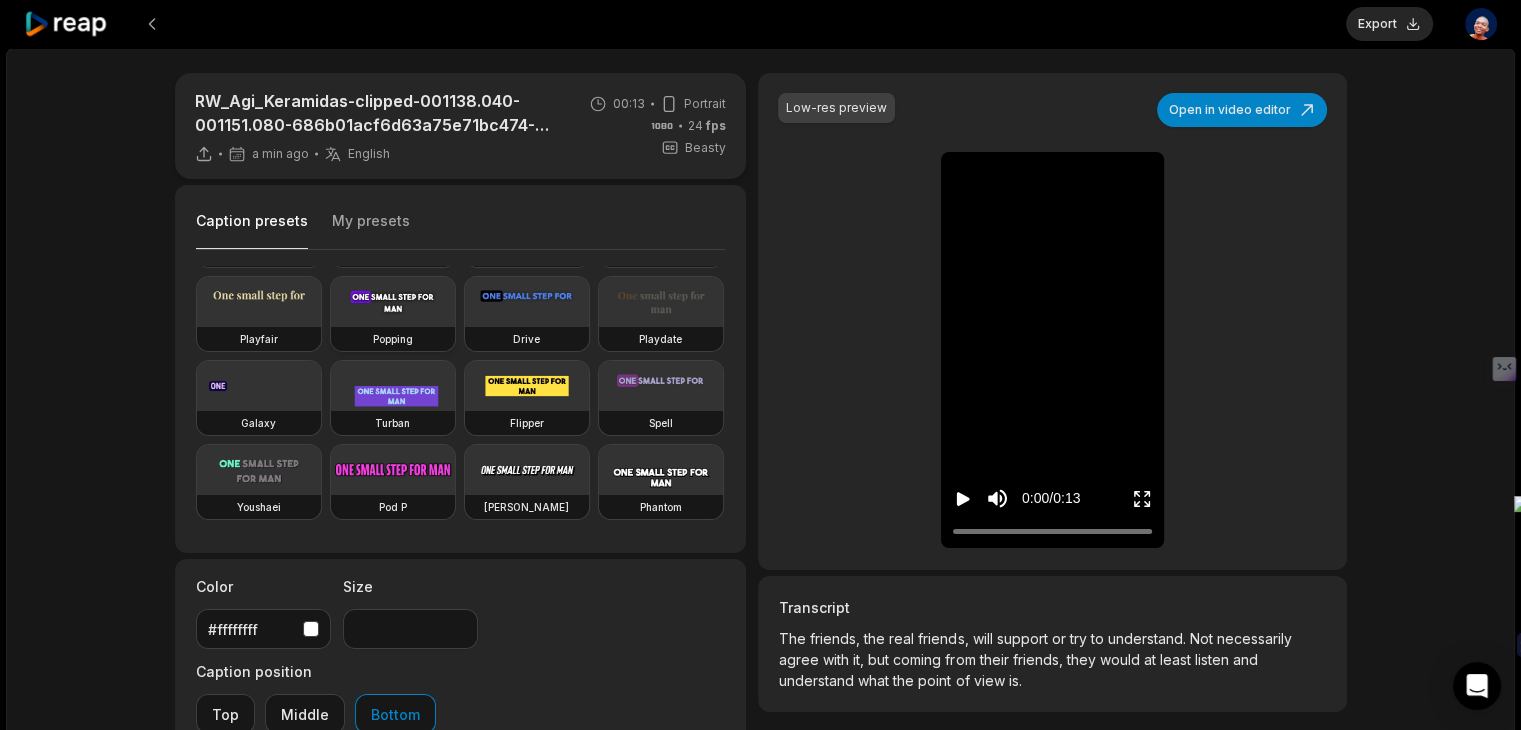 click at bounding box center (393, 302) 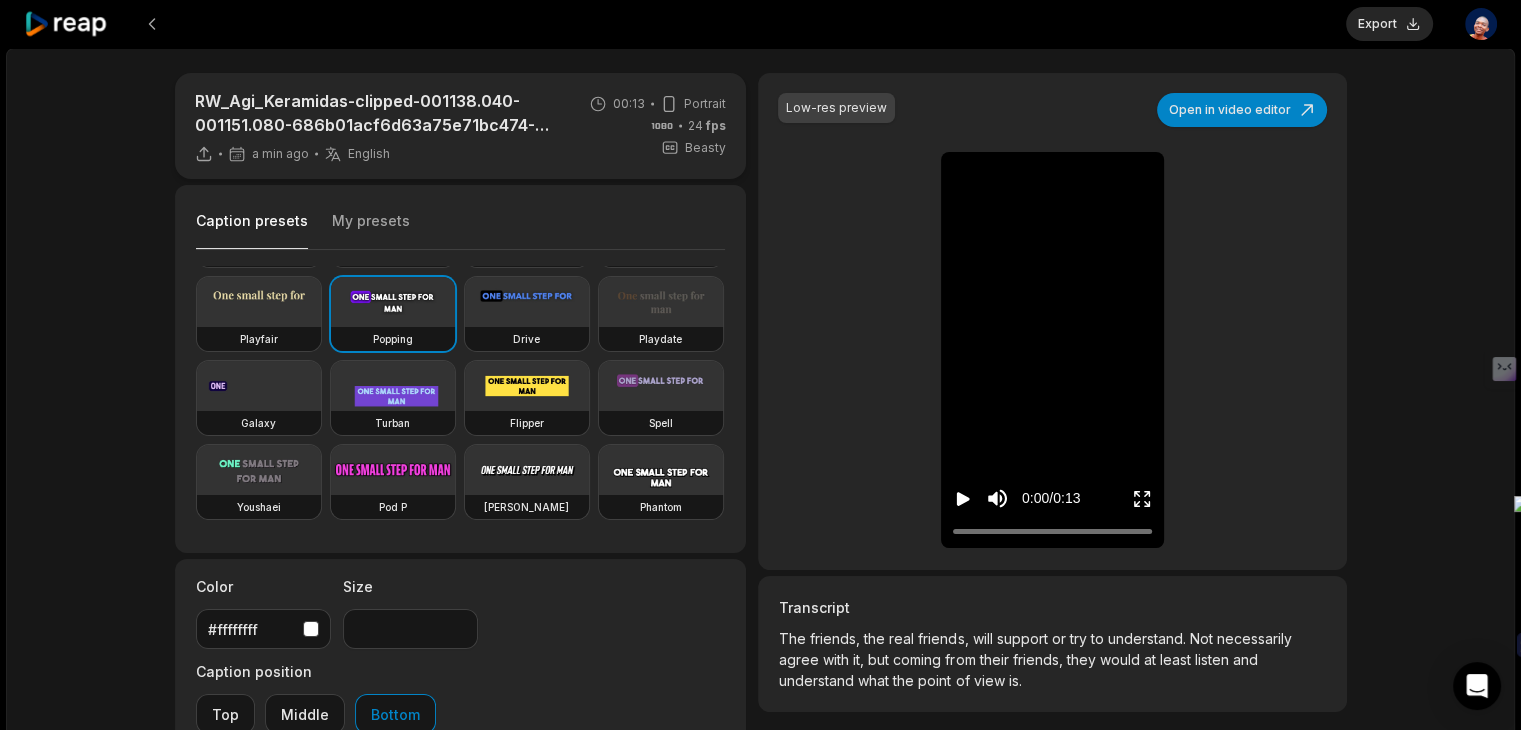 click 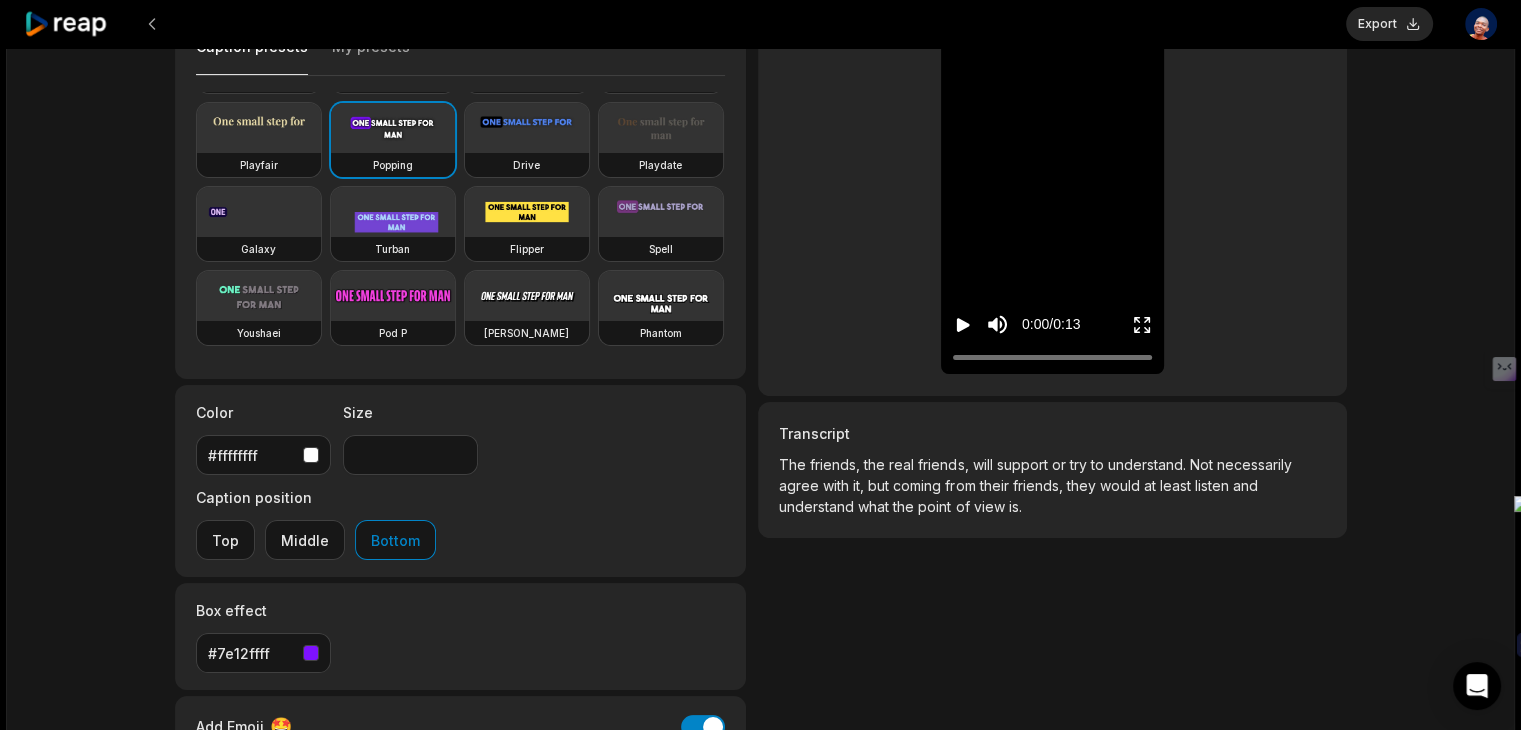 scroll, scrollTop: 0, scrollLeft: 0, axis: both 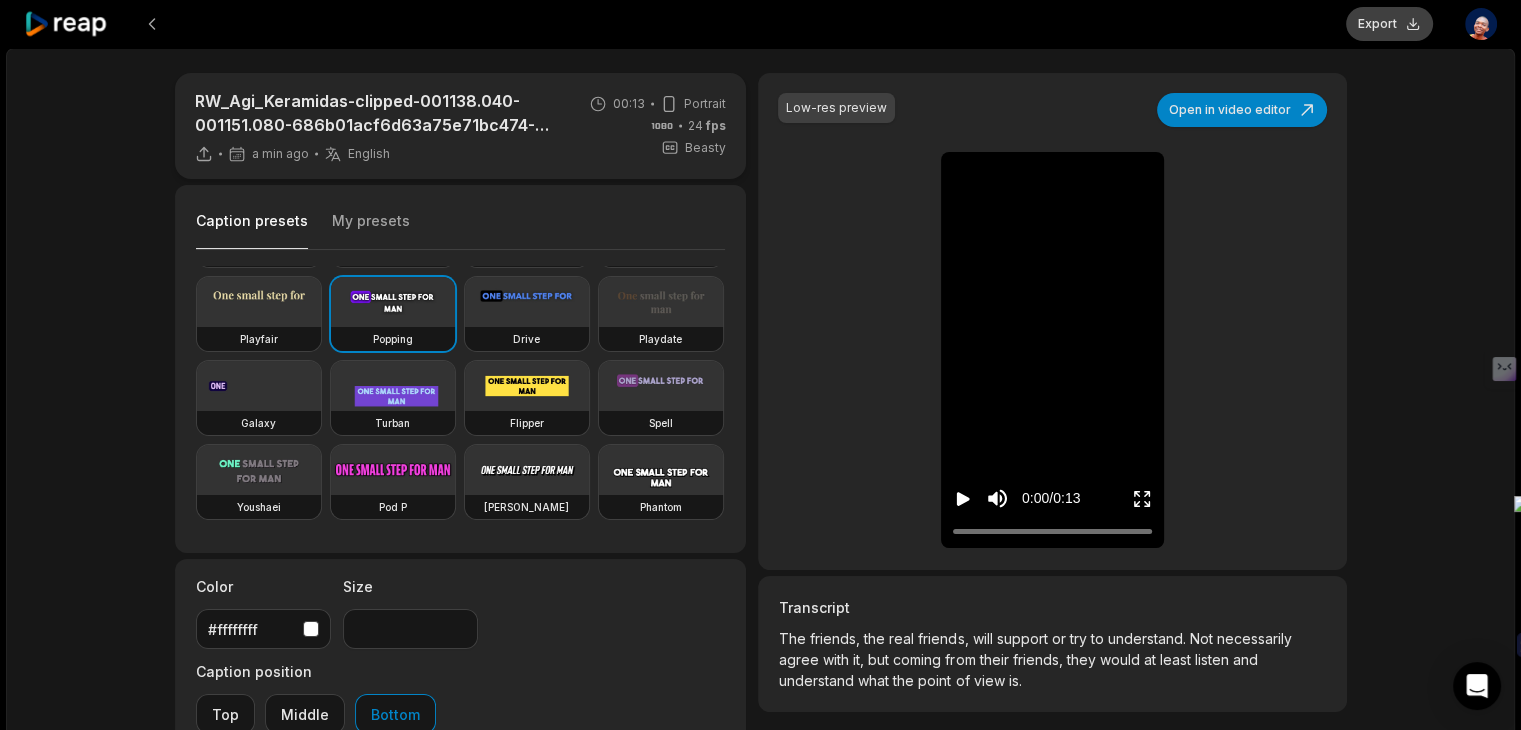 click on "Export" at bounding box center (1389, 24) 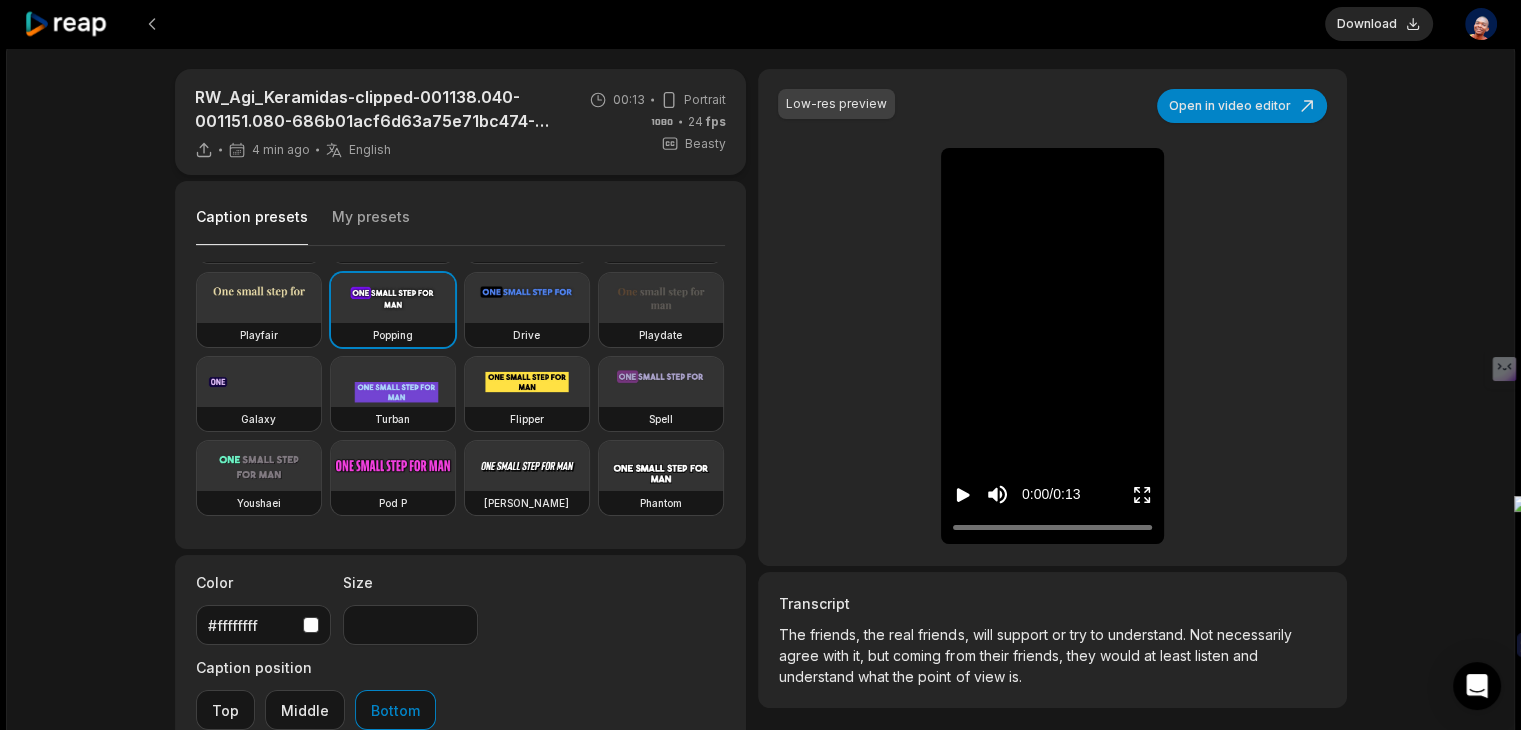 scroll, scrollTop: 0, scrollLeft: 0, axis: both 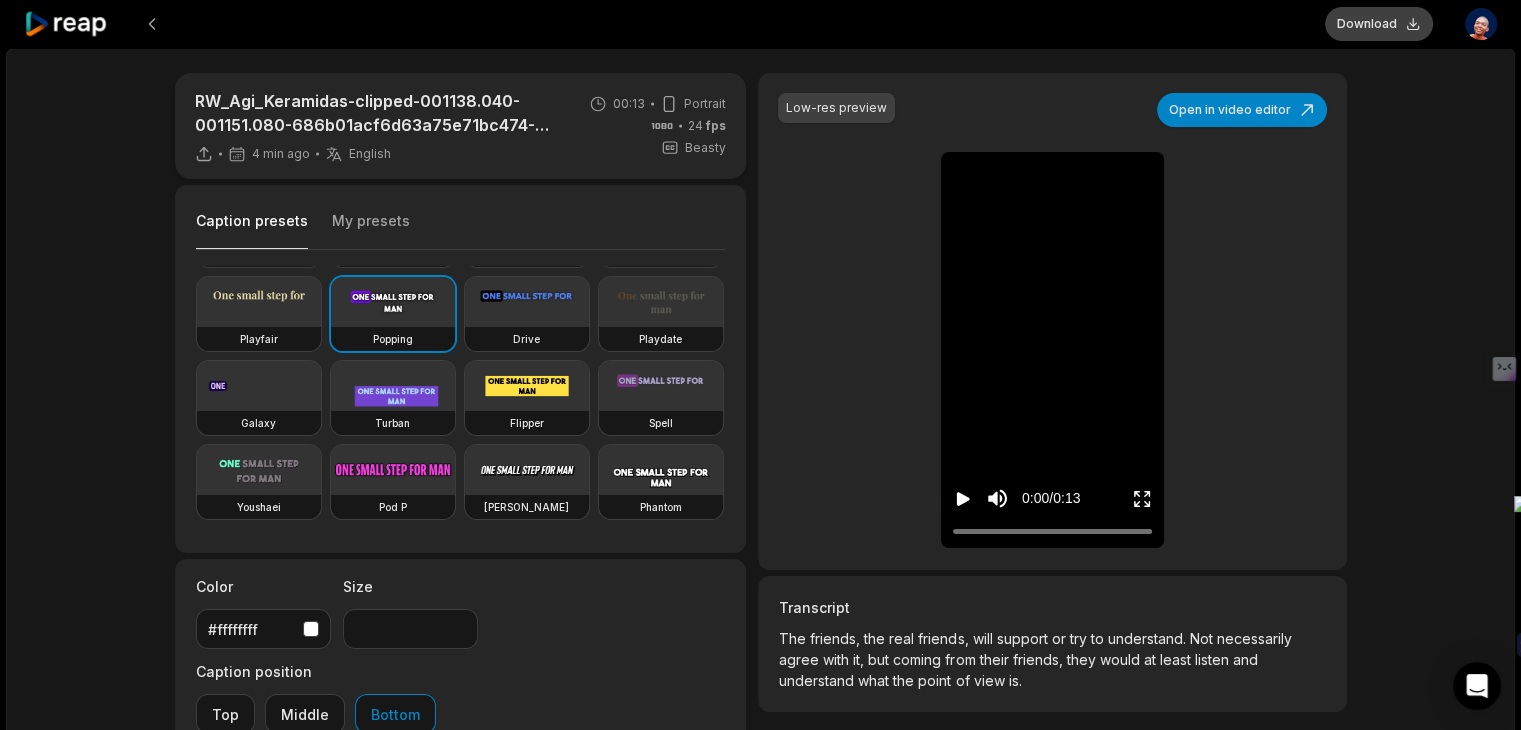click on "Download" at bounding box center [1379, 24] 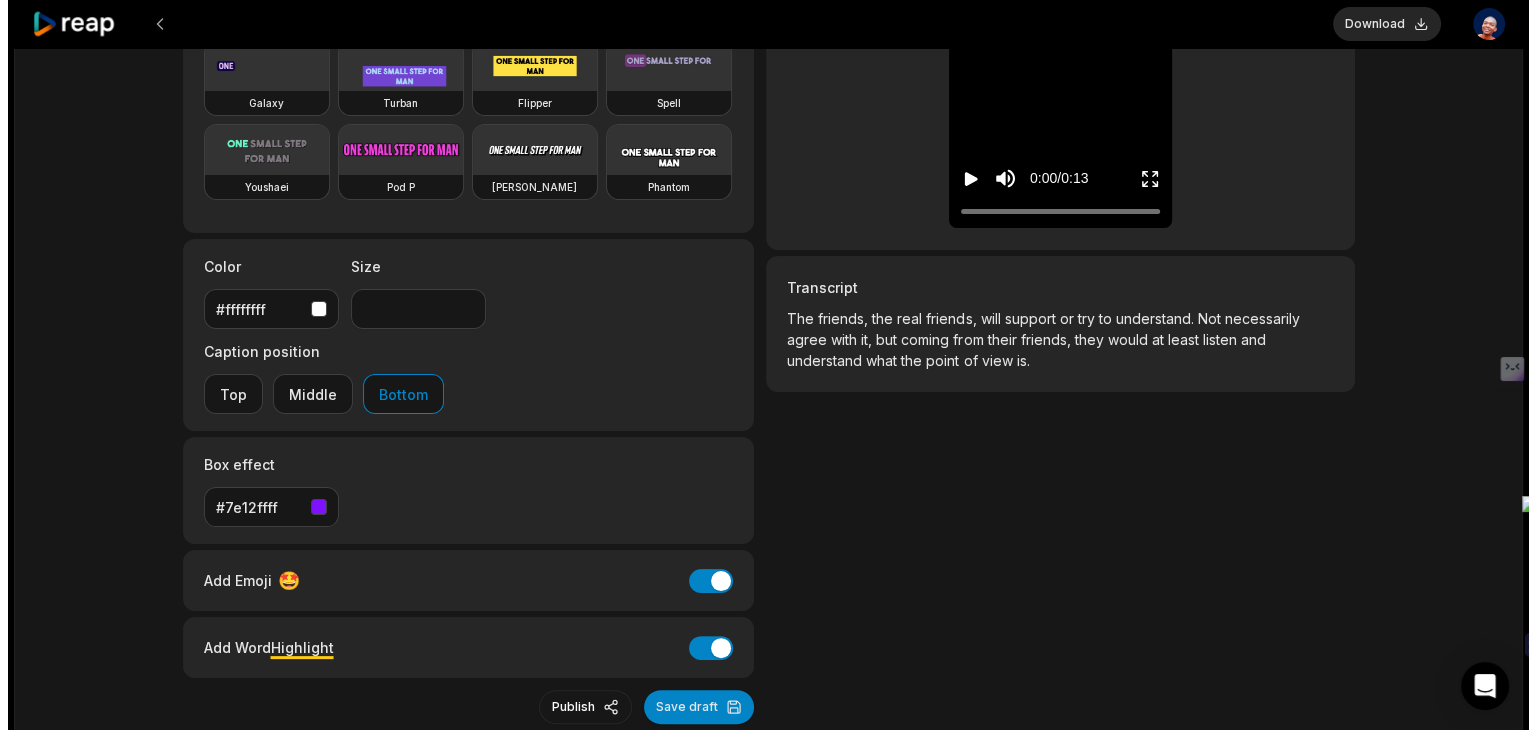 scroll, scrollTop: 336, scrollLeft: 0, axis: vertical 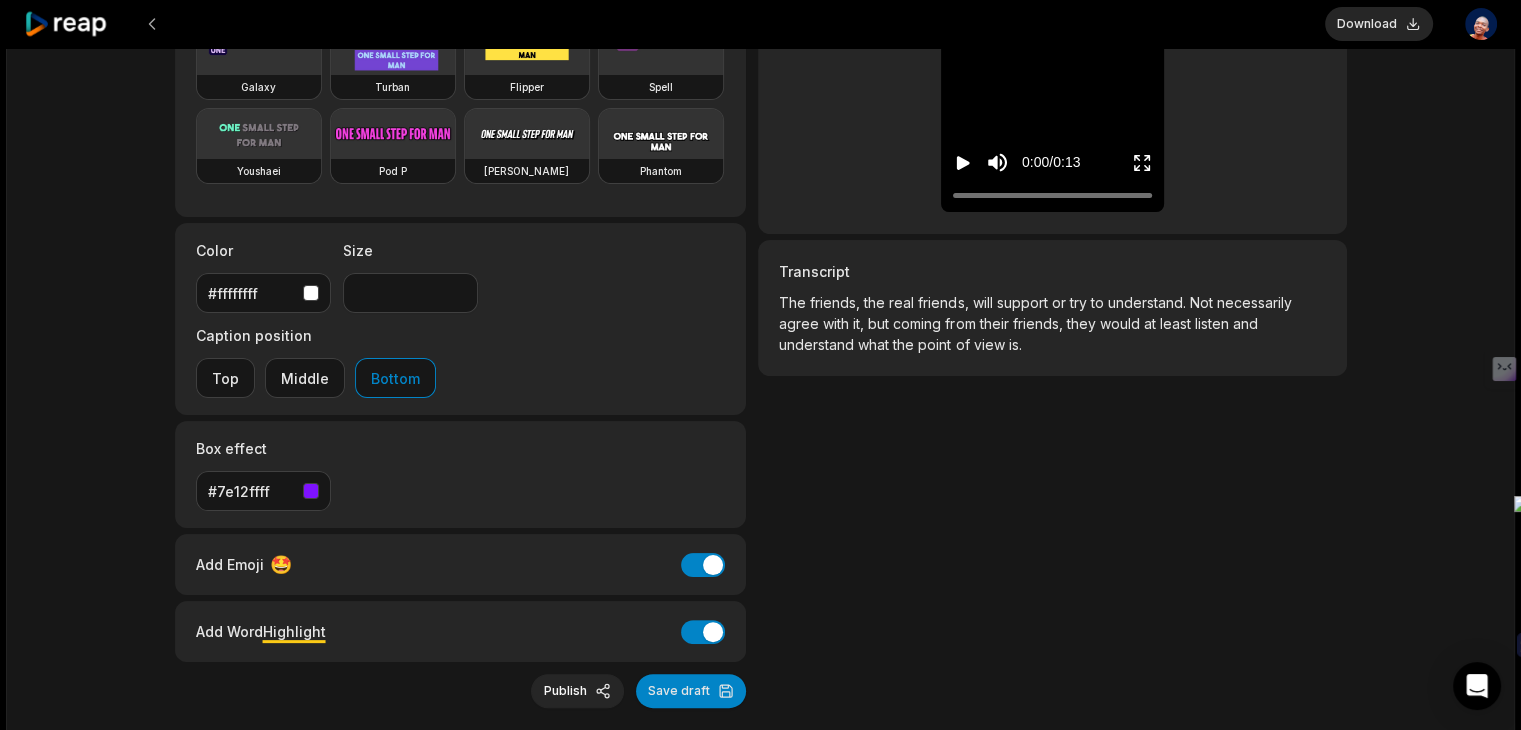 click on "Publish" at bounding box center (577, 691) 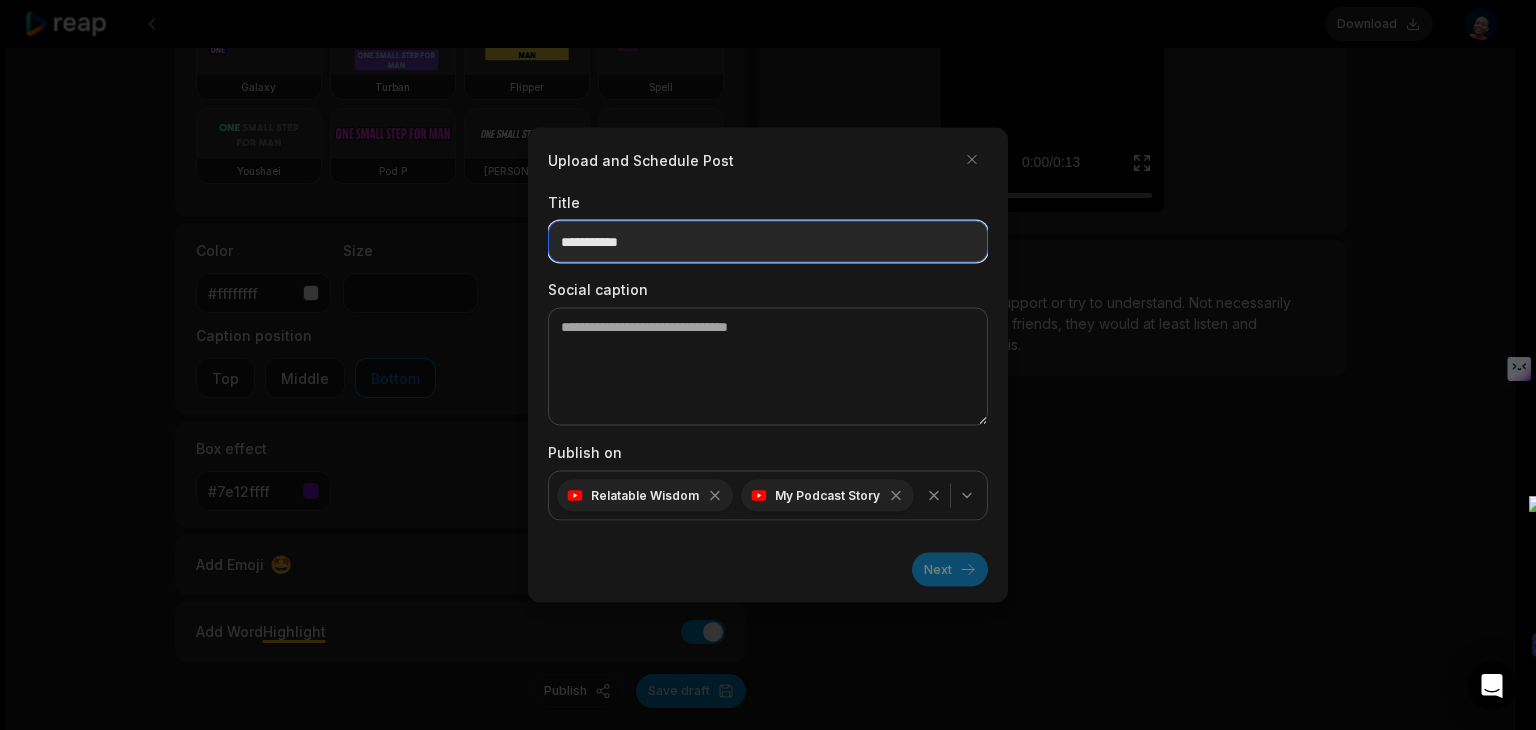 click at bounding box center (768, 242) 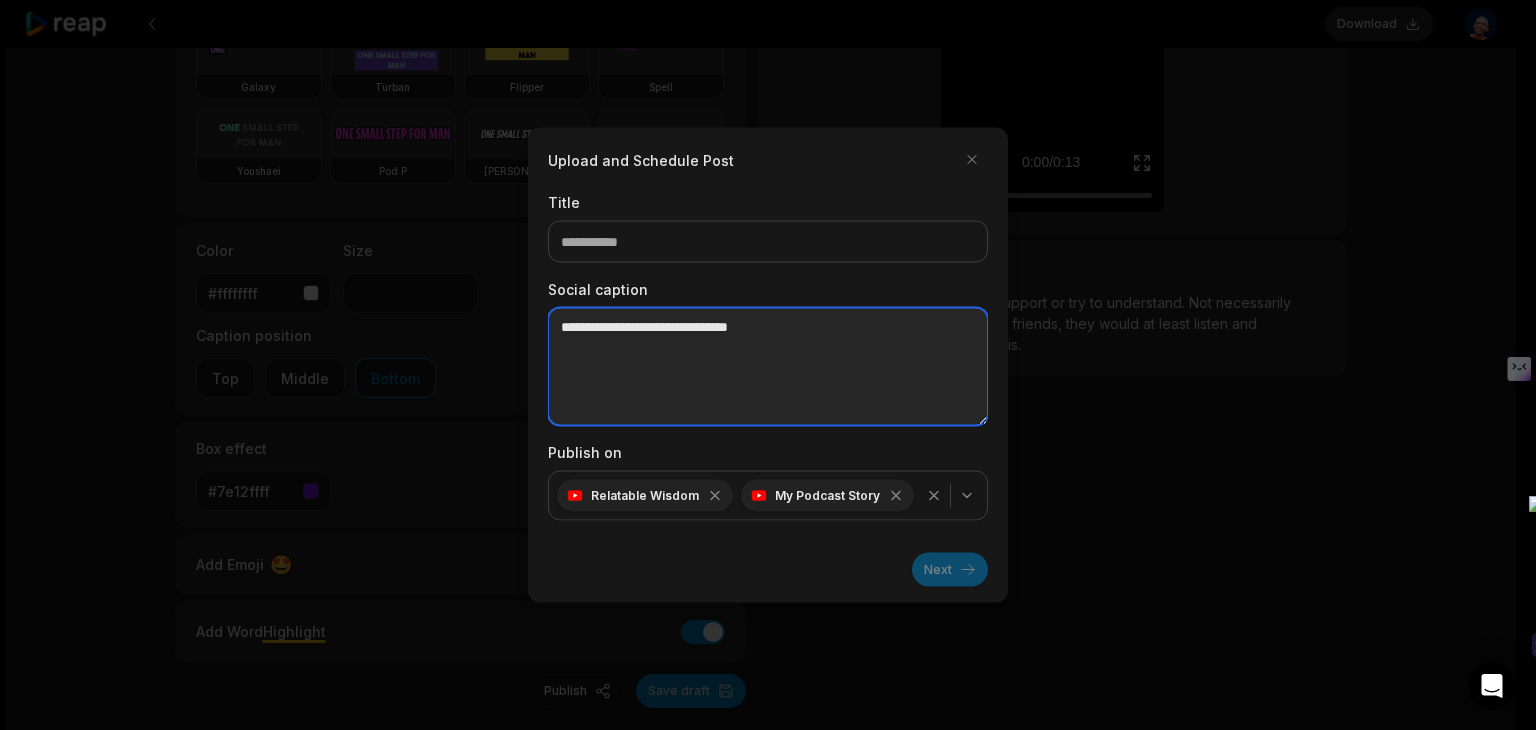 click at bounding box center [768, 367] 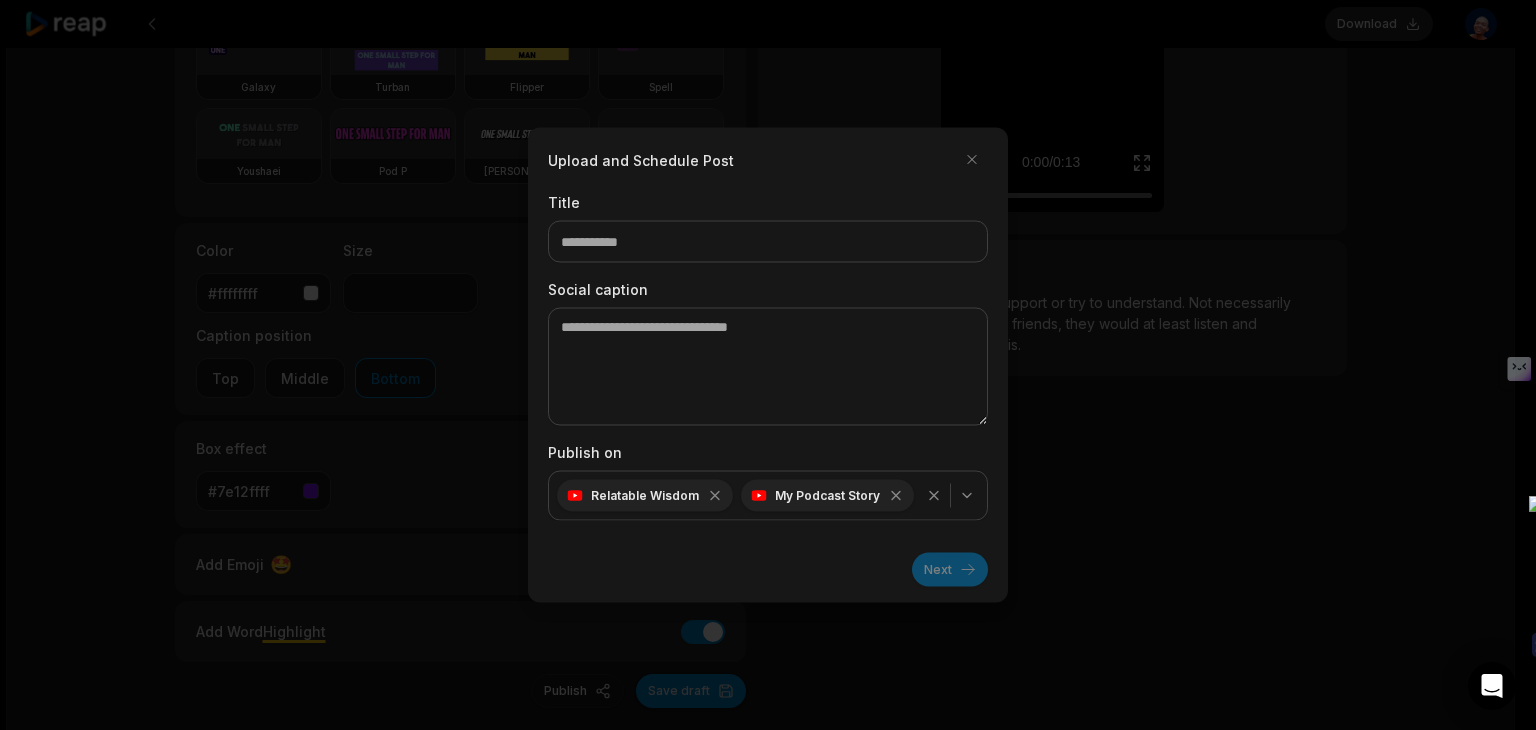 click 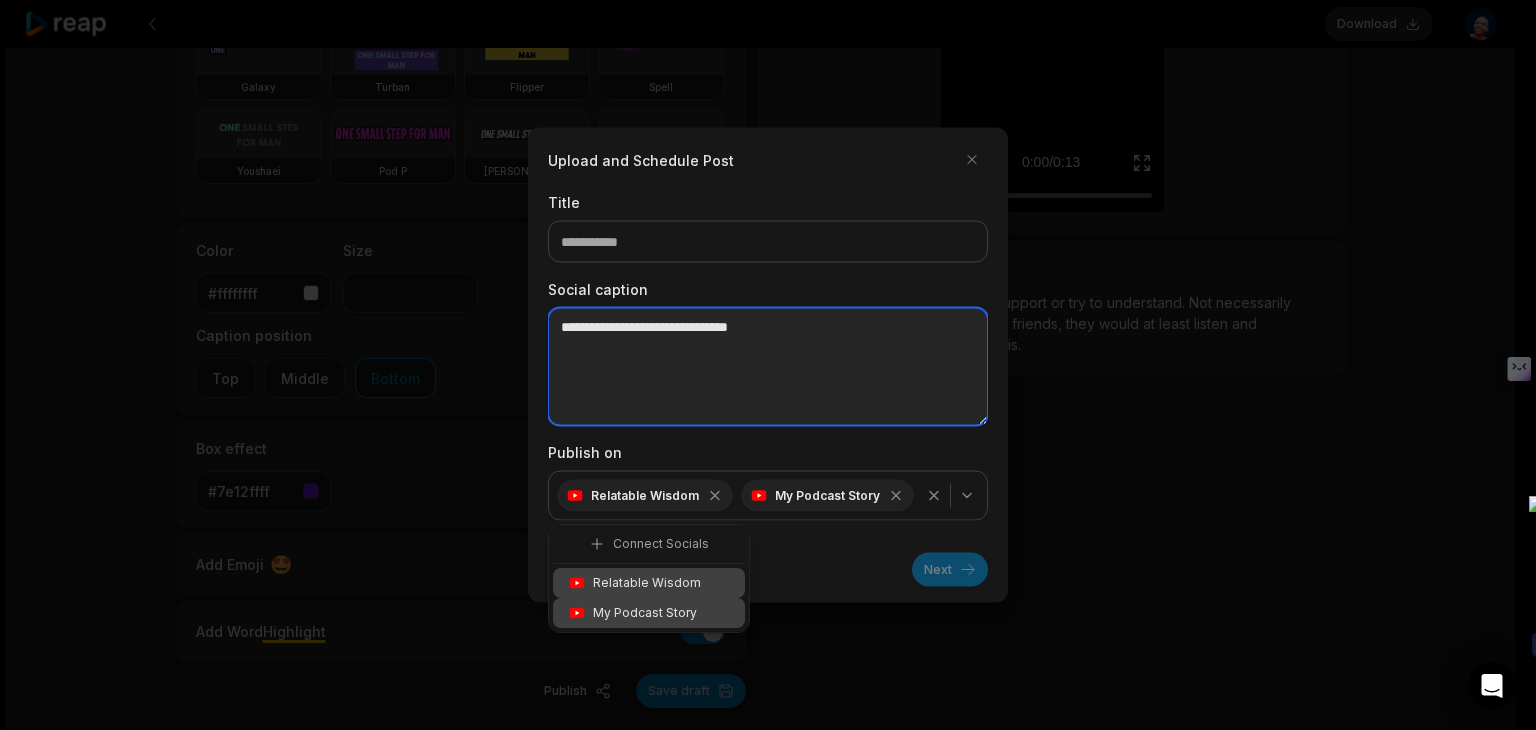 click at bounding box center [768, 367] 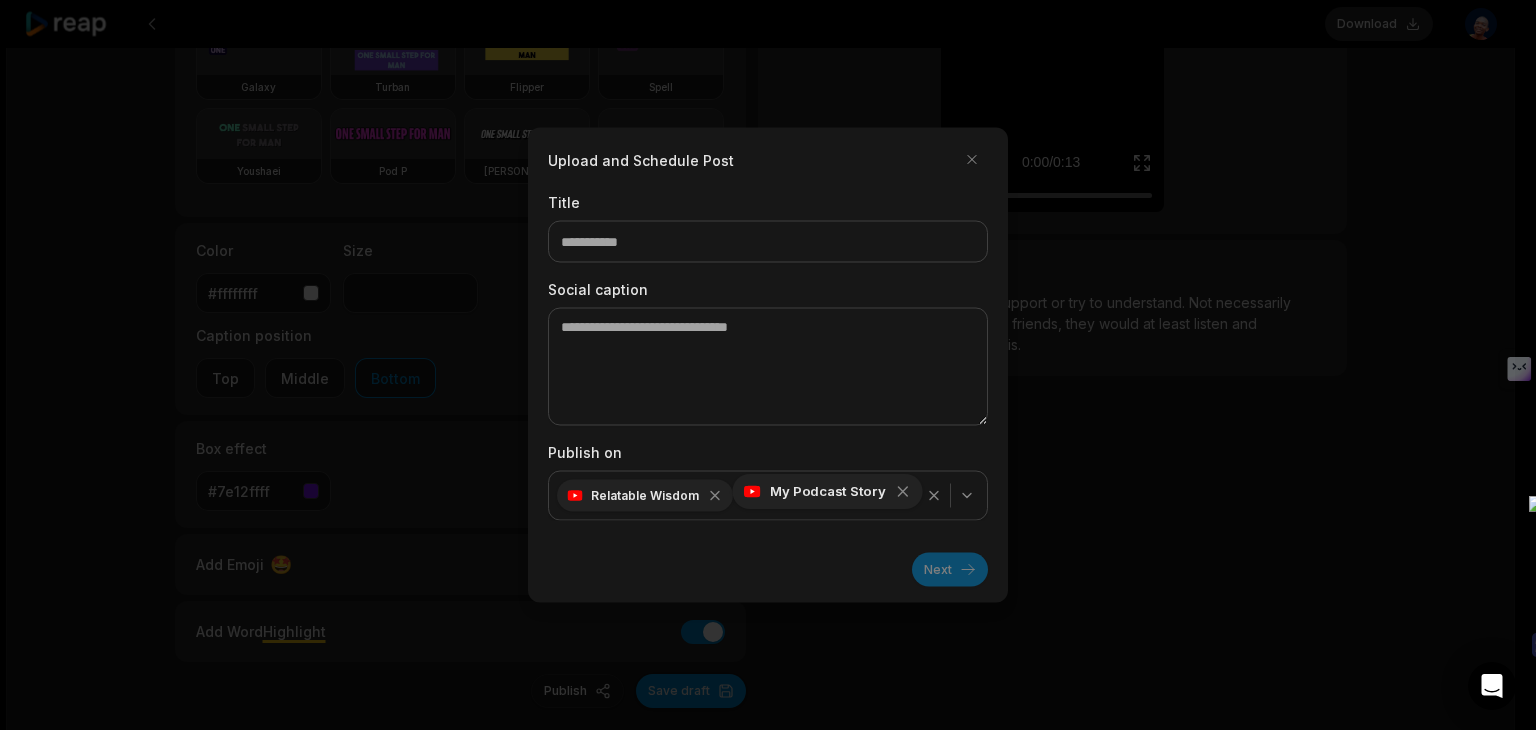 click 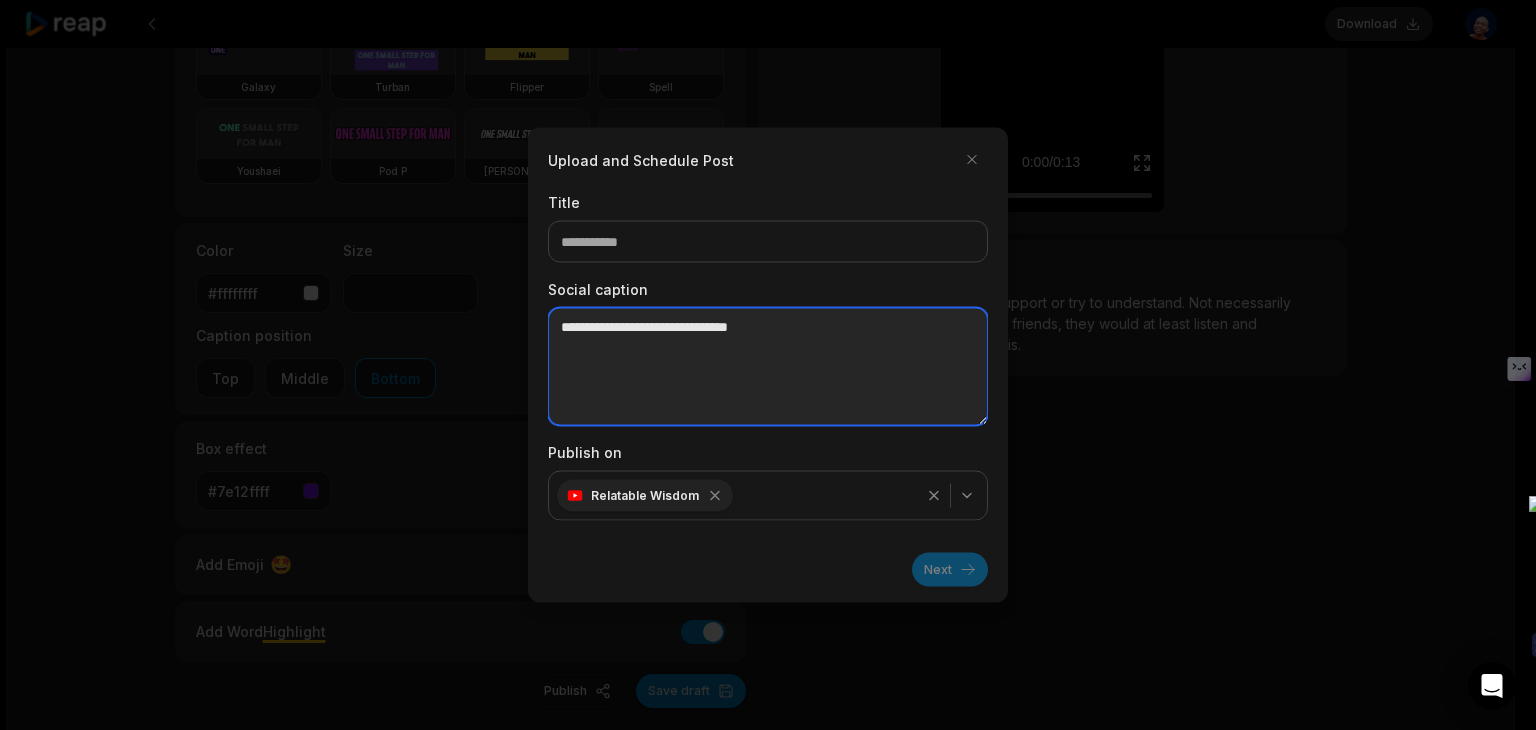 click at bounding box center [768, 367] 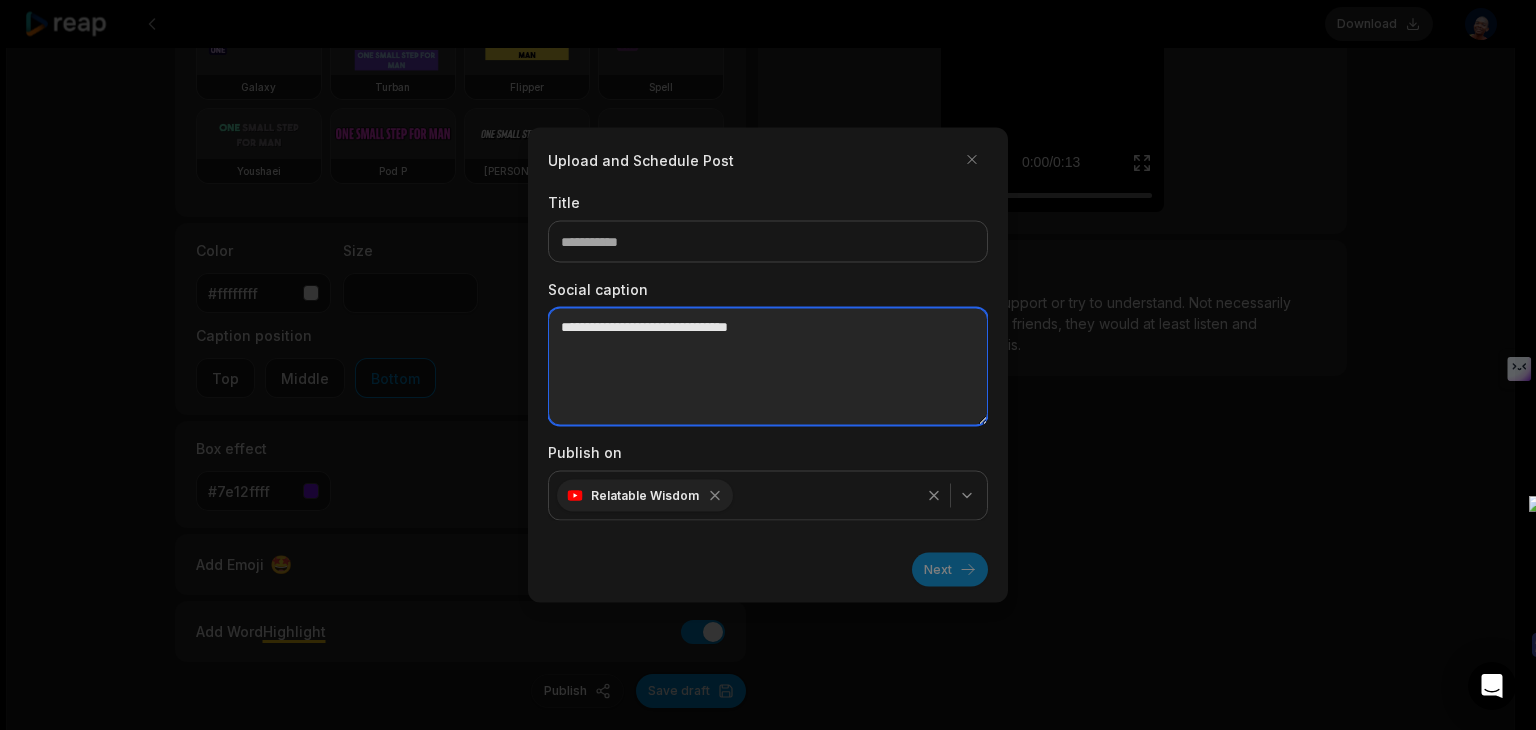 click at bounding box center (768, 367) 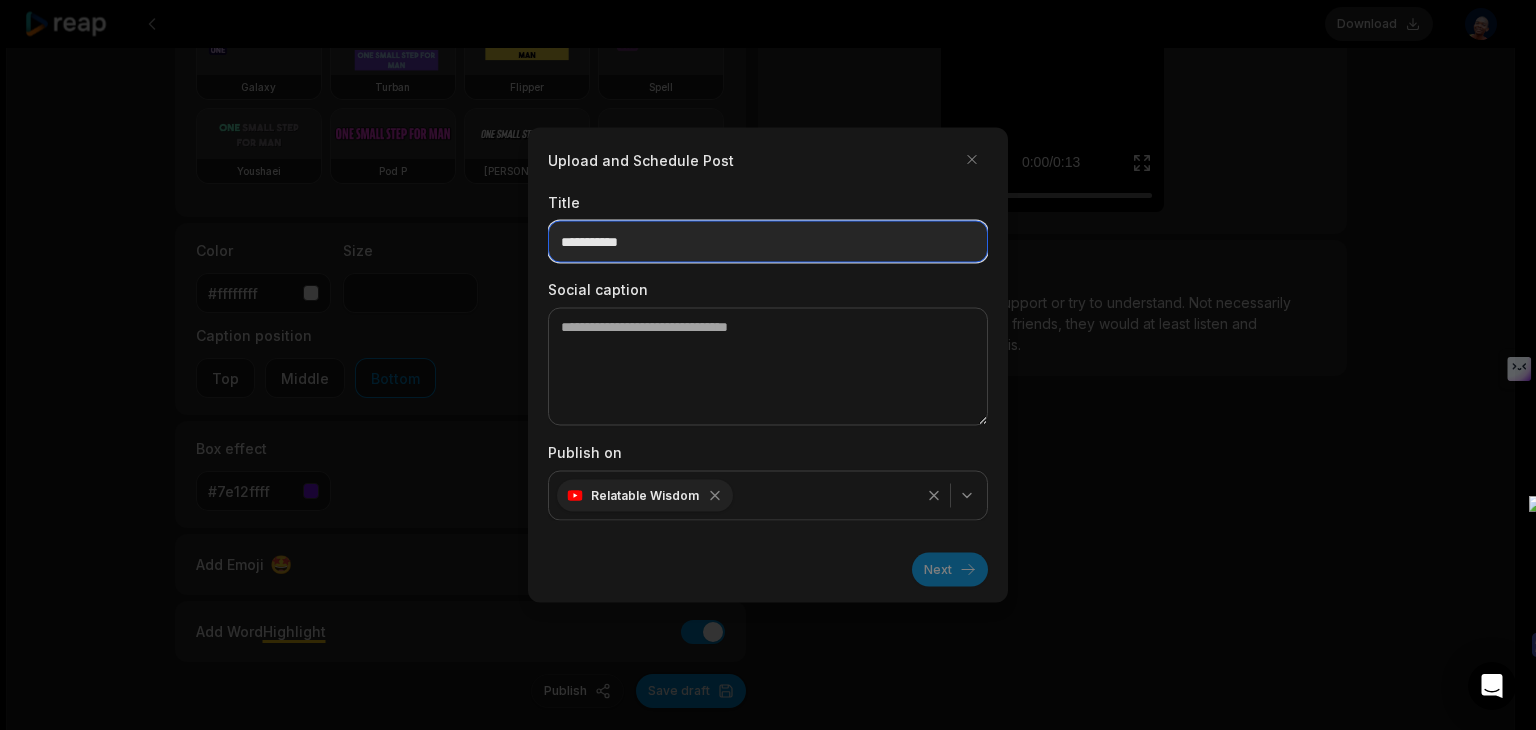 click at bounding box center (768, 242) 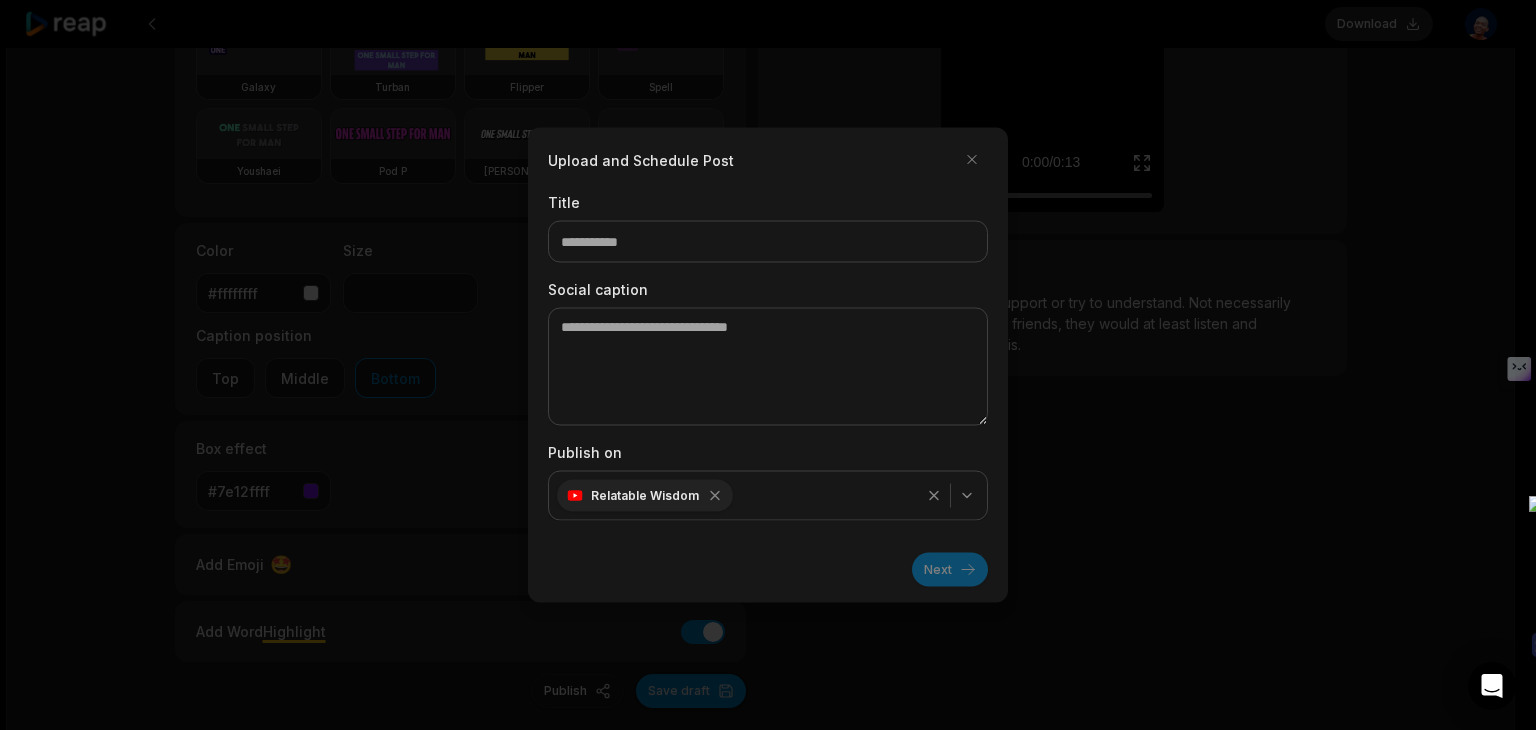 click at bounding box center [768, 365] 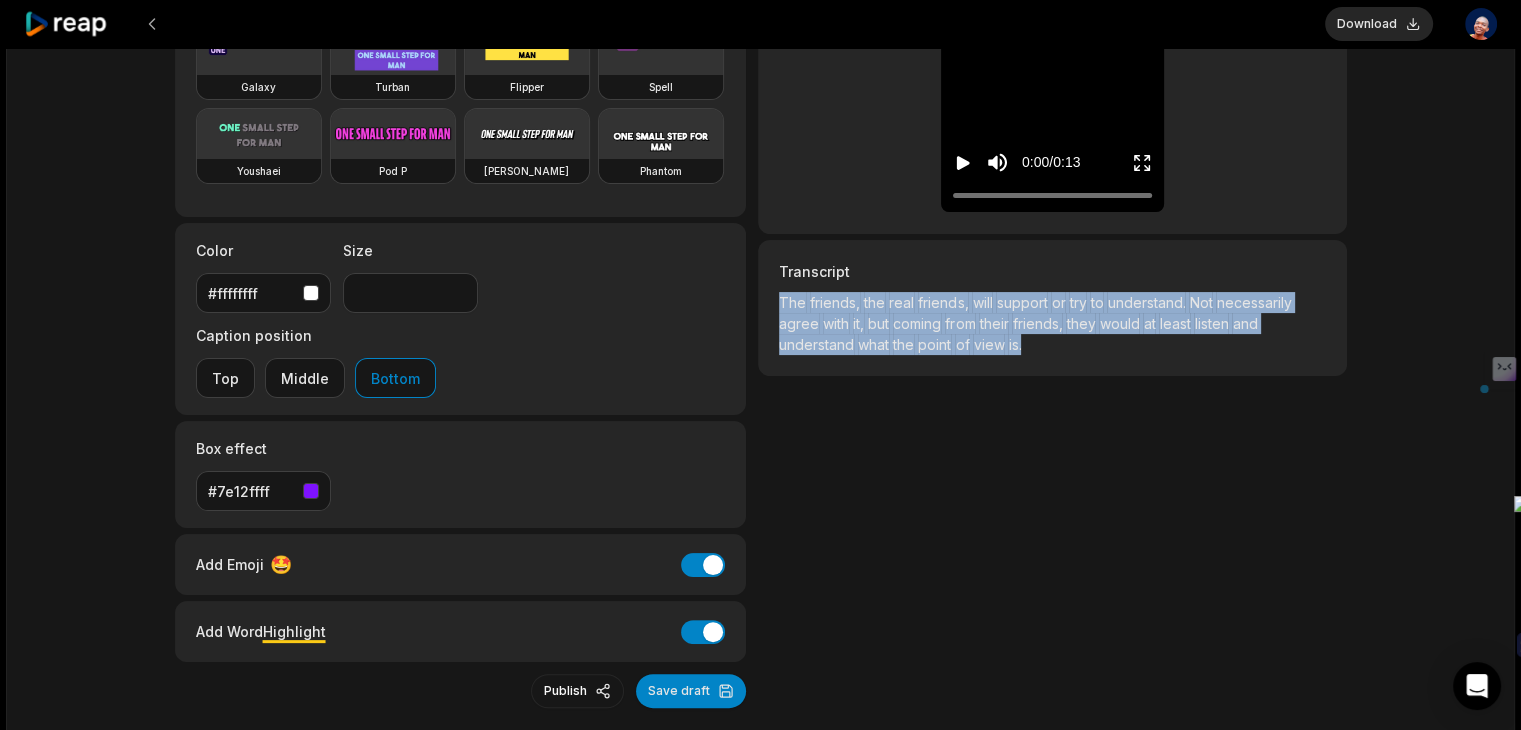 drag, startPoint x: 776, startPoint y: 302, endPoint x: 1031, endPoint y: 341, distance: 257.96512 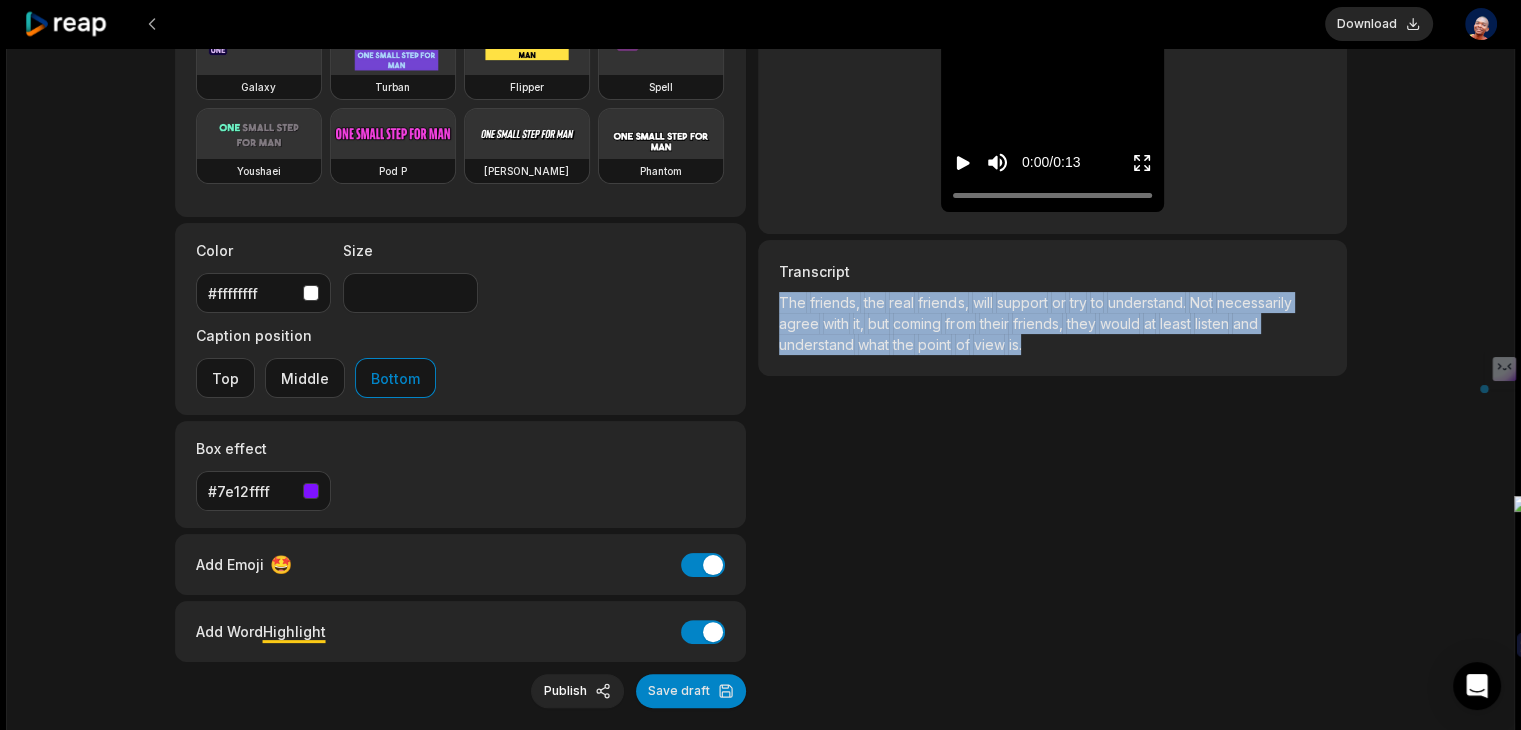 click on "Publish" at bounding box center (577, 691) 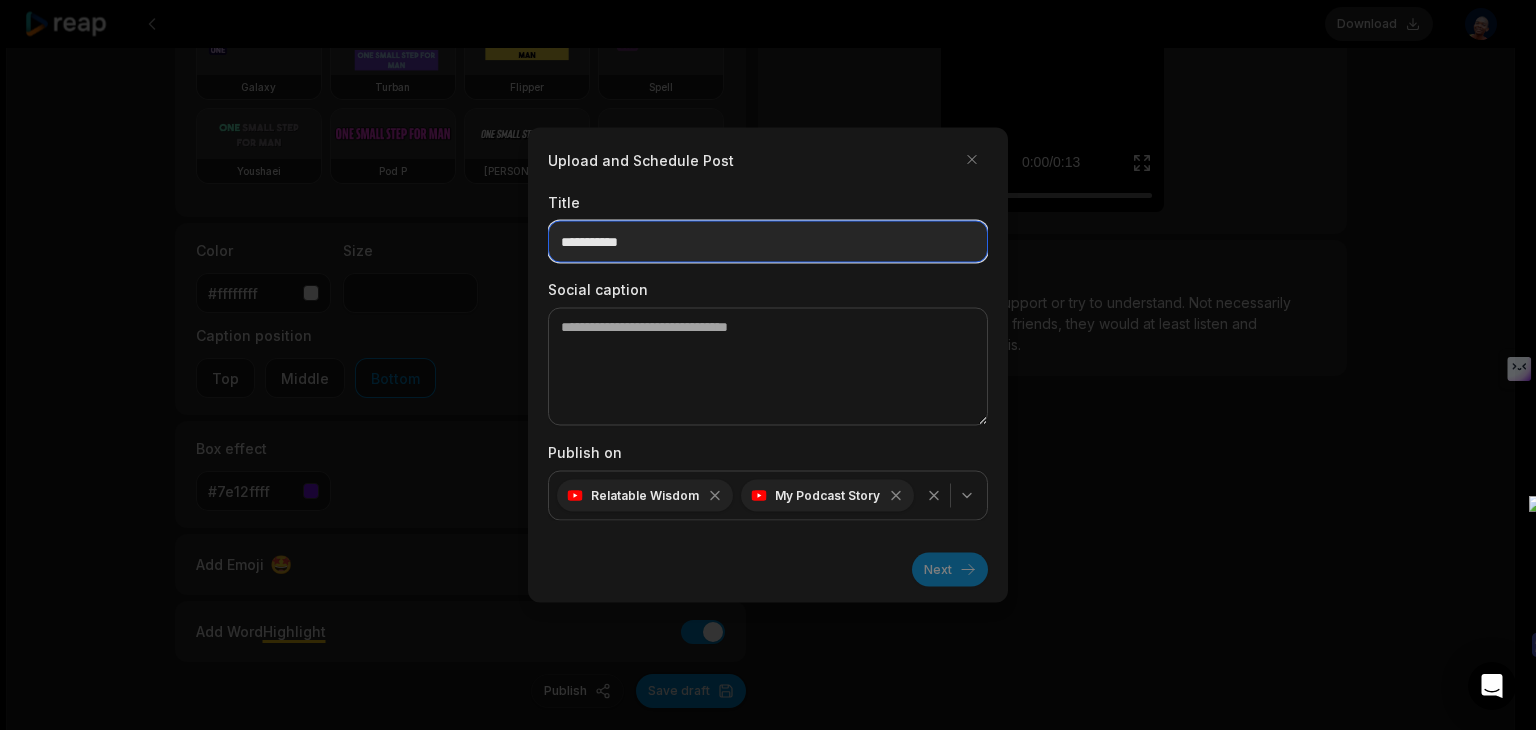 click at bounding box center (768, 242) 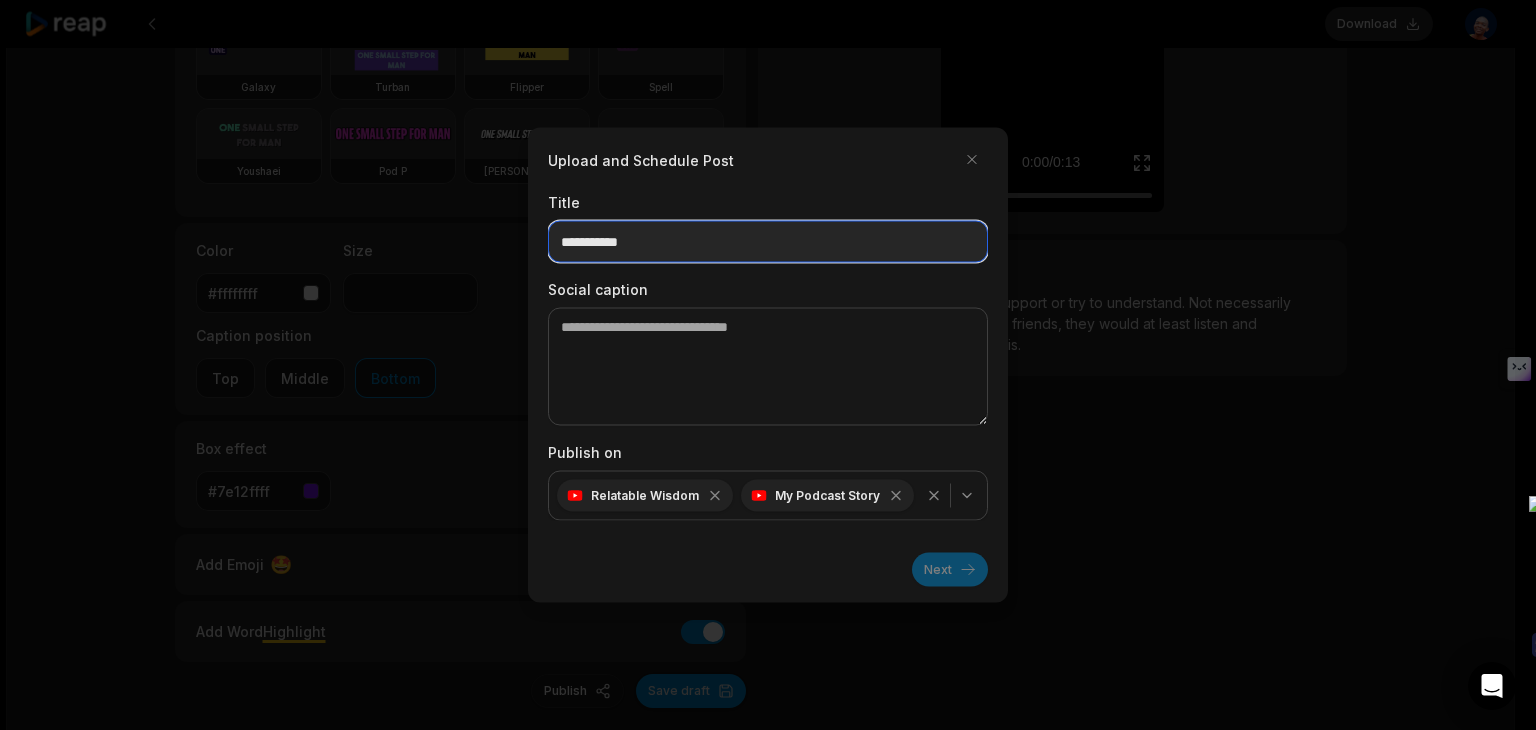 paste on "**********" 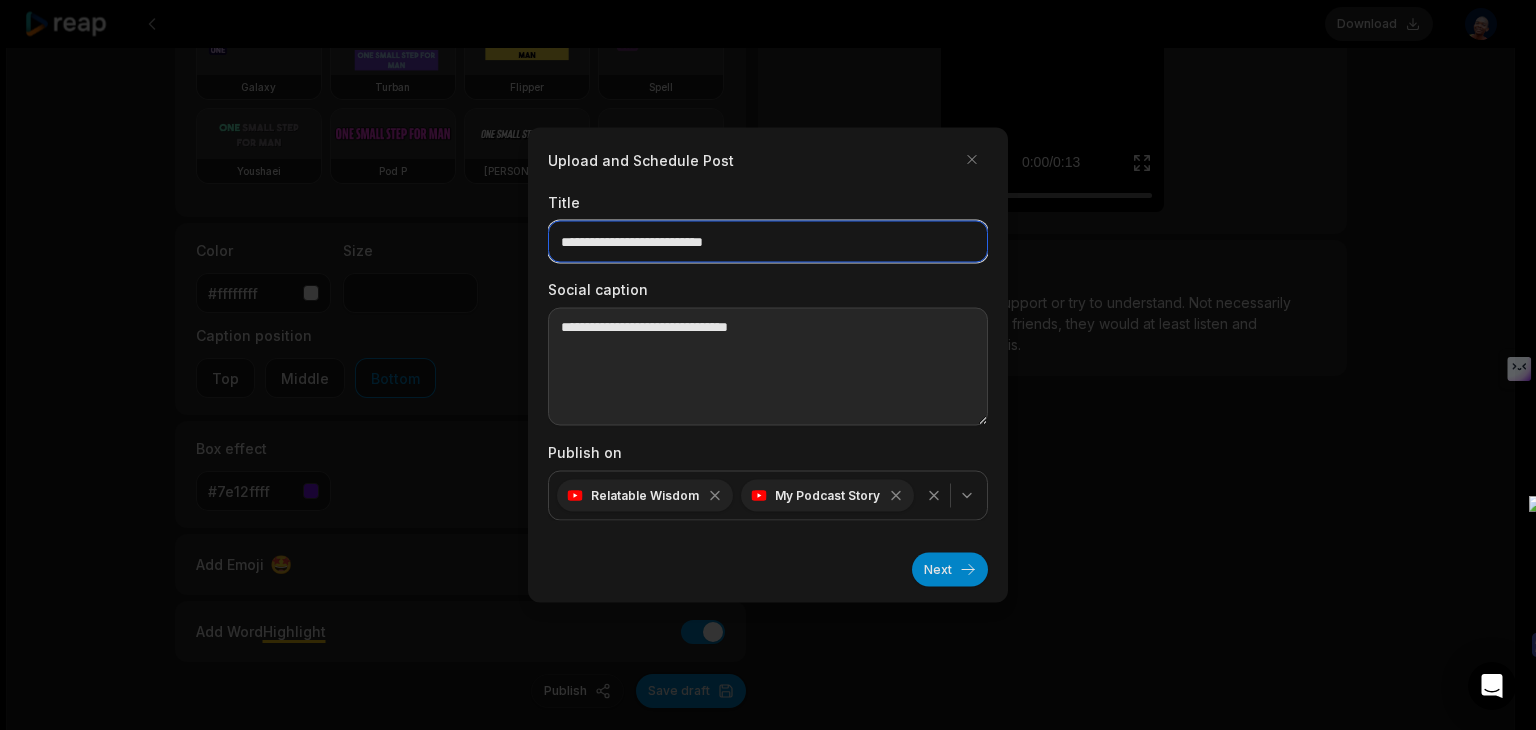 type on "**********" 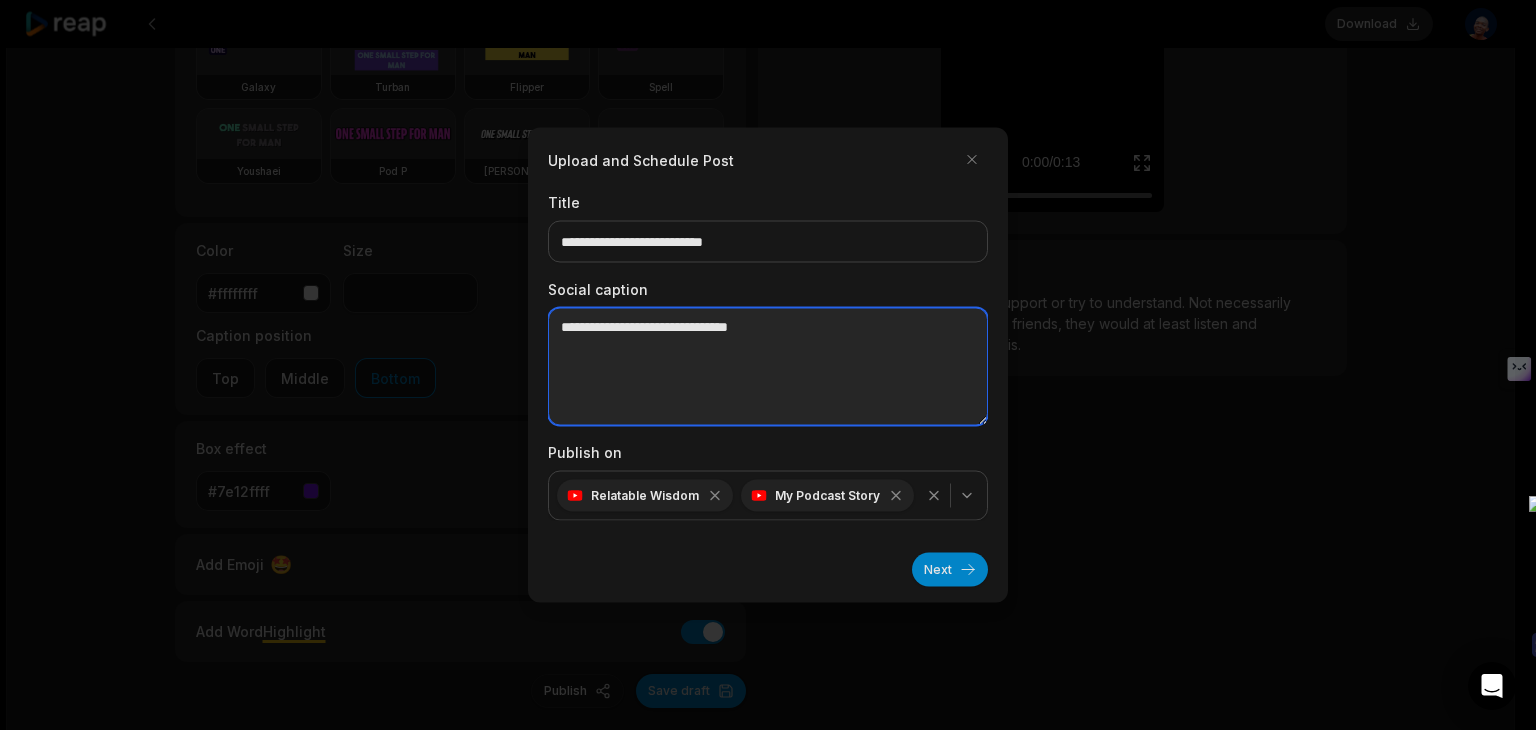 click at bounding box center (768, 367) 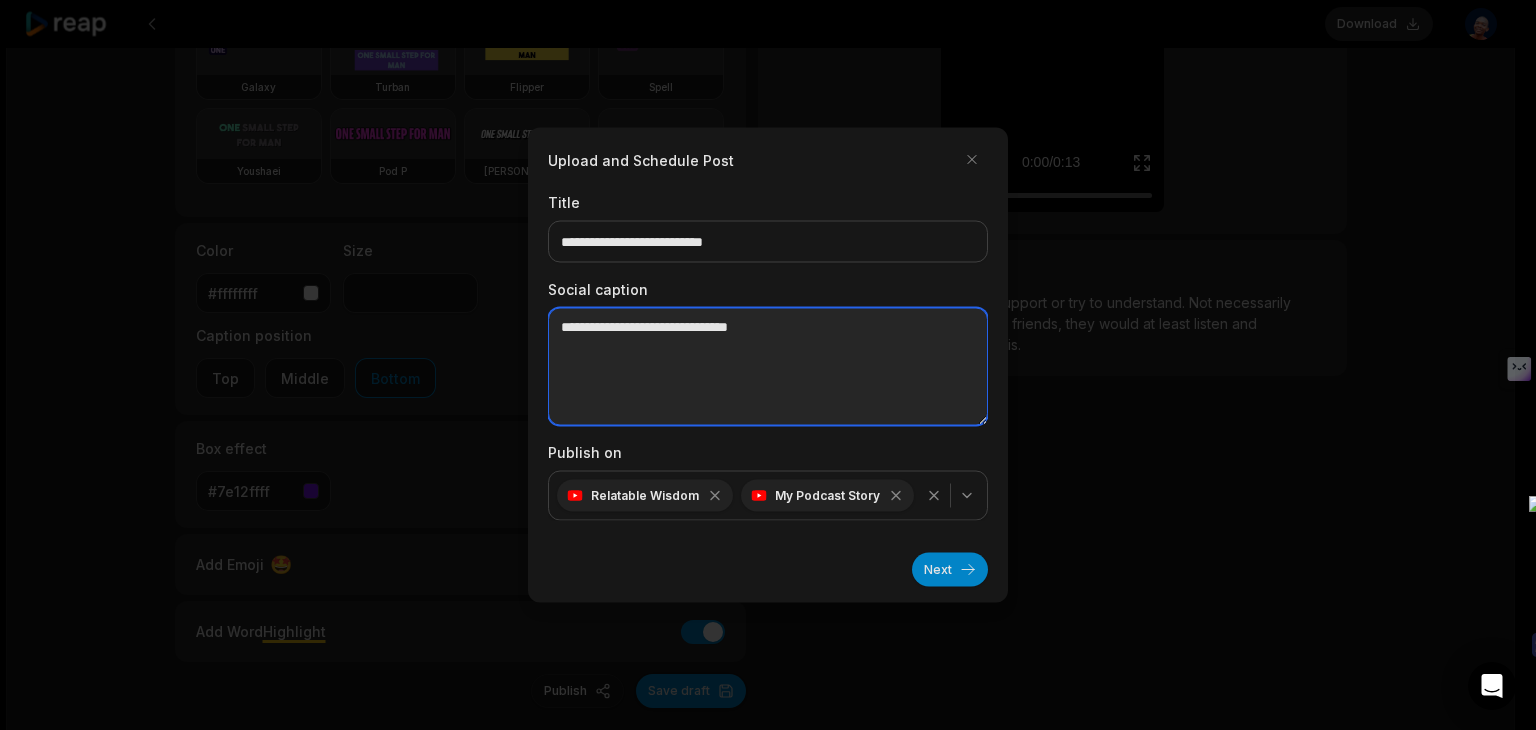 paste on "**********" 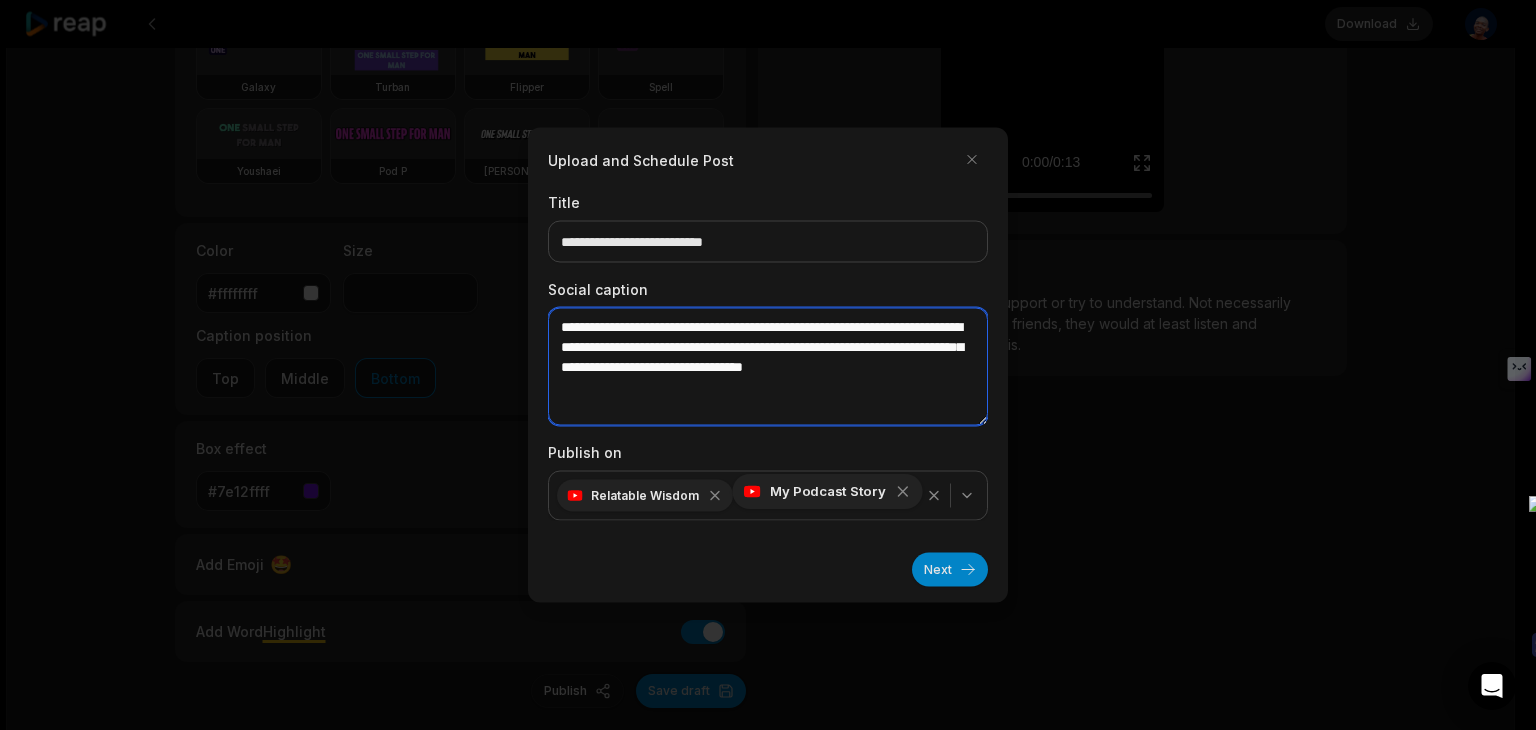 type on "**********" 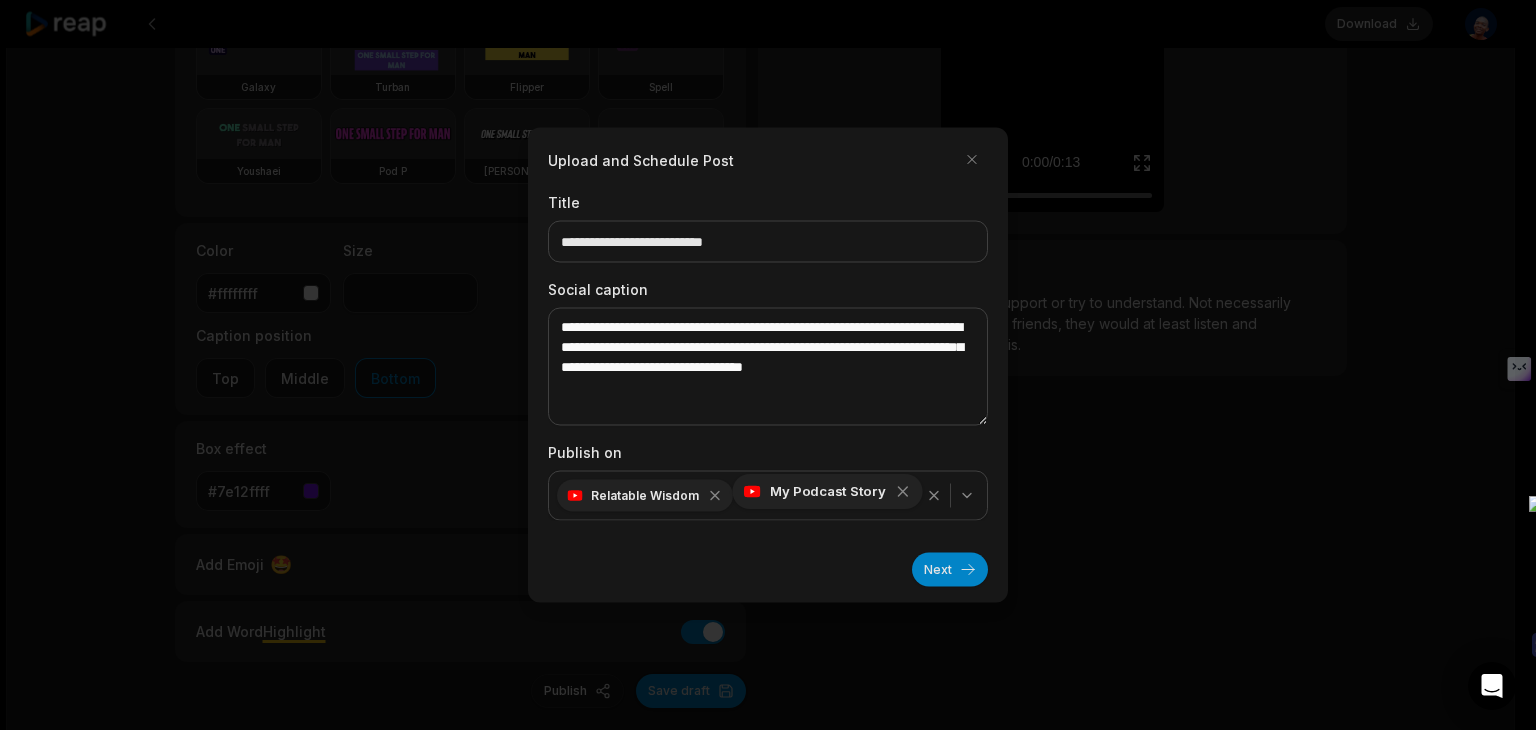 click 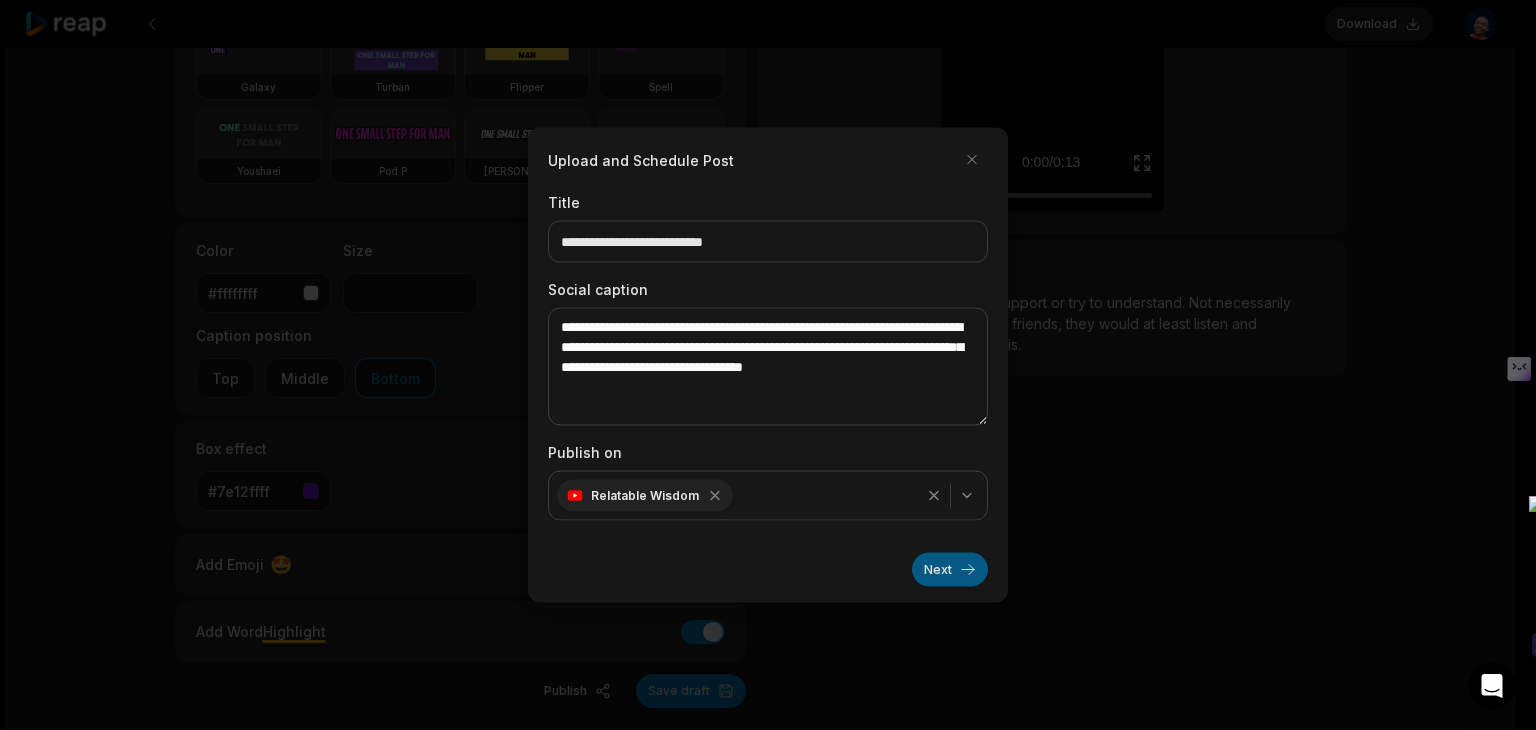 click on "Next" at bounding box center [950, 570] 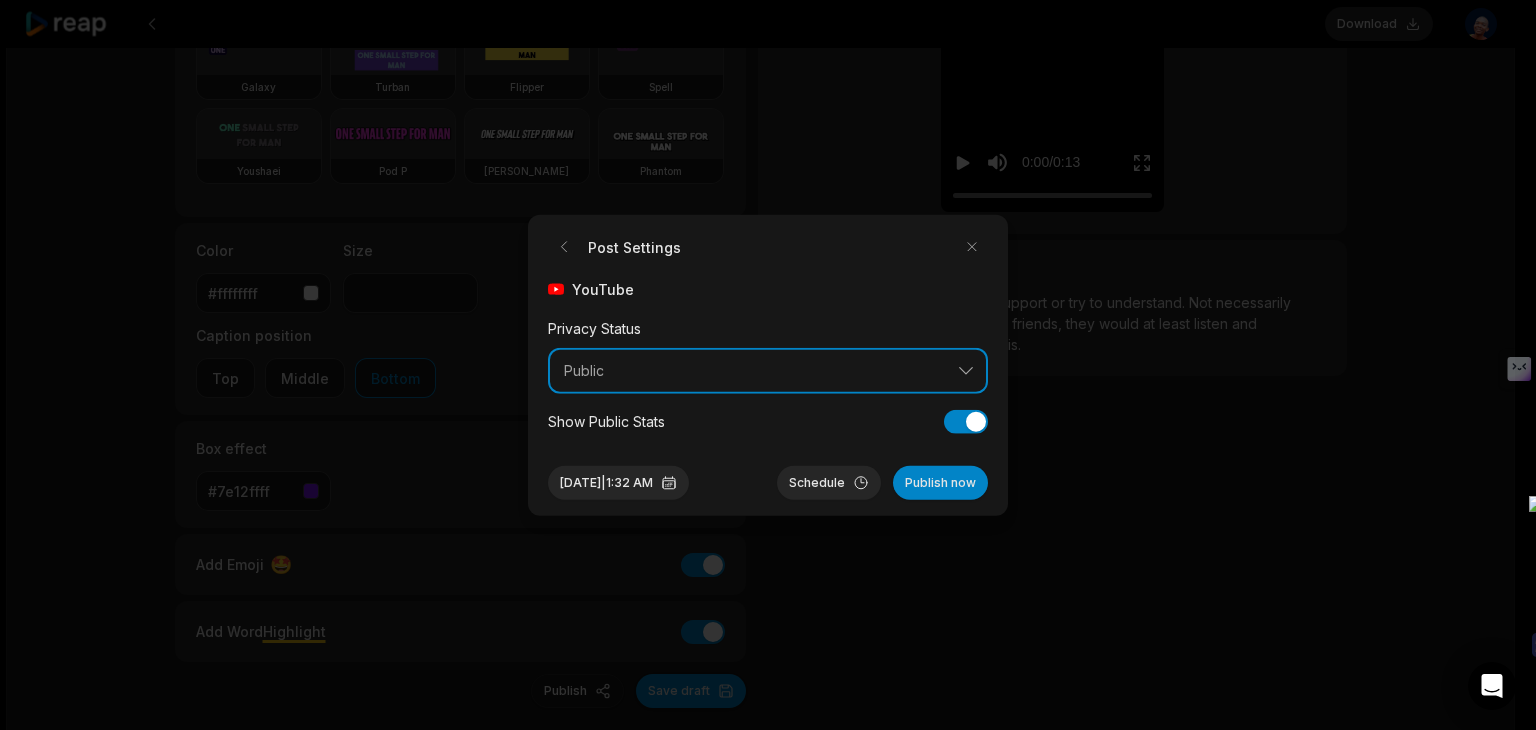 click on "Public" at bounding box center [754, 371] 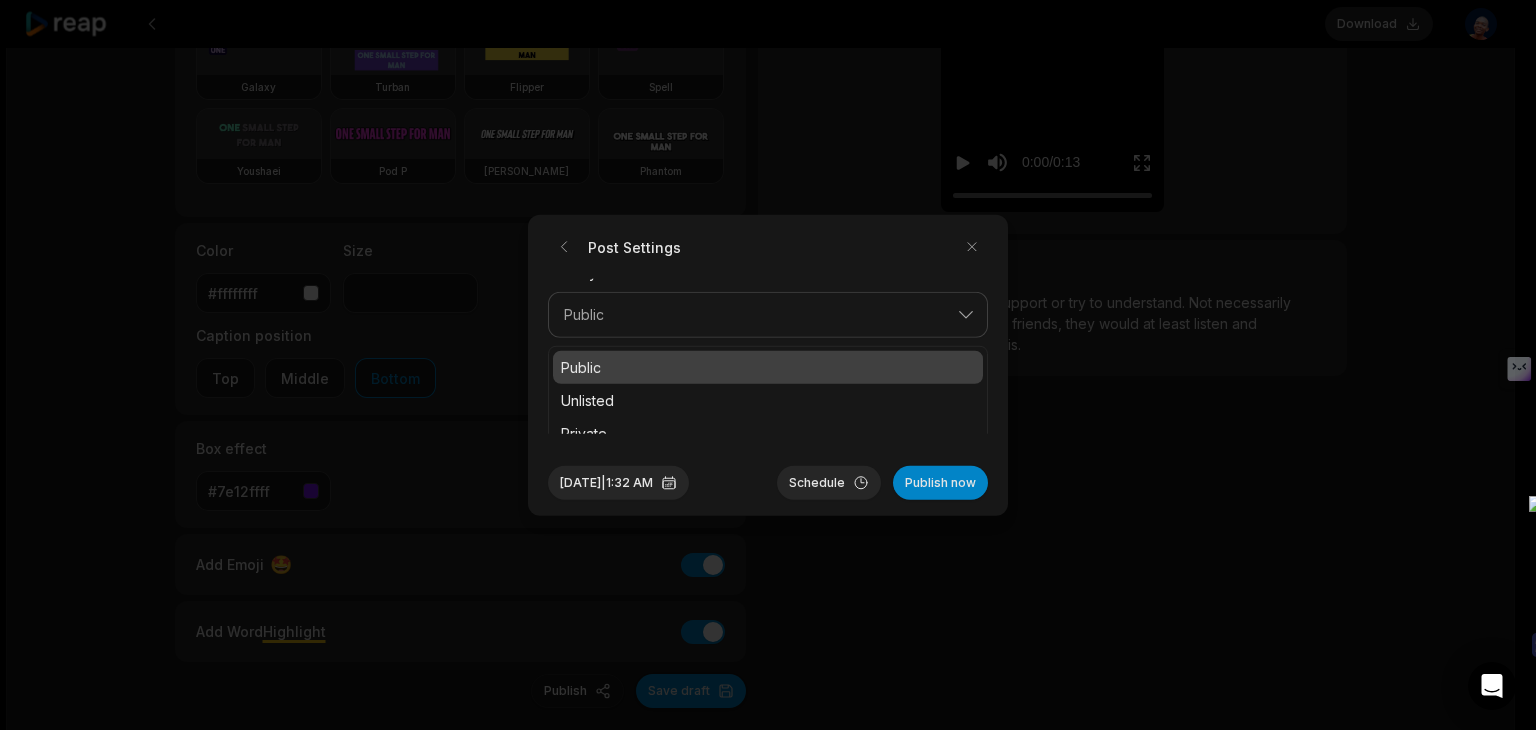 scroll, scrollTop: 76, scrollLeft: 0, axis: vertical 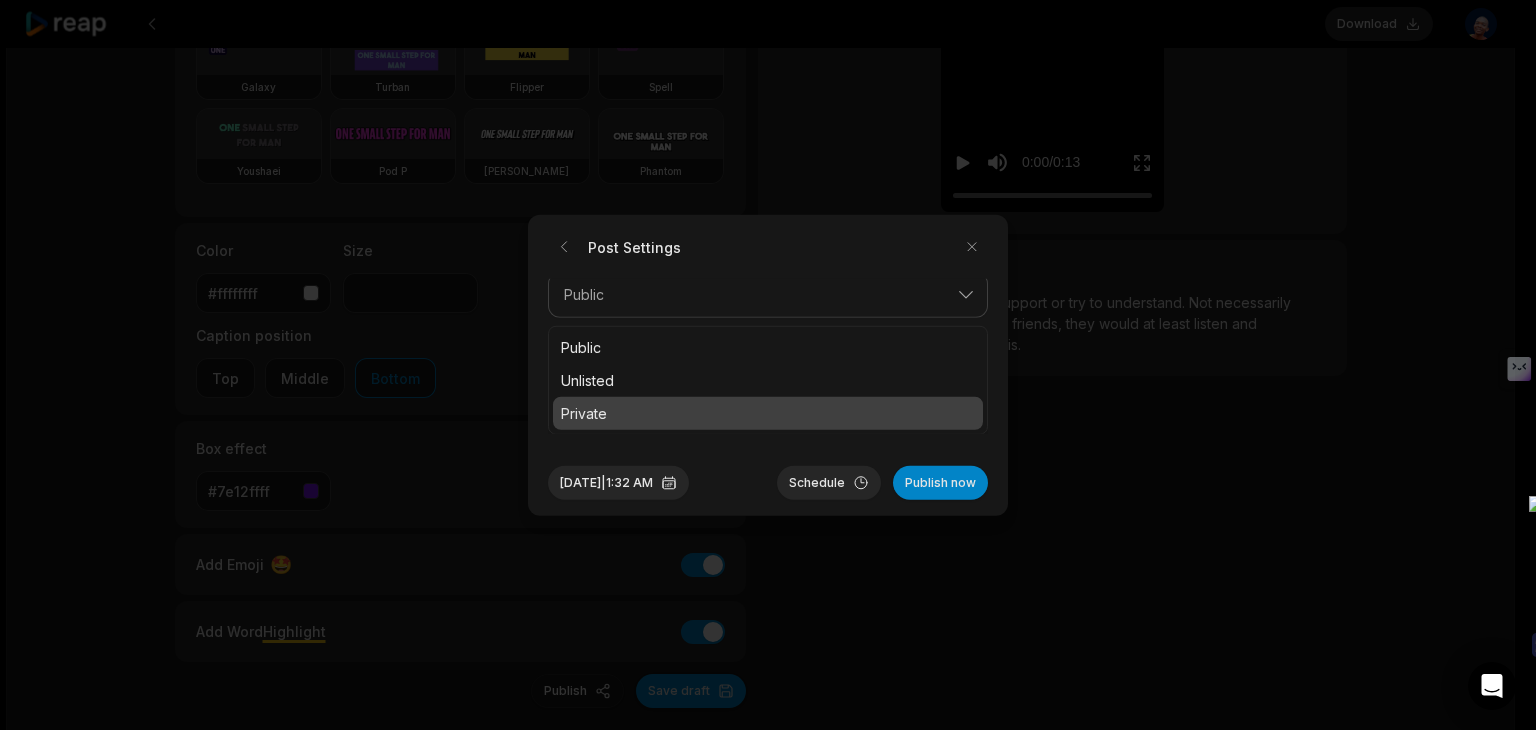 click on "Private" at bounding box center [768, 412] 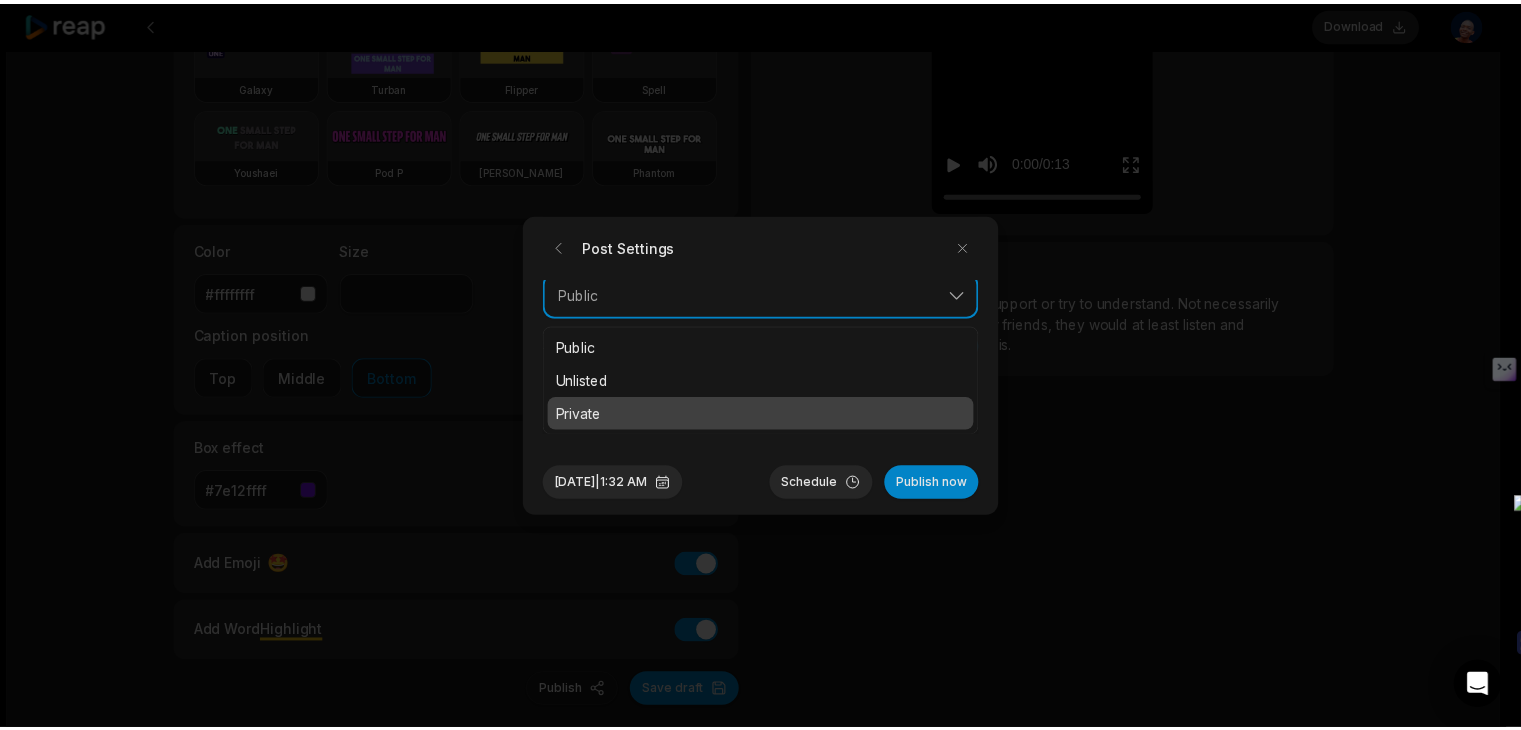 scroll, scrollTop: 0, scrollLeft: 0, axis: both 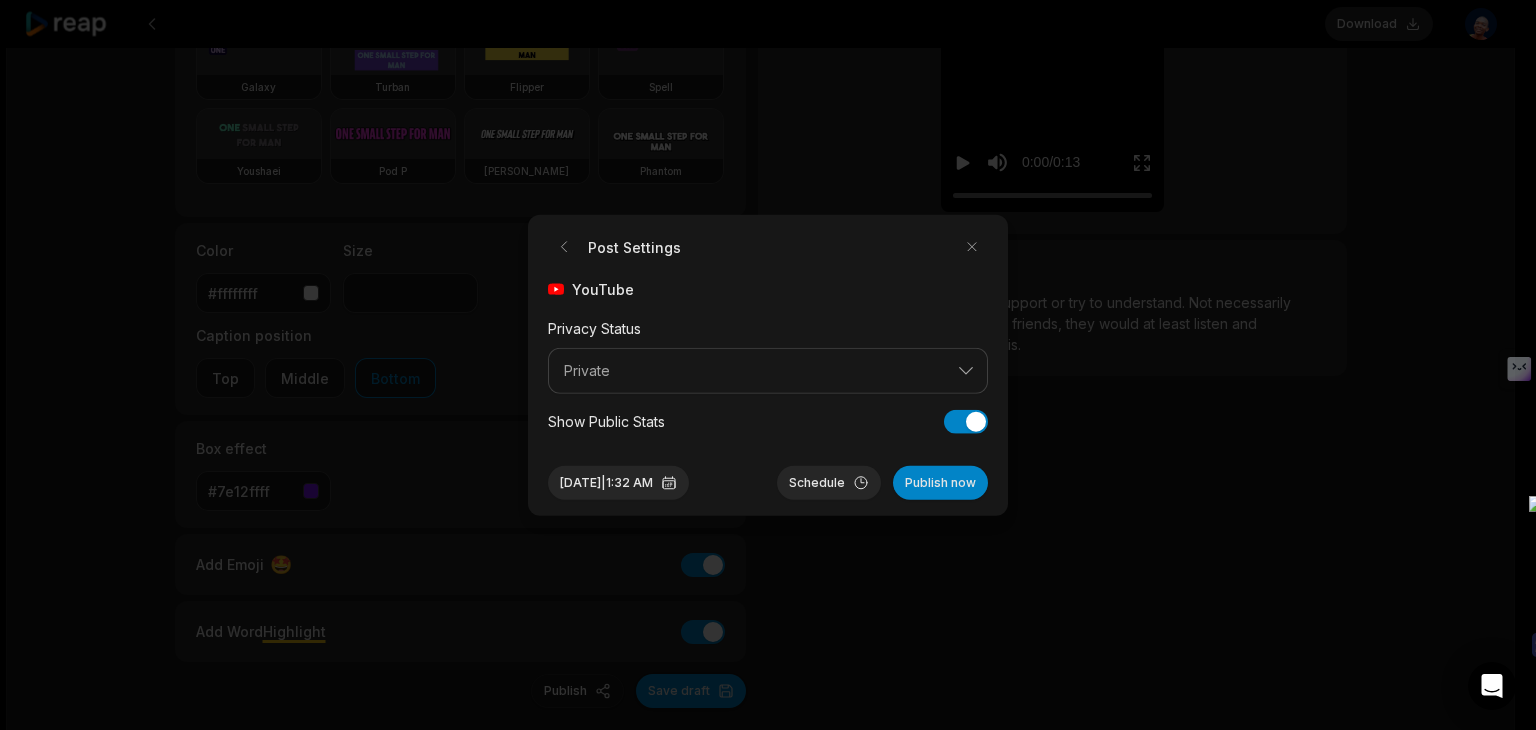 click on "YouTube Privacy Status Private Show Public Stats Show Public Stats" at bounding box center [768, 356] 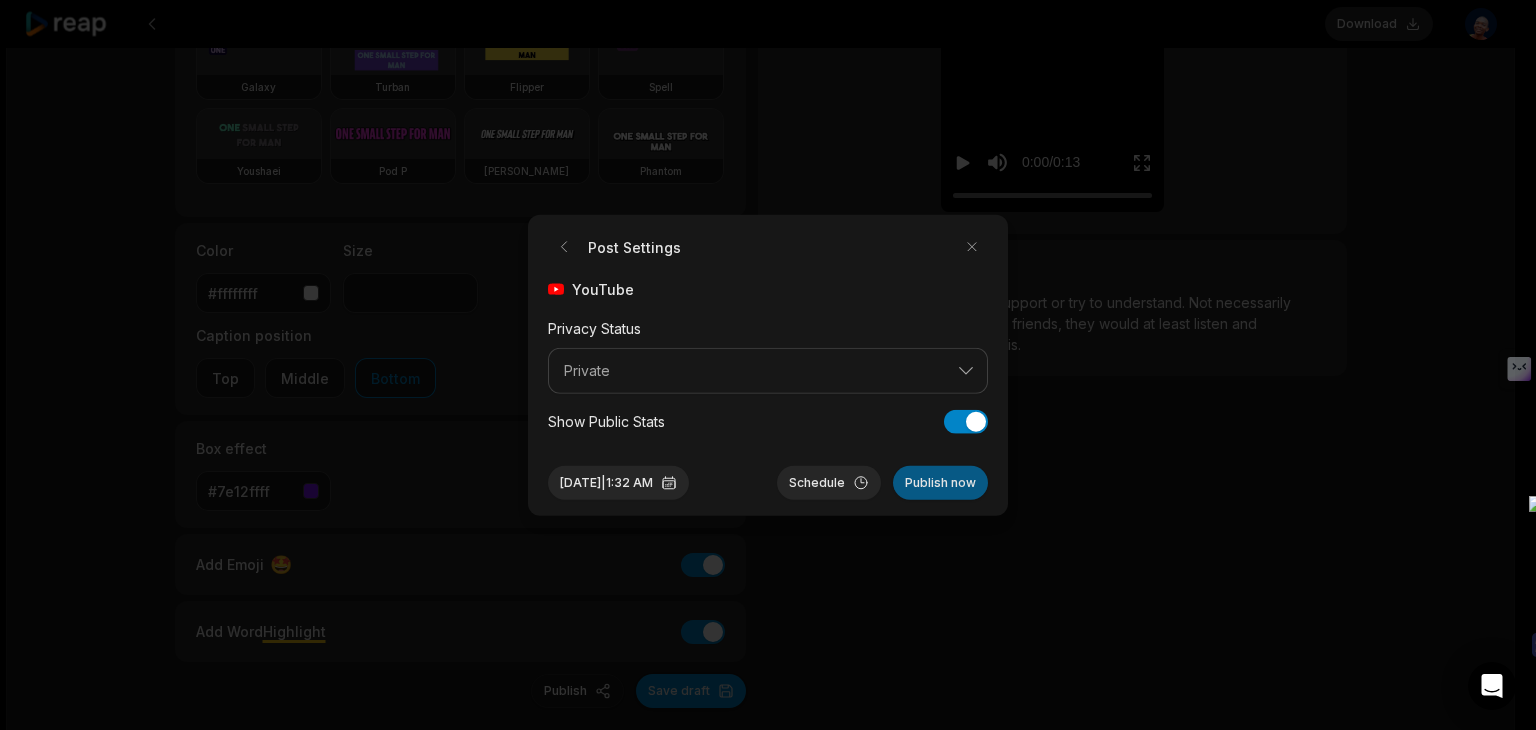 click on "Publish now" at bounding box center [940, 482] 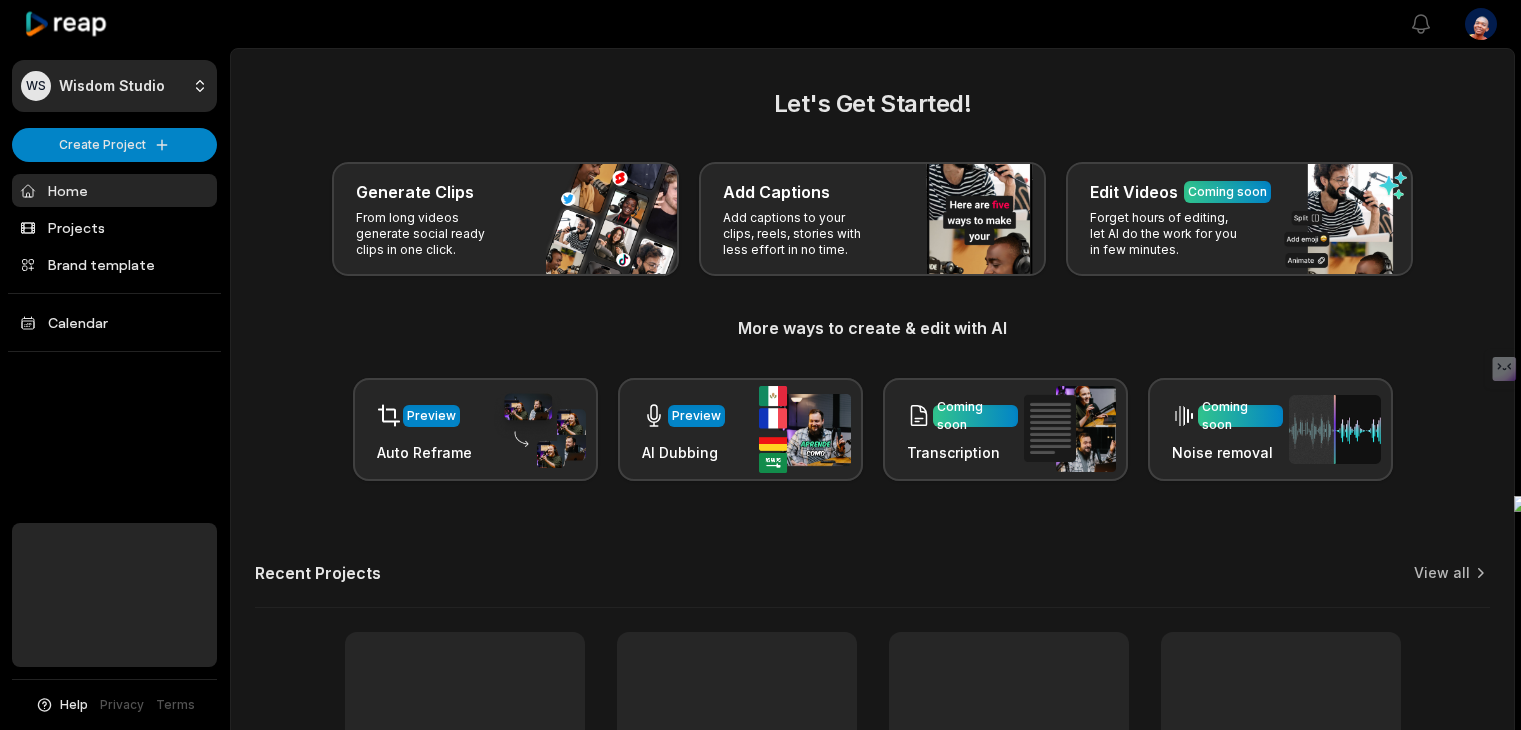 scroll, scrollTop: 0, scrollLeft: 0, axis: both 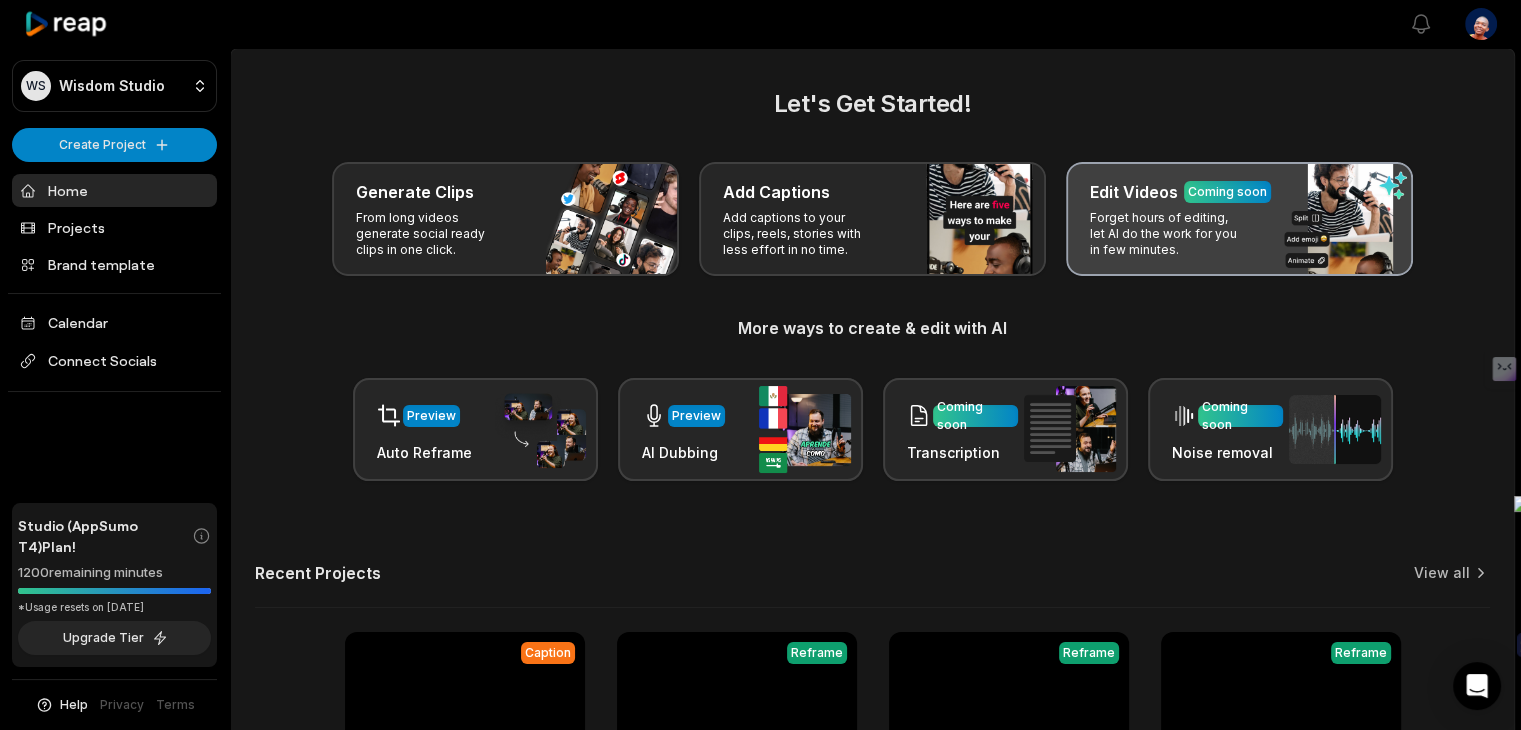 click on "Forget hours of editing, let AI do the work for you in few minutes." at bounding box center [1167, 234] 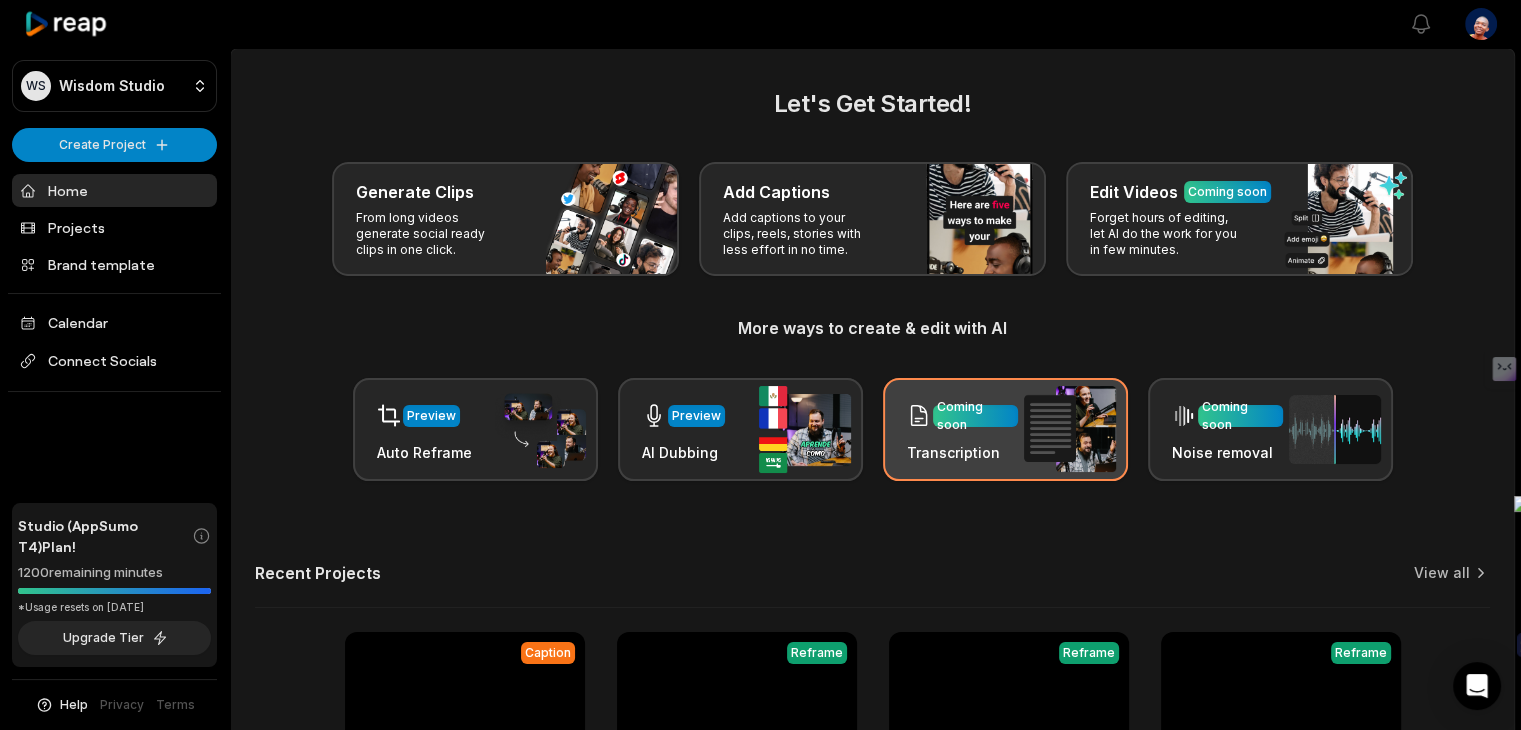 click on "Transcription" at bounding box center (962, 452) 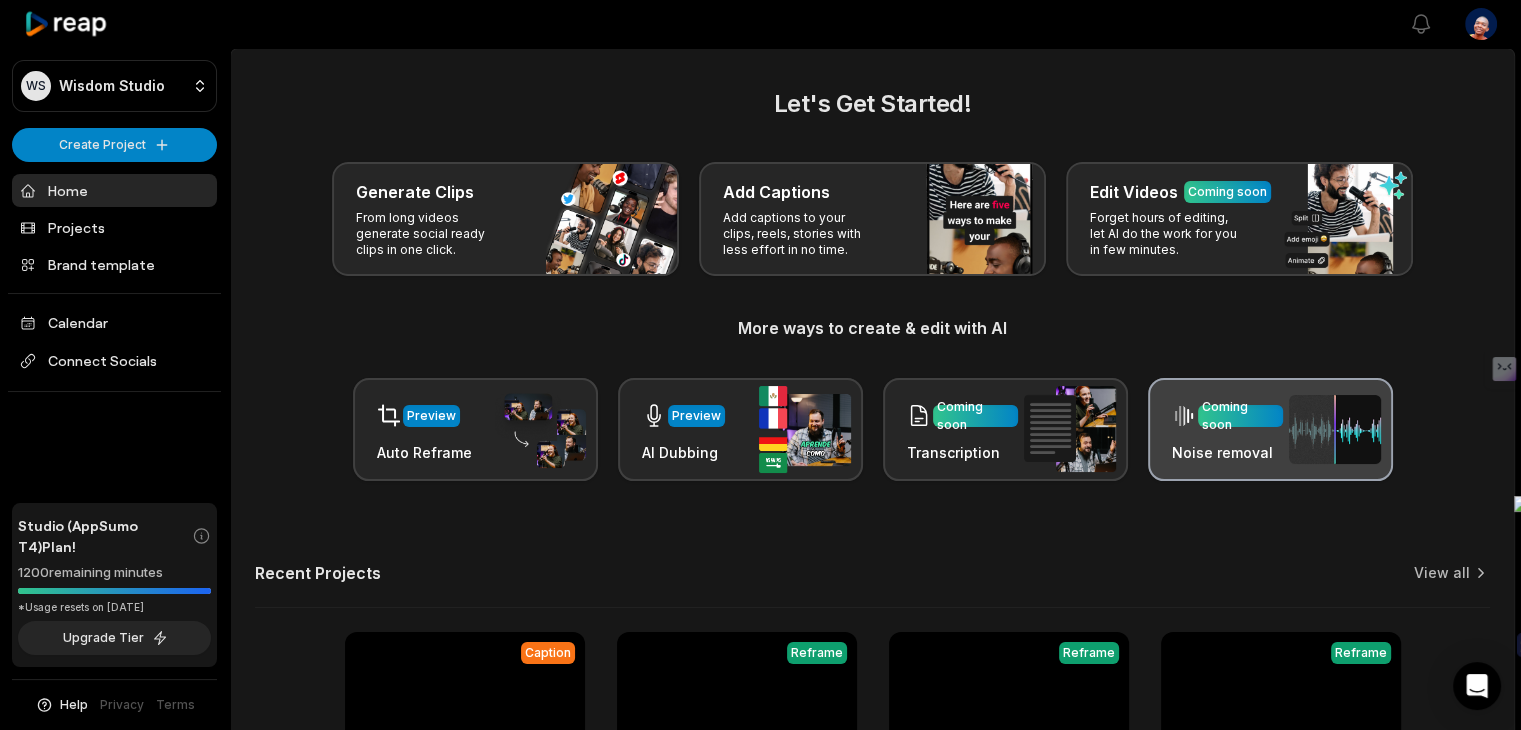 click on "Noise removal" at bounding box center (1227, 452) 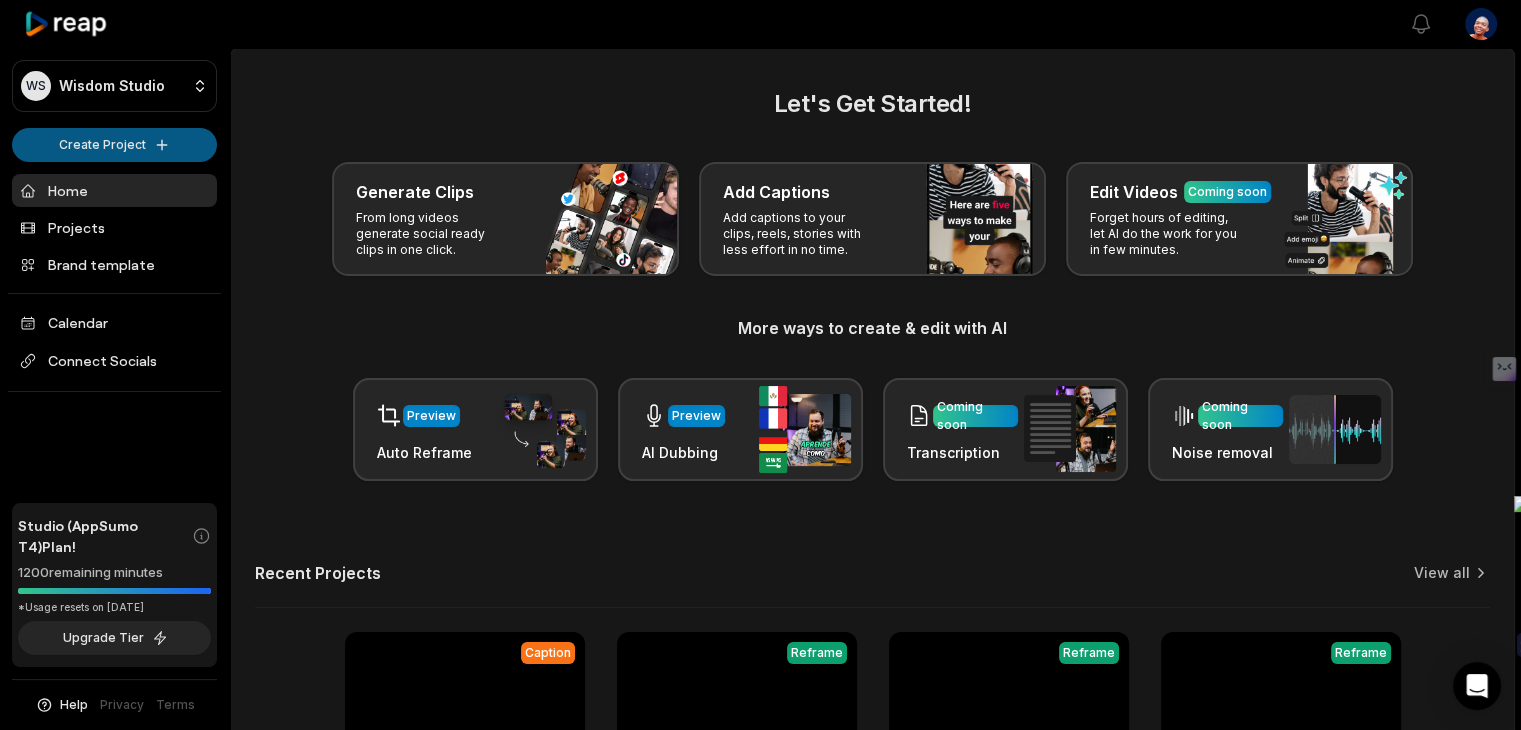 click on "WS Wisdom Studio Create Project Home Projects Brand template Calendar Connect Socials Studio (AppSumo T4)  Plan! 1200  remaining minutes *Usage resets on August 2, 2025 Upgrade Tier Help Privacy Terms Open sidebar View notifications Open user menu   Let's Get Started! Generate Clips From long videos generate social ready clips in one click. Add Captions Add captions to your clips, reels, stories with less effort in no time. Edit Videos Coming soon Forget hours of editing, let AI do the work for you in few minutes. More ways to create & edit with AI Preview Auto Reframe Preview AI Dubbing Coming soon Transcription Coming soon Noise removal Recent Projects View all Caption 00:13 RW_Agi_Keramidas-clipped-001138.040-001151.080-686b01acf6d63a75e71bc474-final Open options 28 minutes ago View Clips Reframe 00:20 RW_Agi_Keramidas-clipped-000256.120-000316.720 Open options 34 minutes ago View Clips Reframe 00:15 RW_Agi_Keramidas-clipped-000611.540-000627.360 Open options 35 minutes ago View Clips Reframe 00:13" at bounding box center (760, 365) 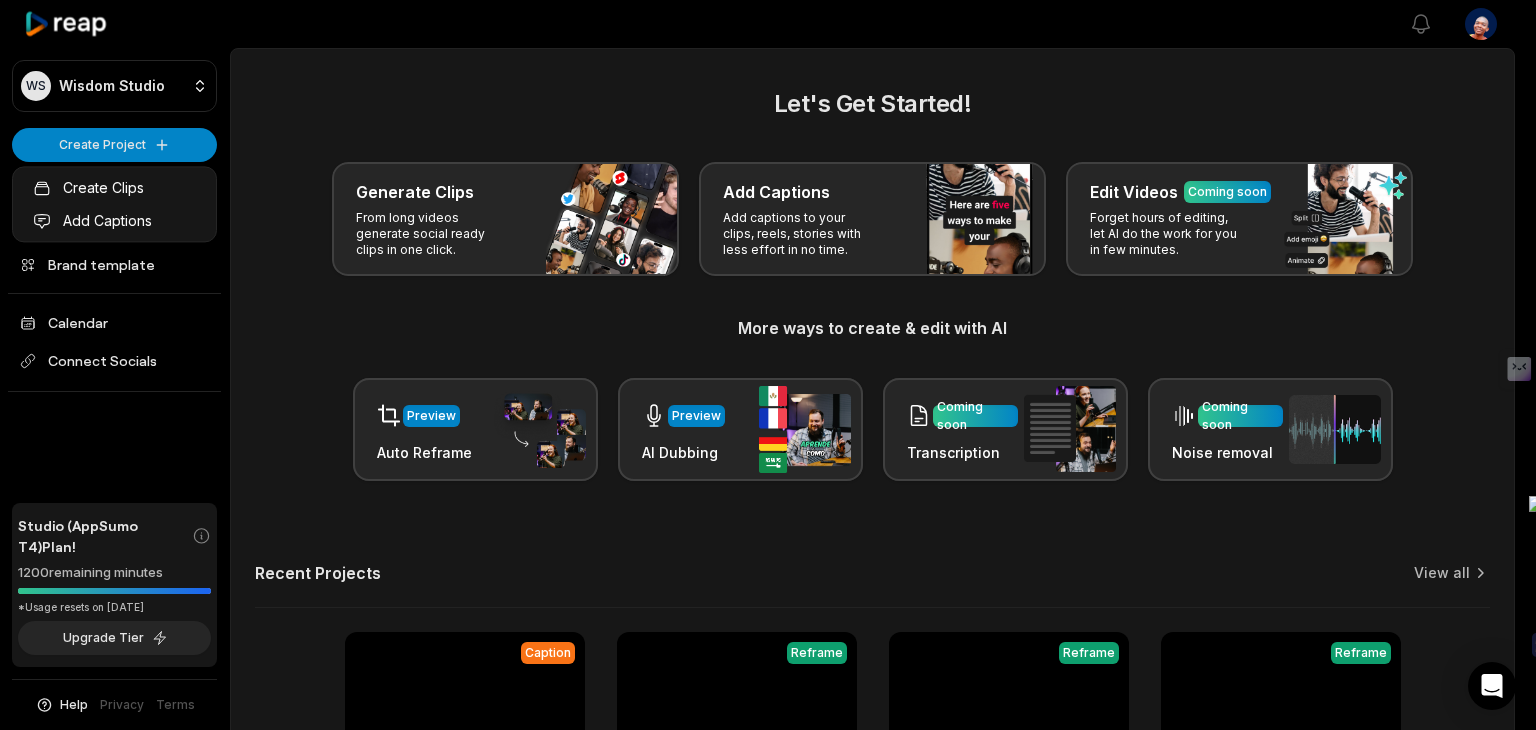click on "WS Wisdom Studio Create Project Home Projects Brand template Calendar Connect Socials Studio (AppSumo T4)  Plan! 1200  remaining minutes *Usage resets on August 2, 2025 Upgrade Tier Help Privacy Terms Open sidebar View notifications Open user menu   Let's Get Started! Generate Clips From long videos generate social ready clips in one click. Add Captions Add captions to your clips, reels, stories with less effort in no time. Edit Videos Coming soon Forget hours of editing, let AI do the work for you in few minutes. More ways to create & edit with AI Preview Auto Reframe Preview AI Dubbing Coming soon Transcription Coming soon Noise removal Recent Projects View all Caption 00:13 RW_Agi_Keramidas-clipped-001138.040-001151.080-686b01acf6d63a75e71bc474-final Open options 28 minutes ago View Clips Reframe 00:20 RW_Agi_Keramidas-clipped-000256.120-000316.720 Open options 34 minutes ago View Clips Reframe 00:15 RW_Agi_Keramidas-clipped-000611.540-000627.360 Open options 35 minutes ago View Clips Reframe 00:13" at bounding box center (768, 365) 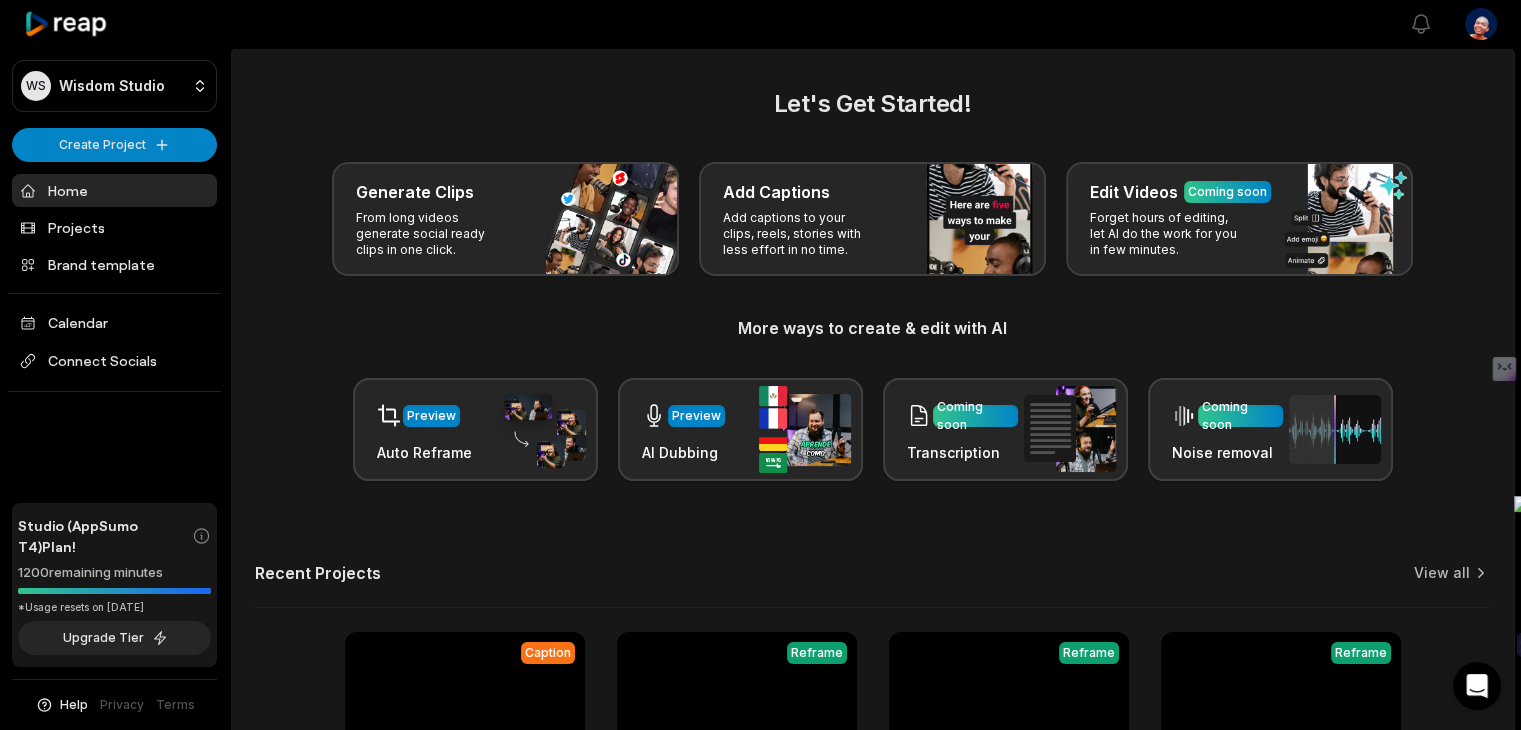click on "From long videos generate social ready clips in one click." at bounding box center (433, 234) 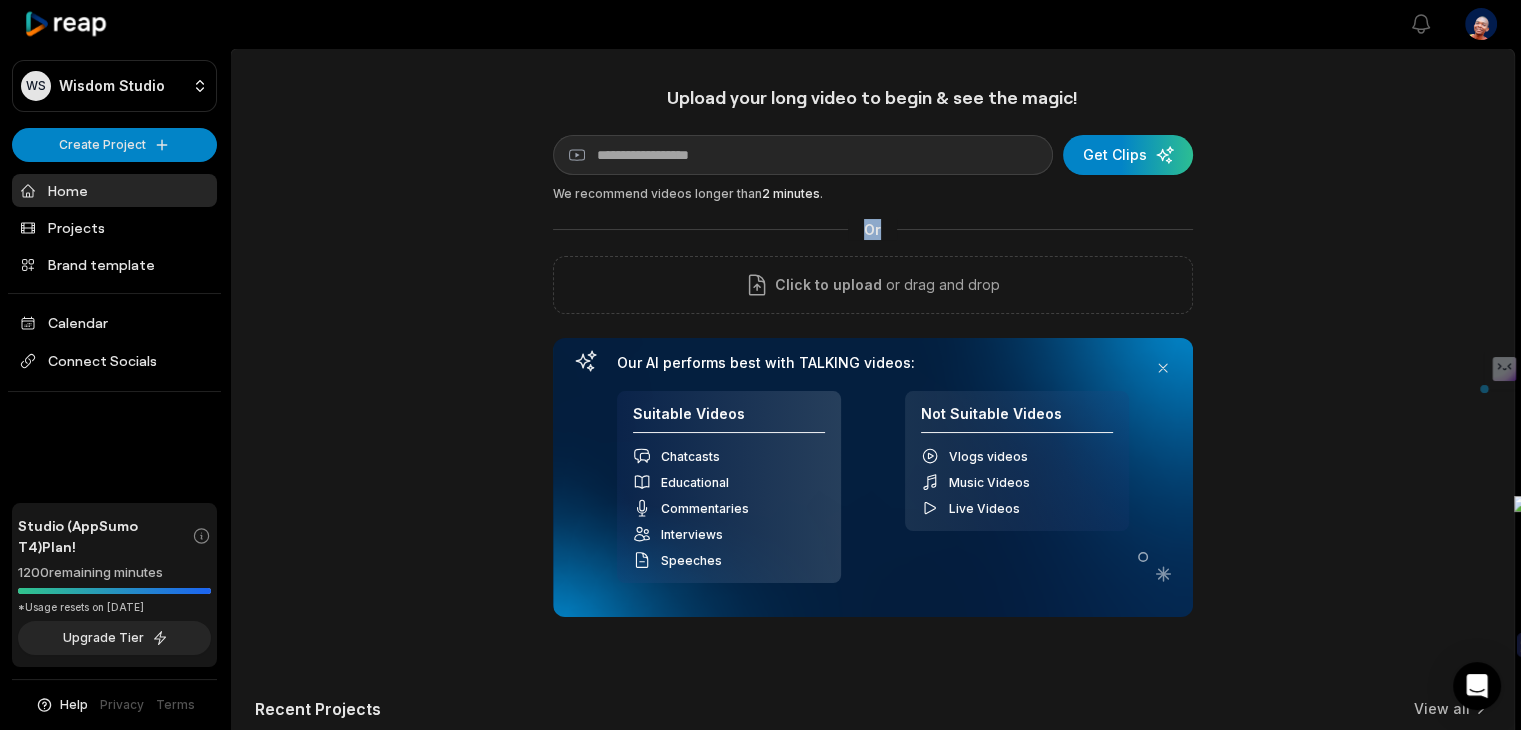 click on "Upload your long video to begin & see the magic! YouTube link Get Clips We recommend videos longer than  2 minutes . Or Click to upload or drag and drop Our AI performs best with TALKING videos: Suitable Videos Chatcasts Educational  Commentaries  Interviews  Speeches Not Suitable Videos Vlogs videos Music Videos Live Videos Recent Projects View all Caption 00:13 RW_Agi_Keramidas-clipped-001138.040-001151.080-686b01acf6d63a75e71bc474-final Open options 28 minutes ago View Clips Reframe 00:20 RW_Agi_Keramidas-clipped-000256.120-000316.720 Open options 35 minutes ago View Clips Reframe 00:15 RW_Agi_Keramidas-clipped-000611.540-000627.360 Open options 36 minutes ago View Clips Reframe 00:13 RW_Agi_Keramidas-clipped-001138.040-001151.080 Open options 36 minutes ago" at bounding box center (872, 558) 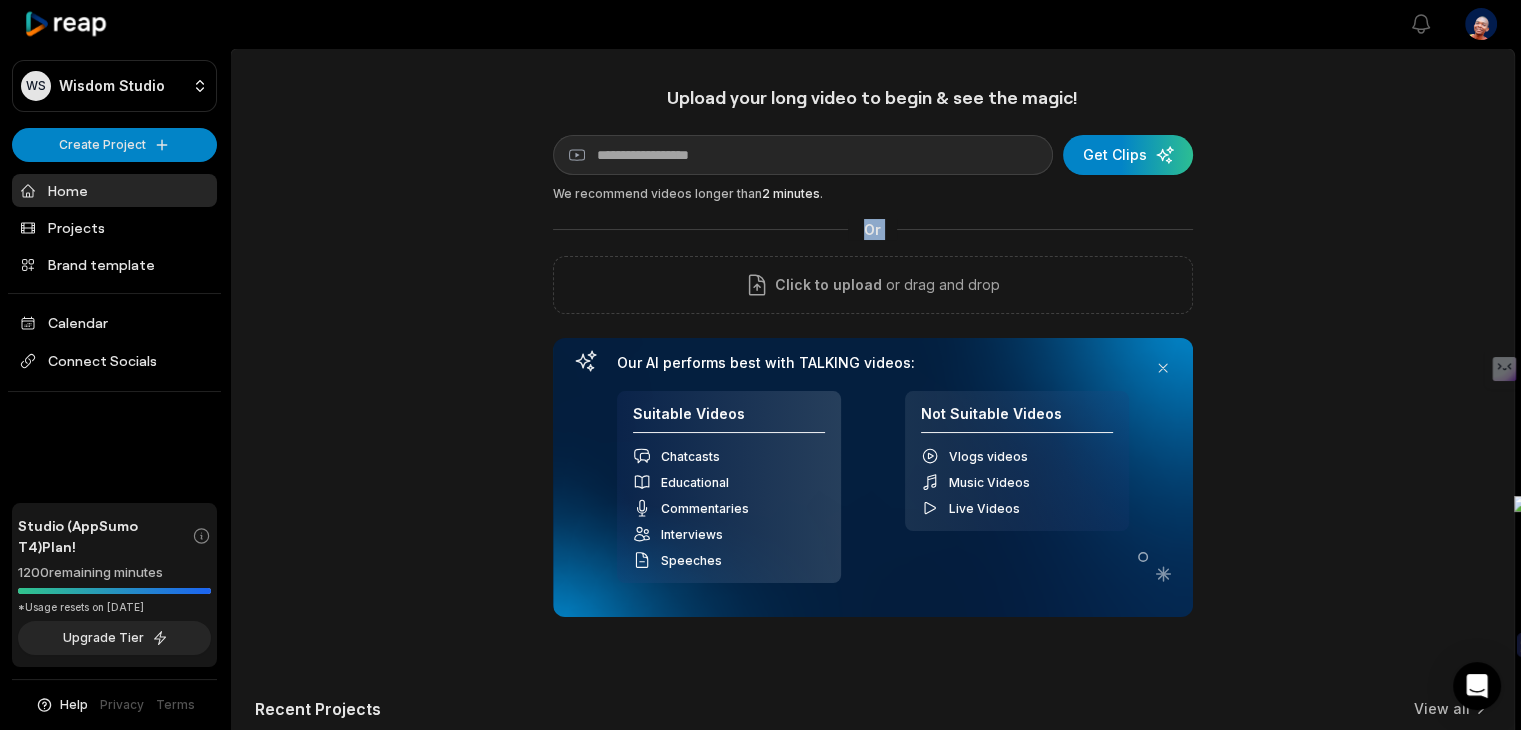 click on "Upload your long video to begin & see the magic! YouTube link Get Clips We recommend videos longer than  2 minutes . Or Click to upload or drag and drop Our AI performs best with TALKING videos: Suitable Videos Chatcasts Educational  Commentaries  Interviews  Speeches Not Suitable Videos Vlogs videos Music Videos Live Videos" at bounding box center [873, 351] 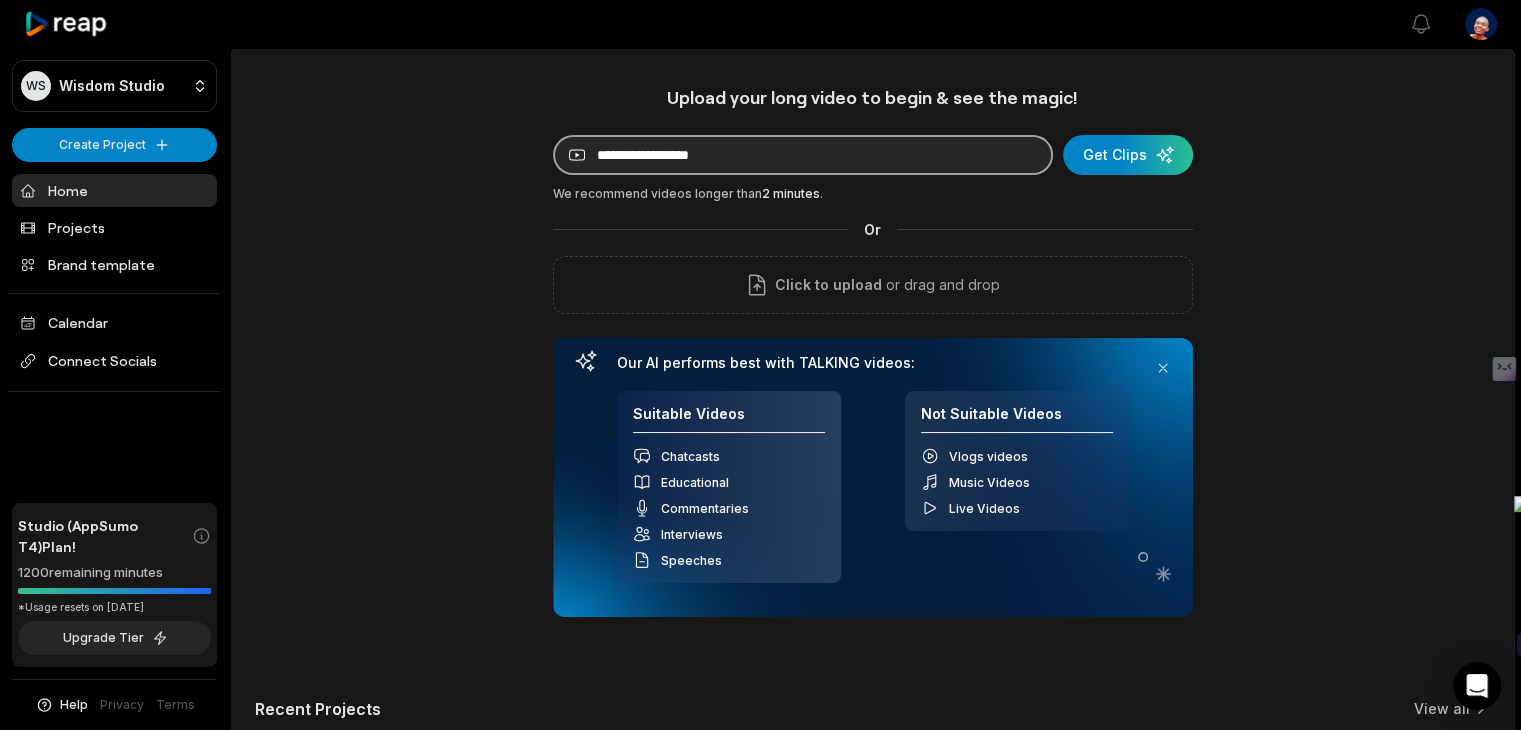 click at bounding box center [803, 155] 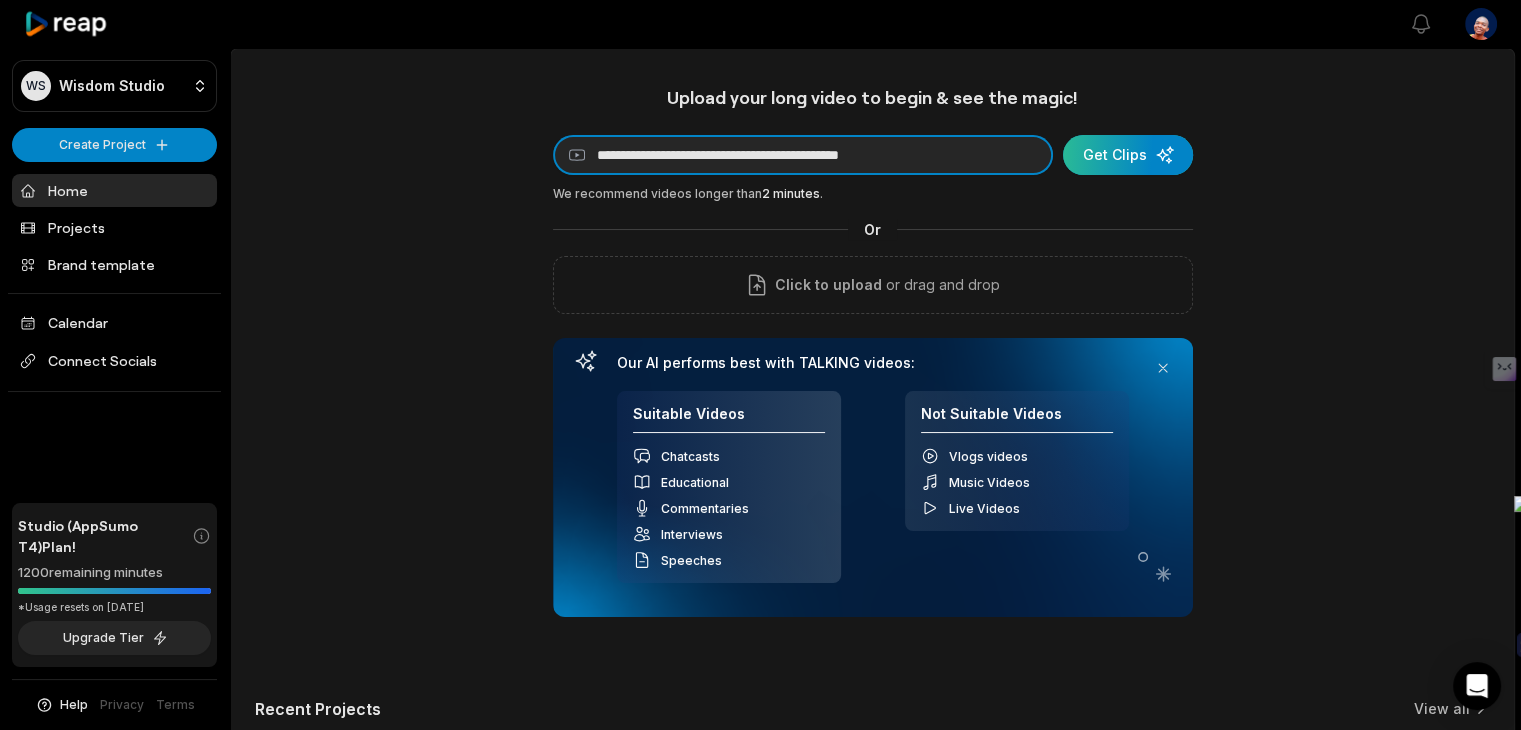 type on "**********" 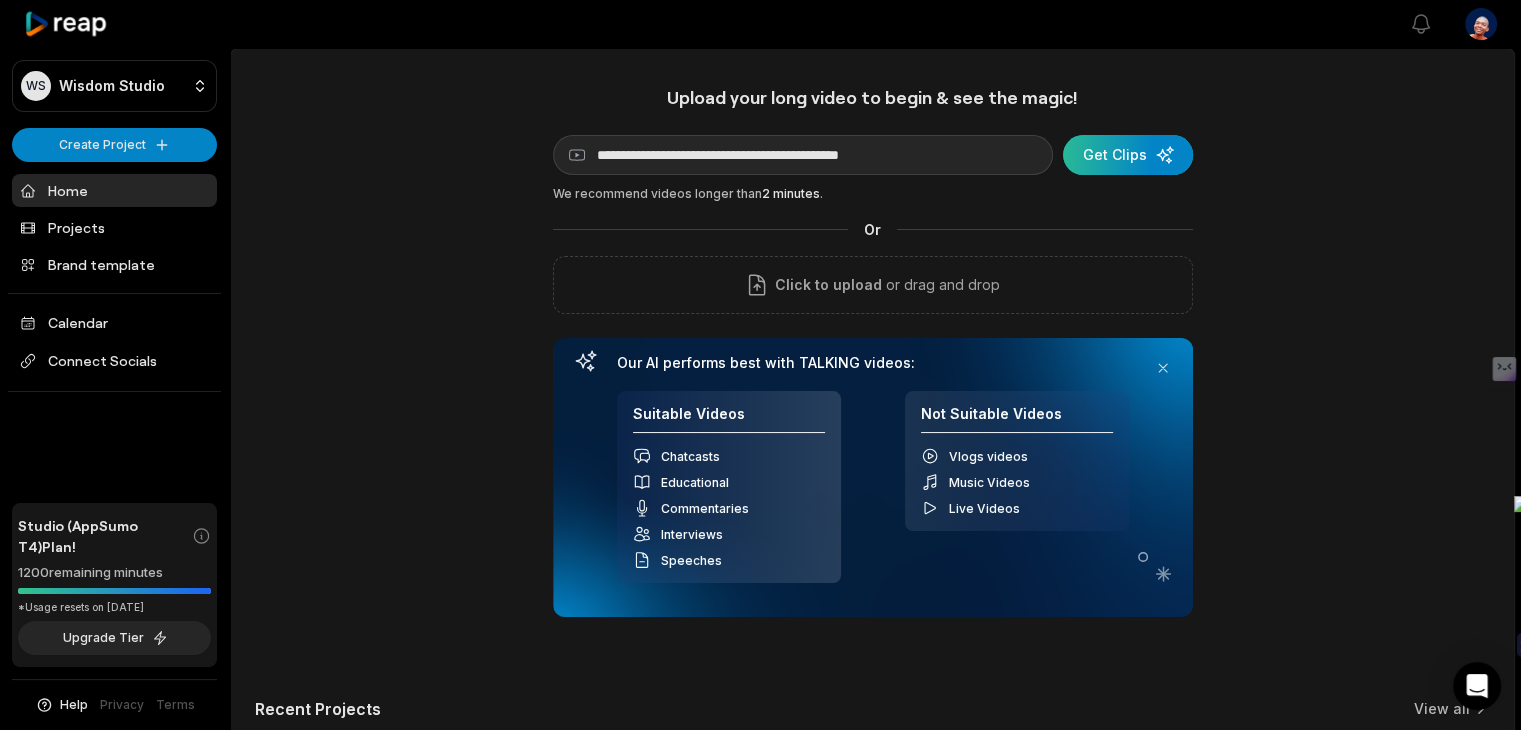 click at bounding box center (1128, 155) 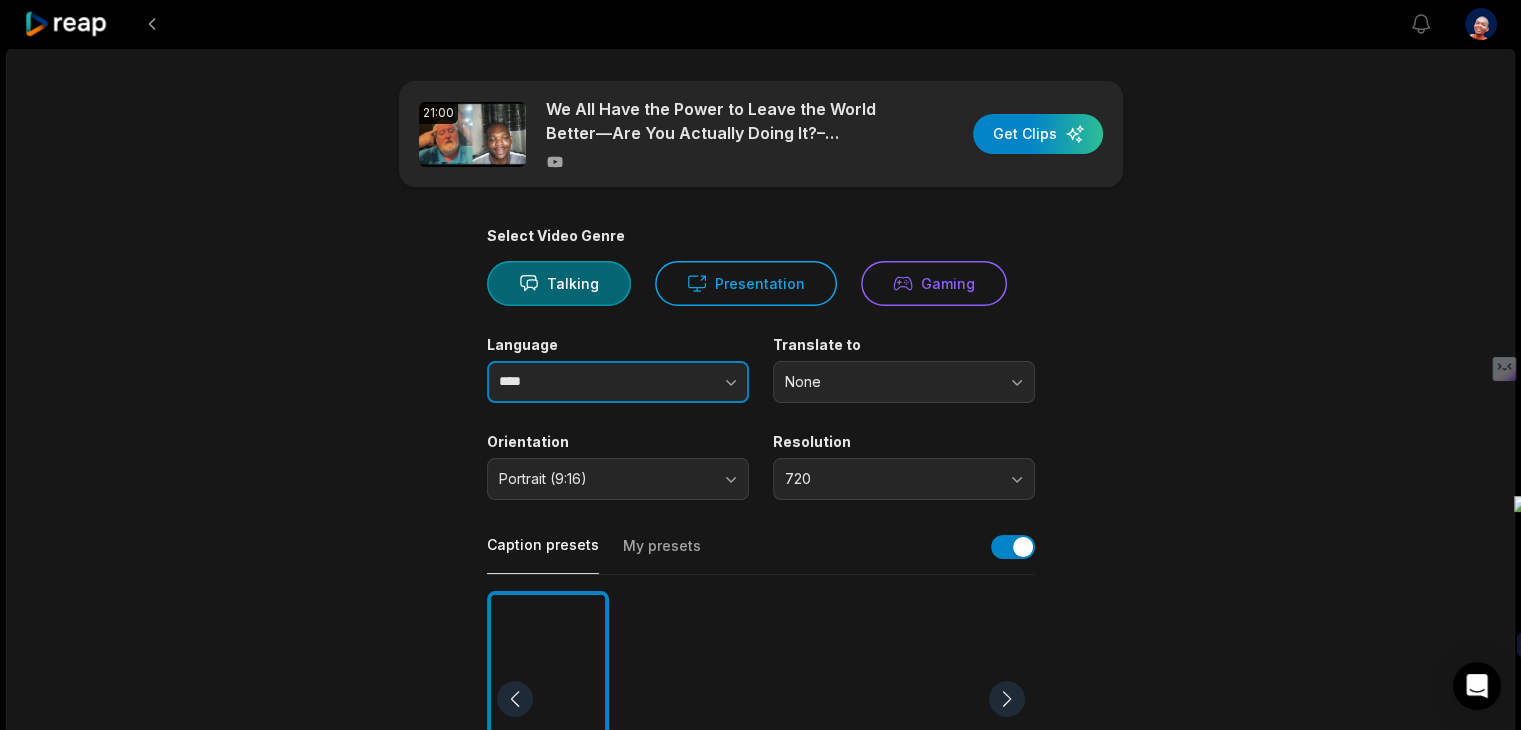 click at bounding box center (691, 382) 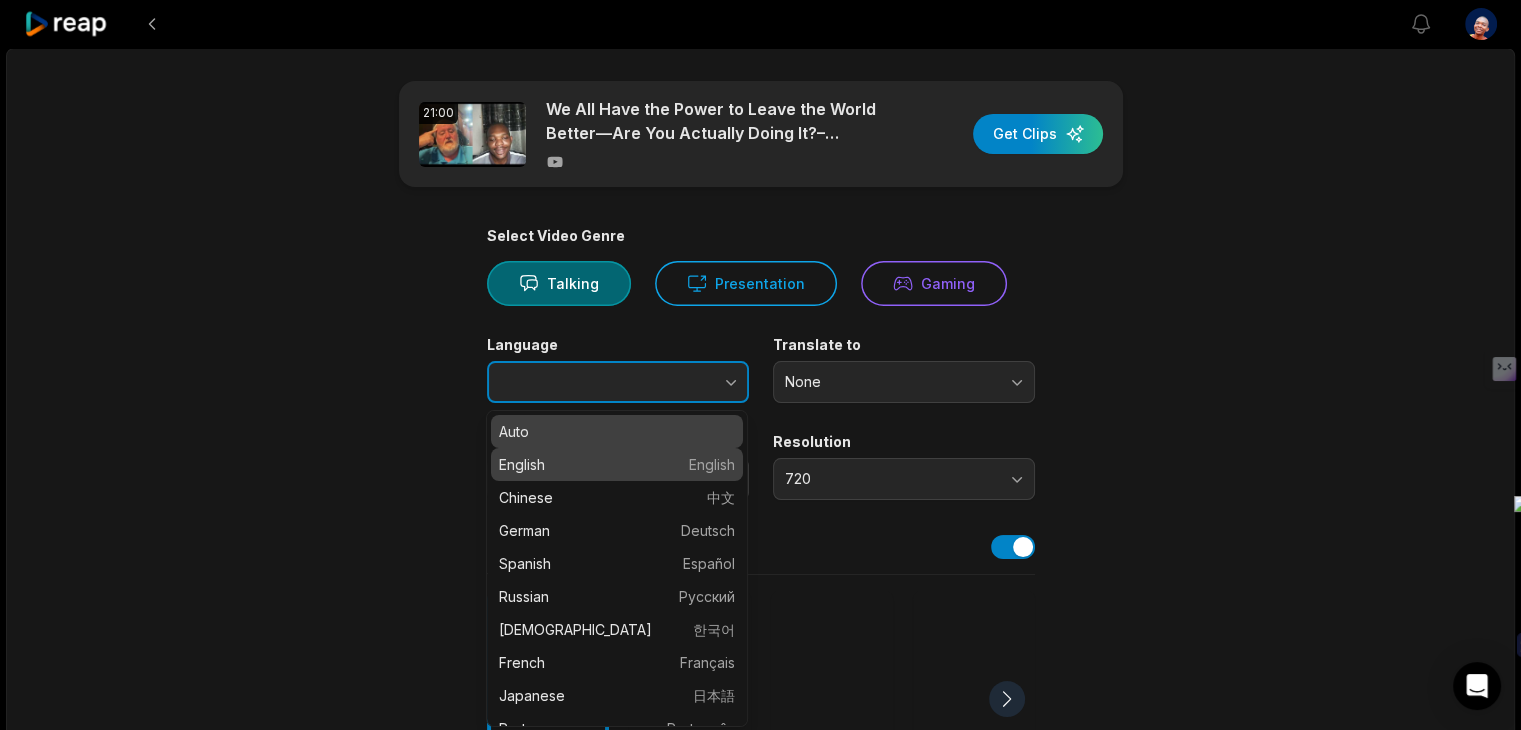 type on "*******" 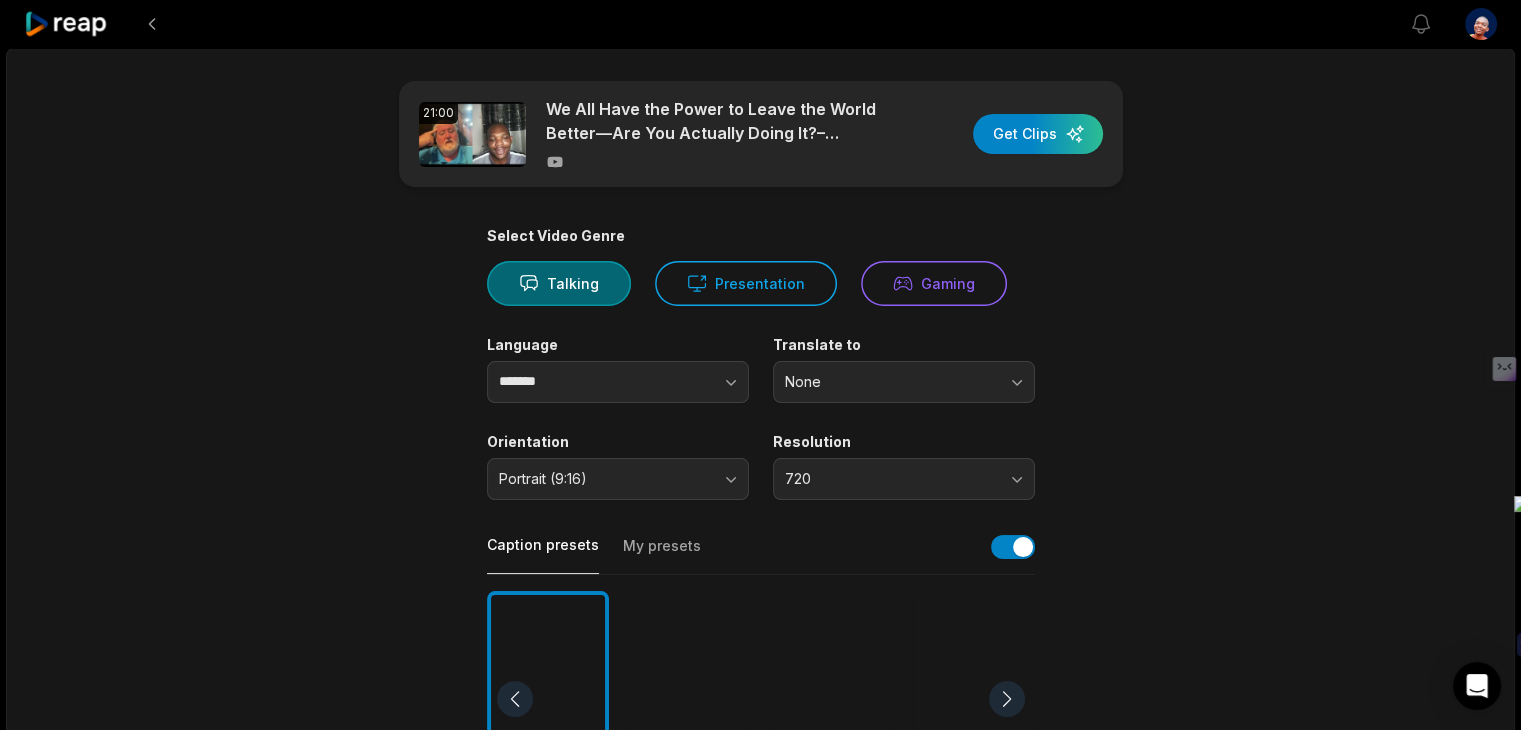 click on "Language ******* Translate to None" at bounding box center [761, 369] 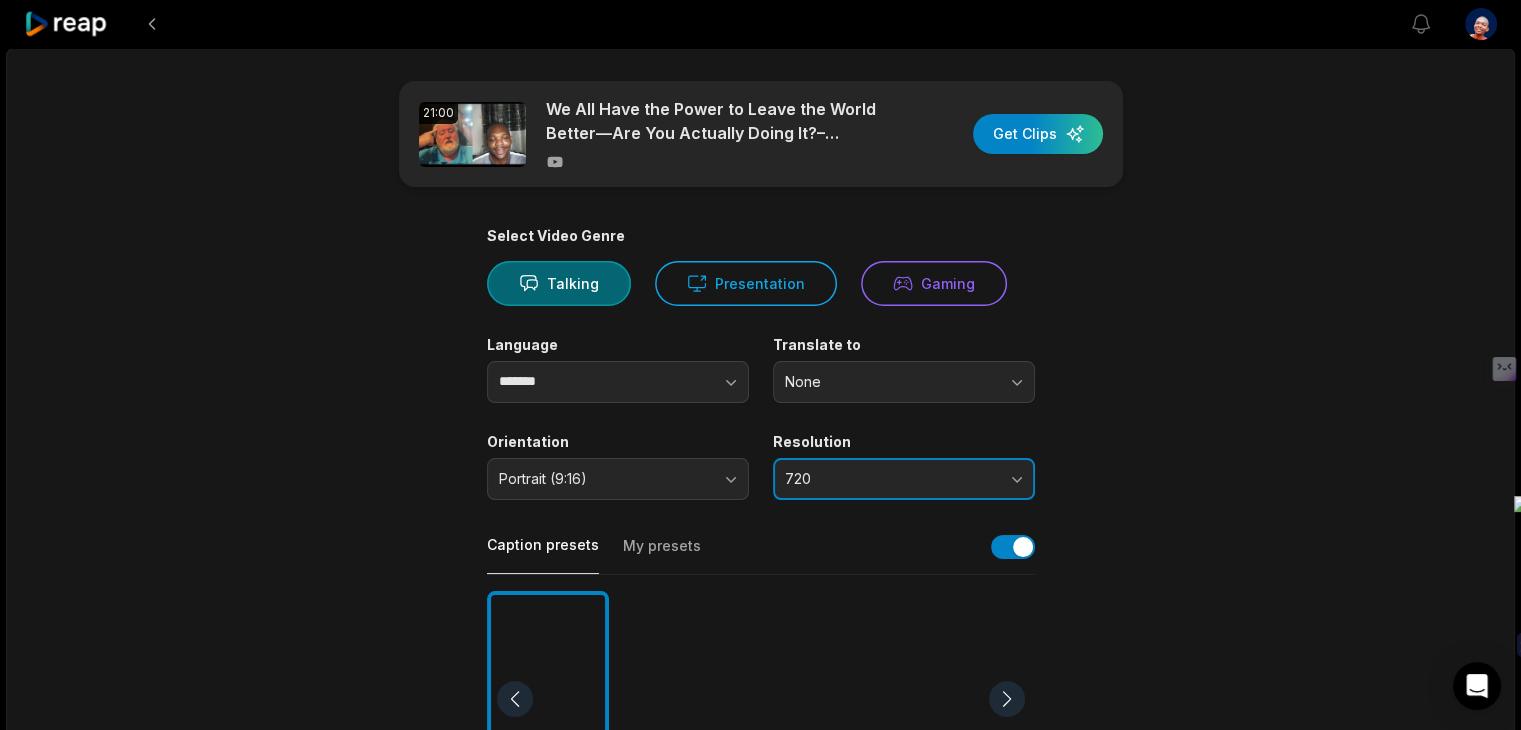 click on "720" at bounding box center [890, 479] 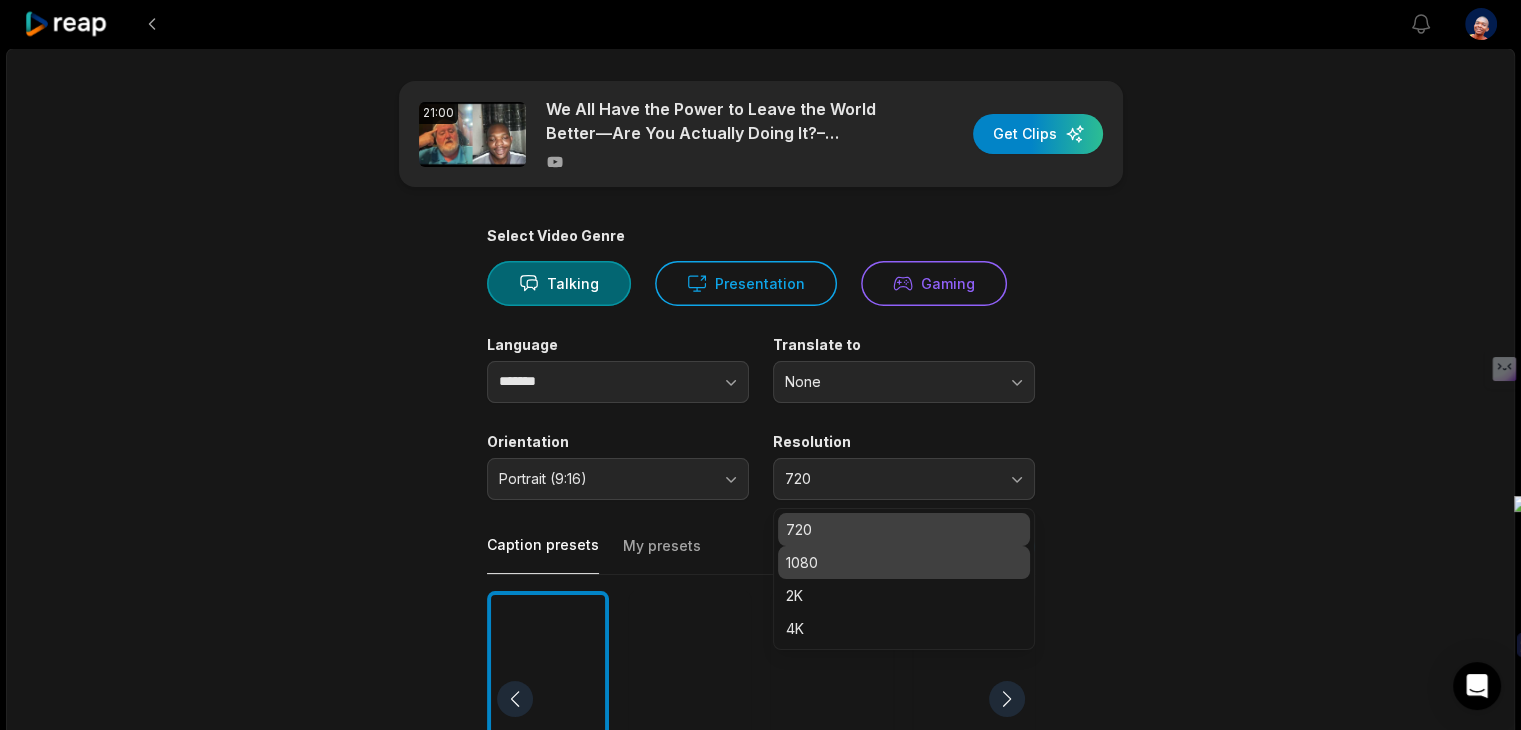 click on "1080" at bounding box center [904, 562] 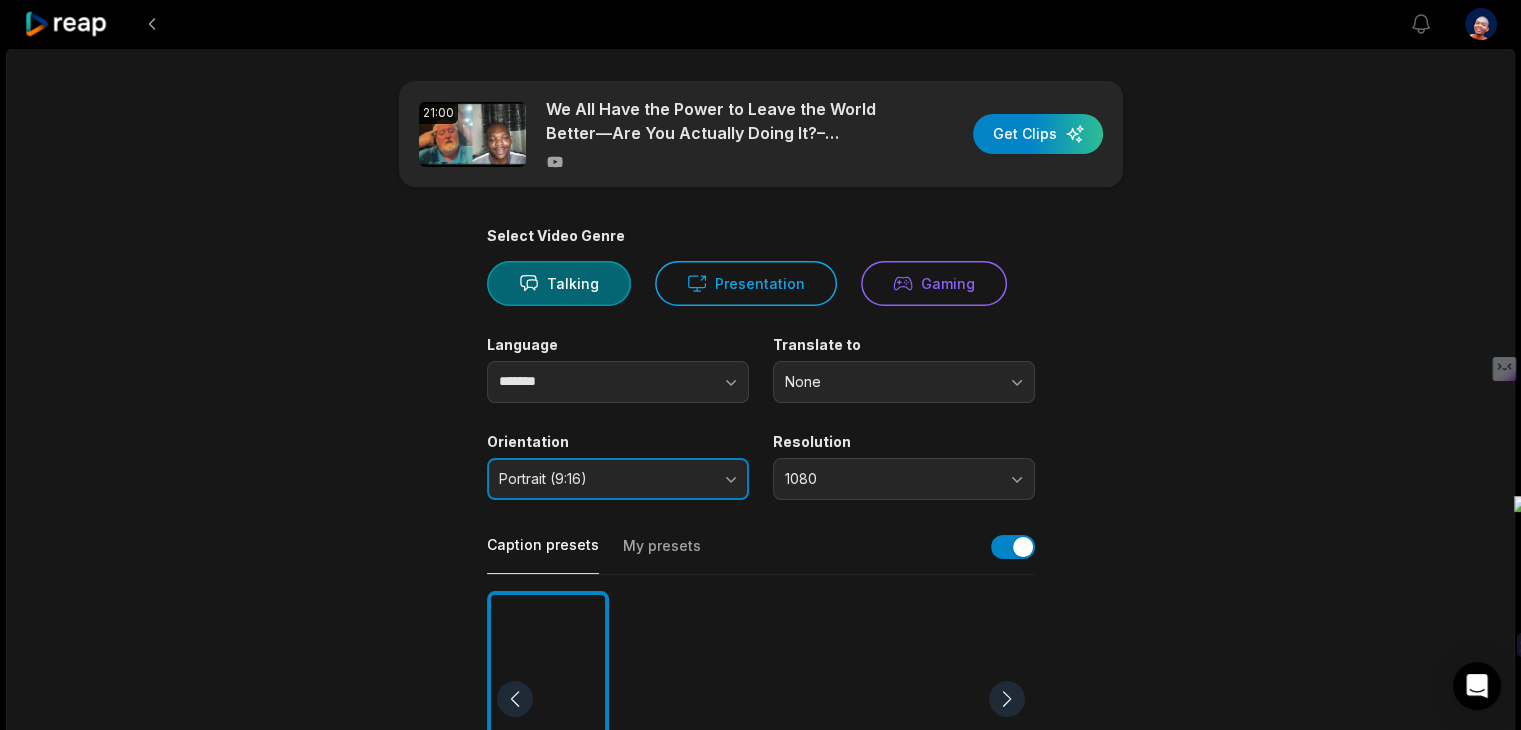 click on "Portrait (9:16)" at bounding box center (618, 479) 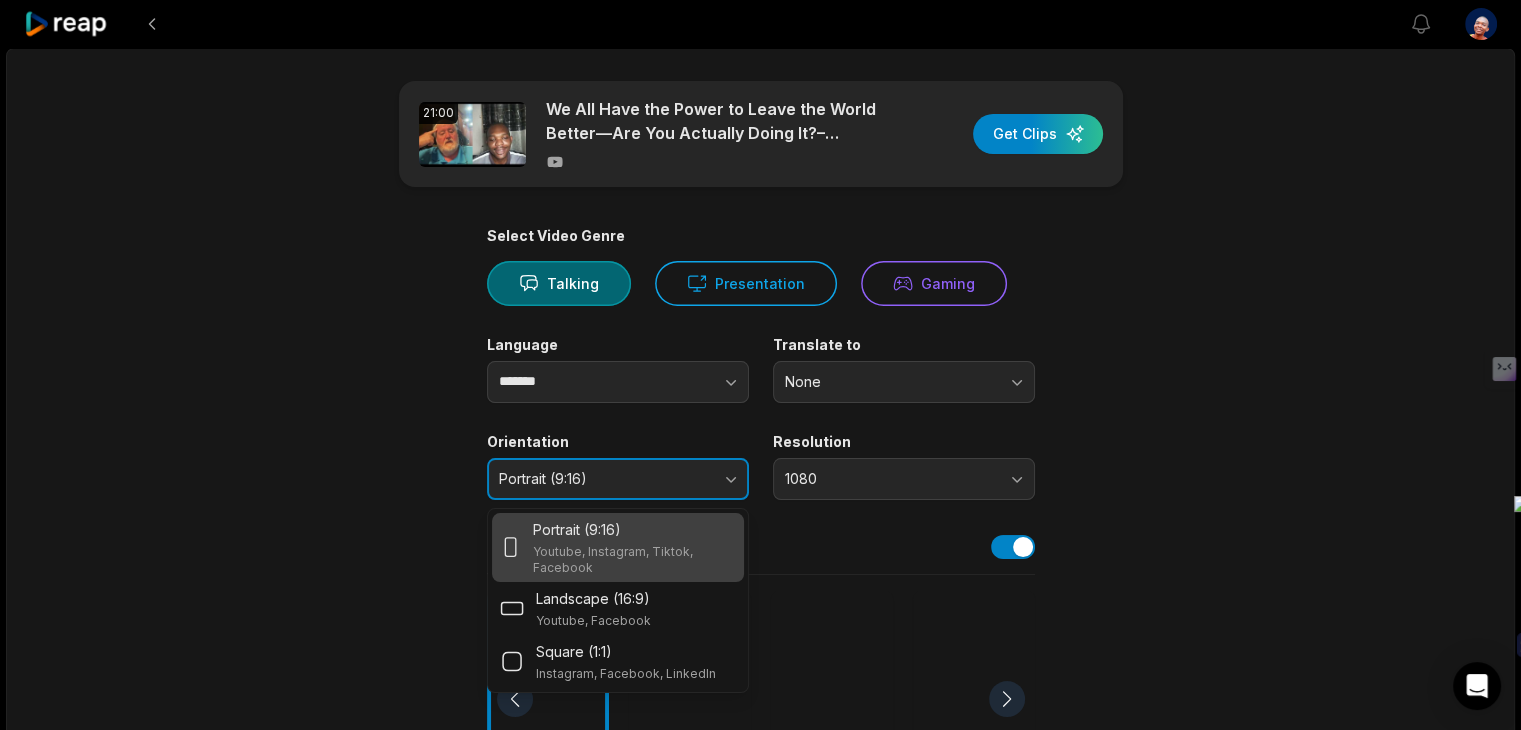 click on "Portrait (9:16)" at bounding box center (604, 479) 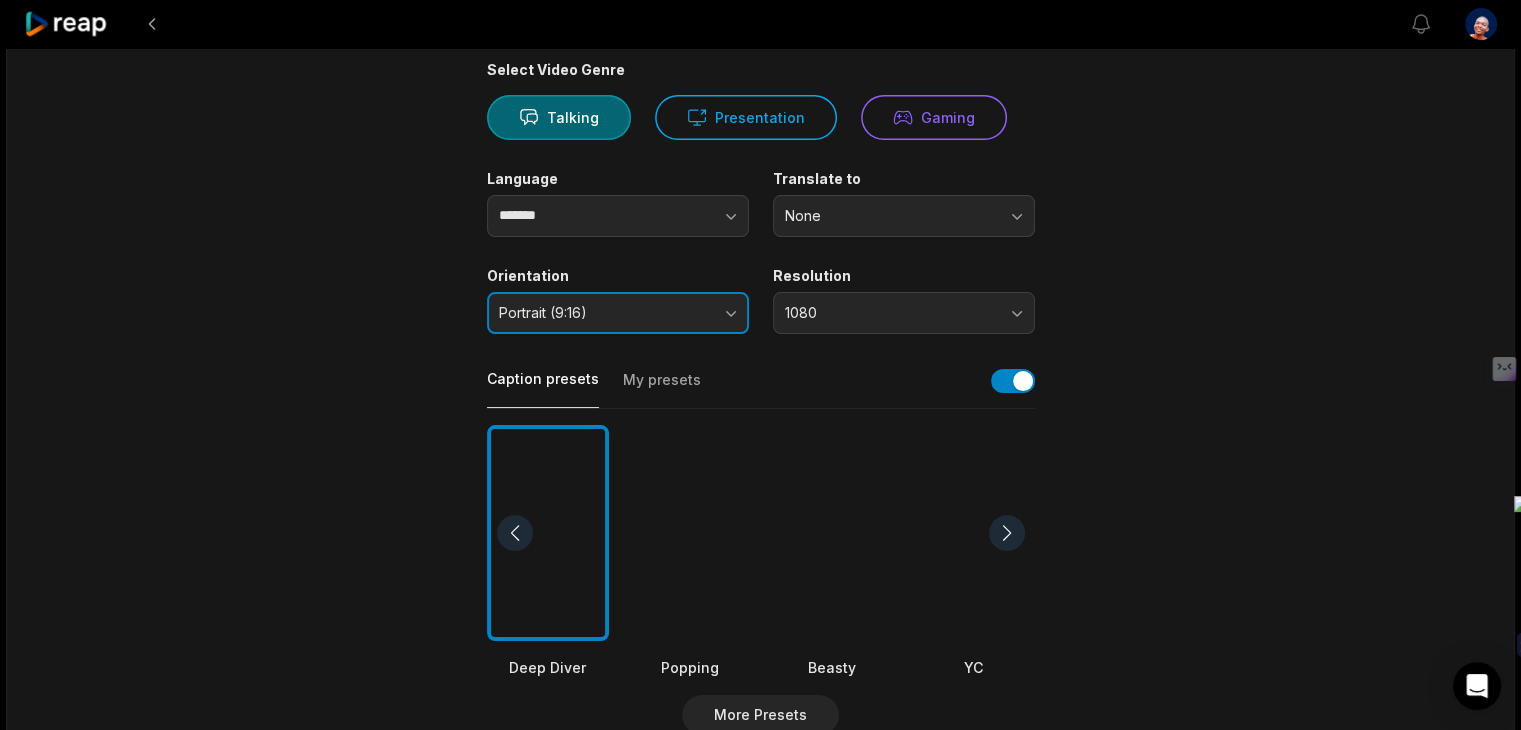 scroll, scrollTop: 200, scrollLeft: 0, axis: vertical 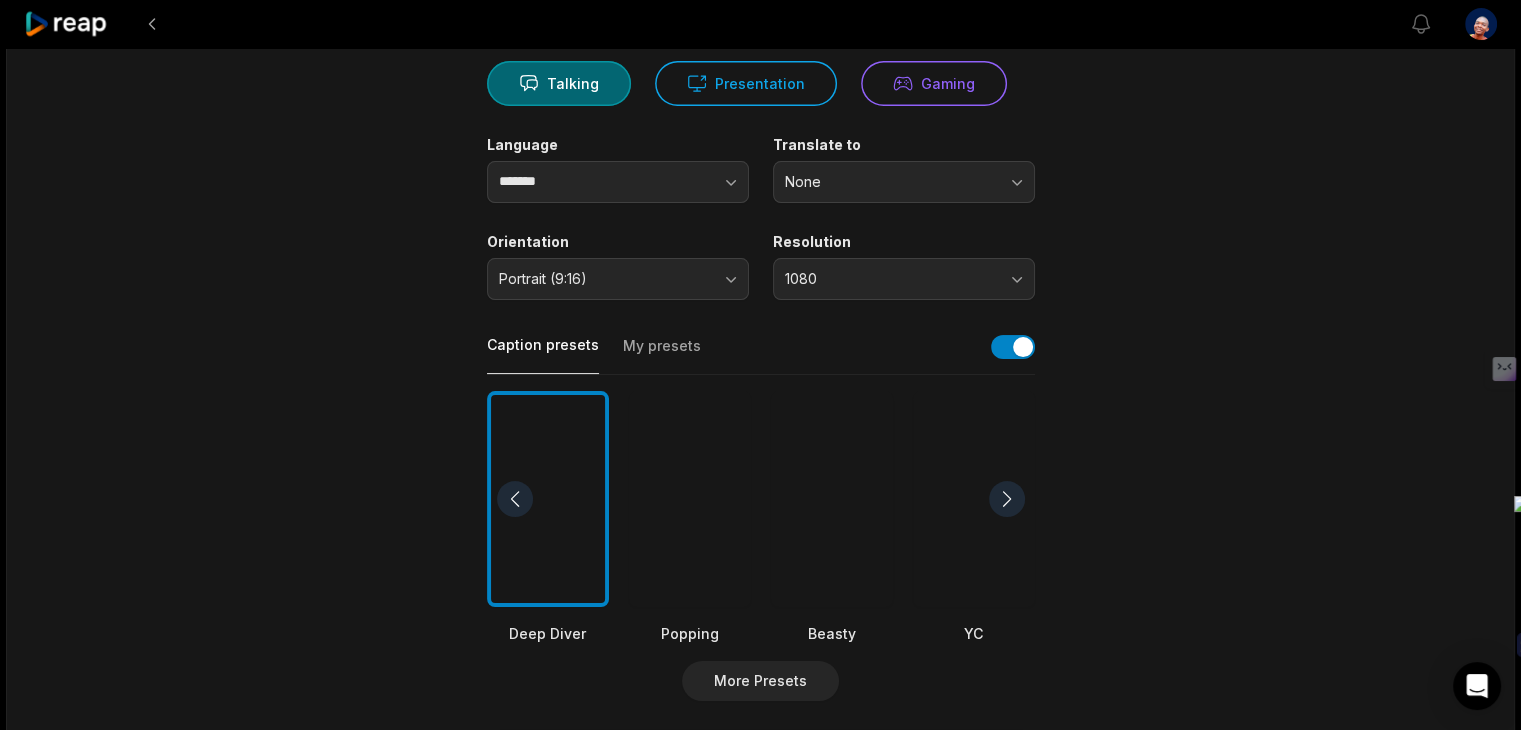 click at bounding box center [690, 499] 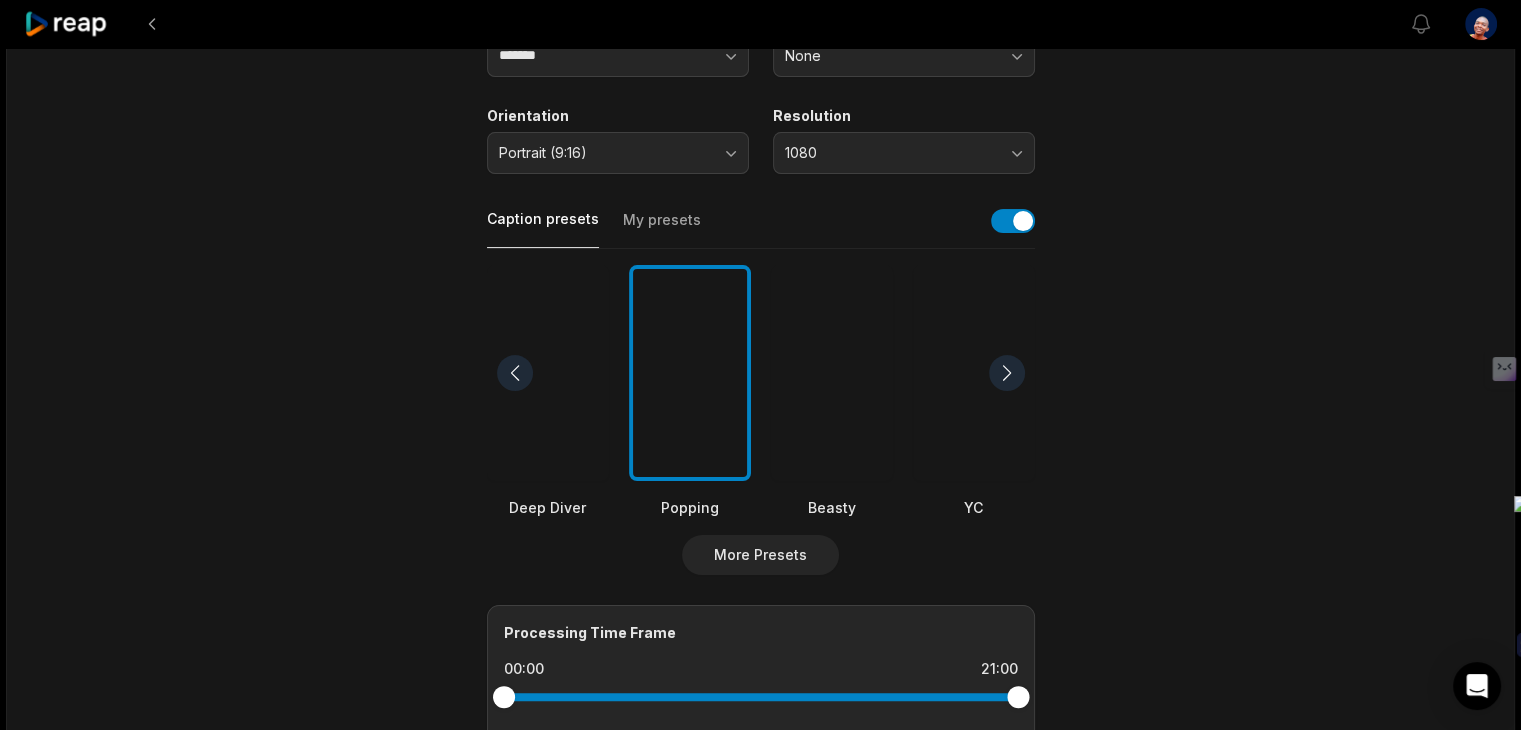 scroll, scrollTop: 0, scrollLeft: 0, axis: both 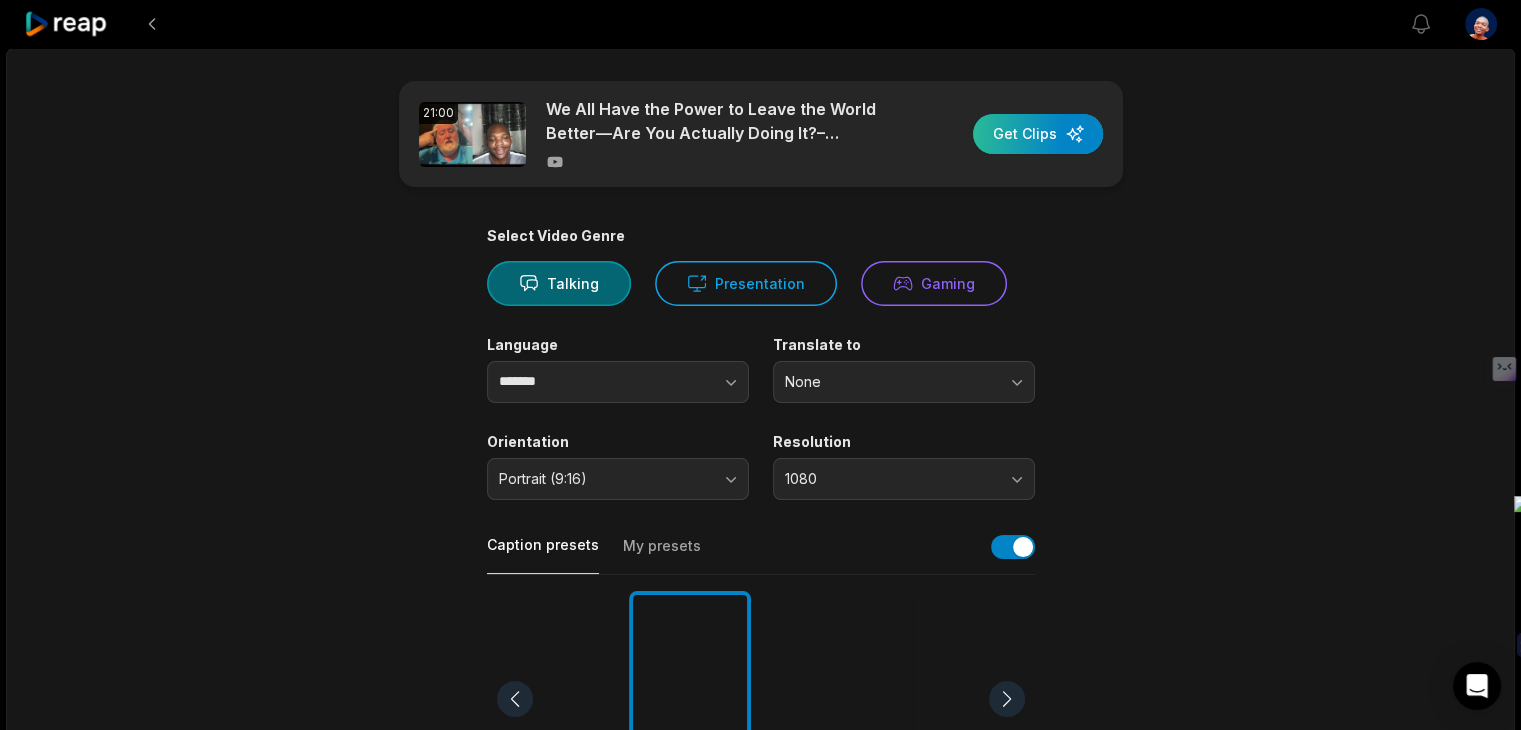 click at bounding box center (1038, 134) 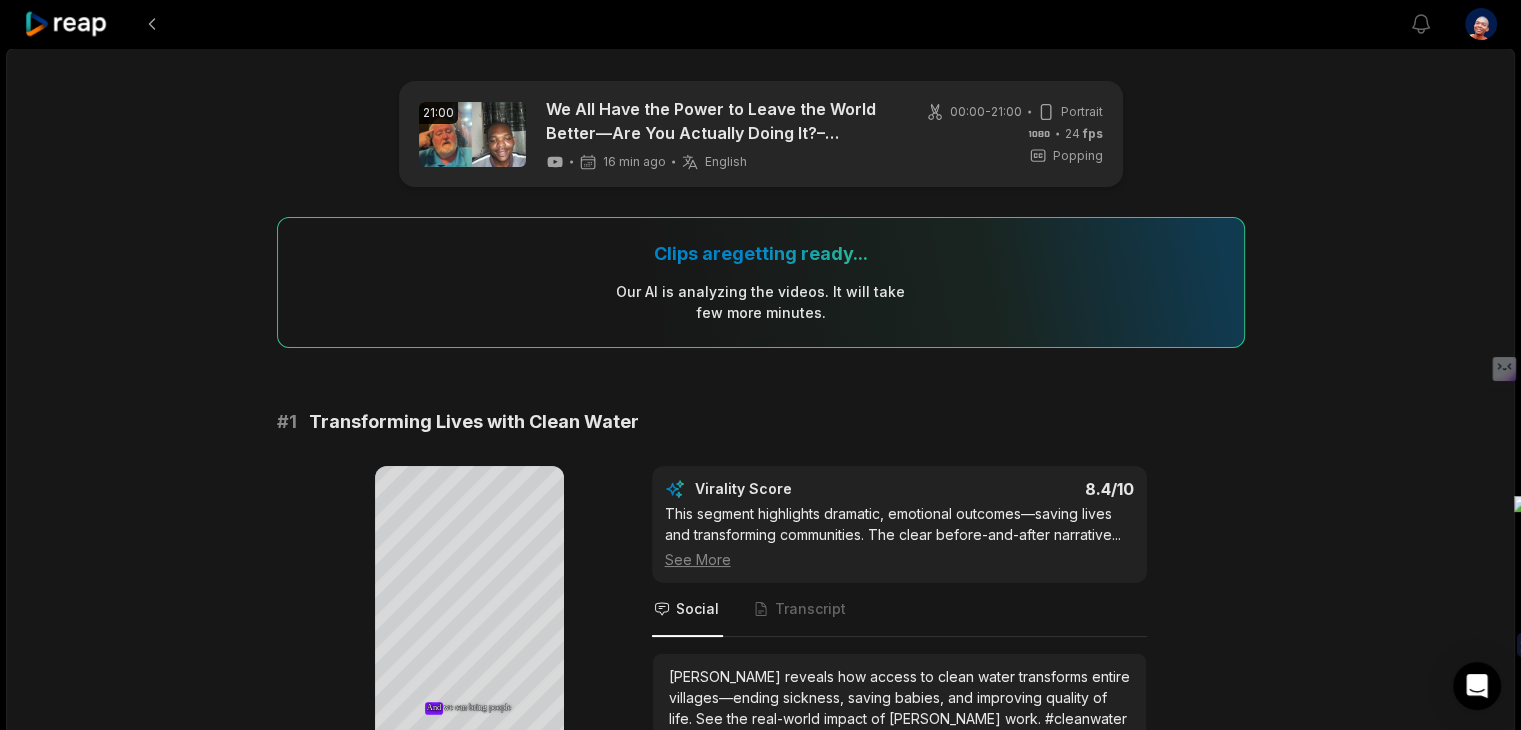 scroll, scrollTop: 100, scrollLeft: 0, axis: vertical 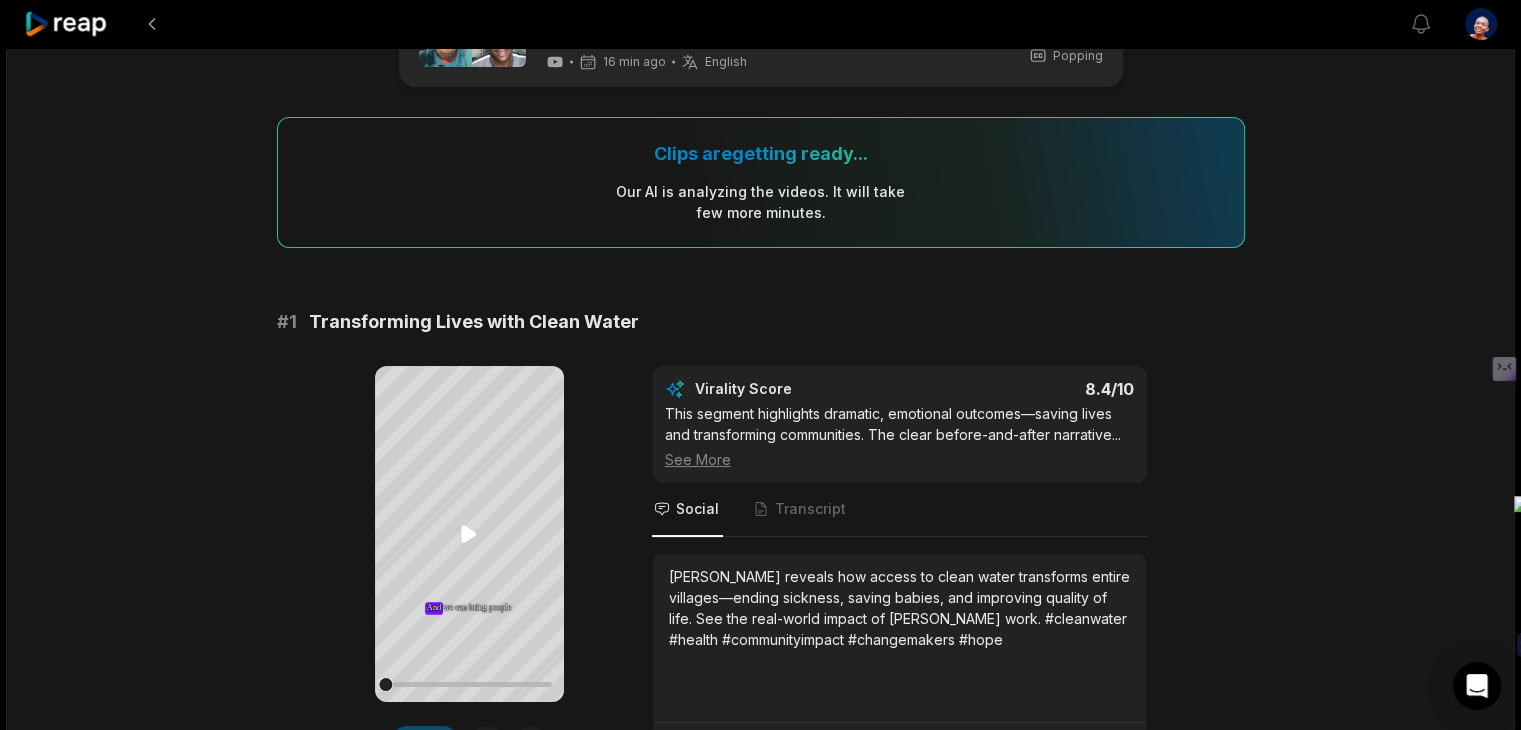 click 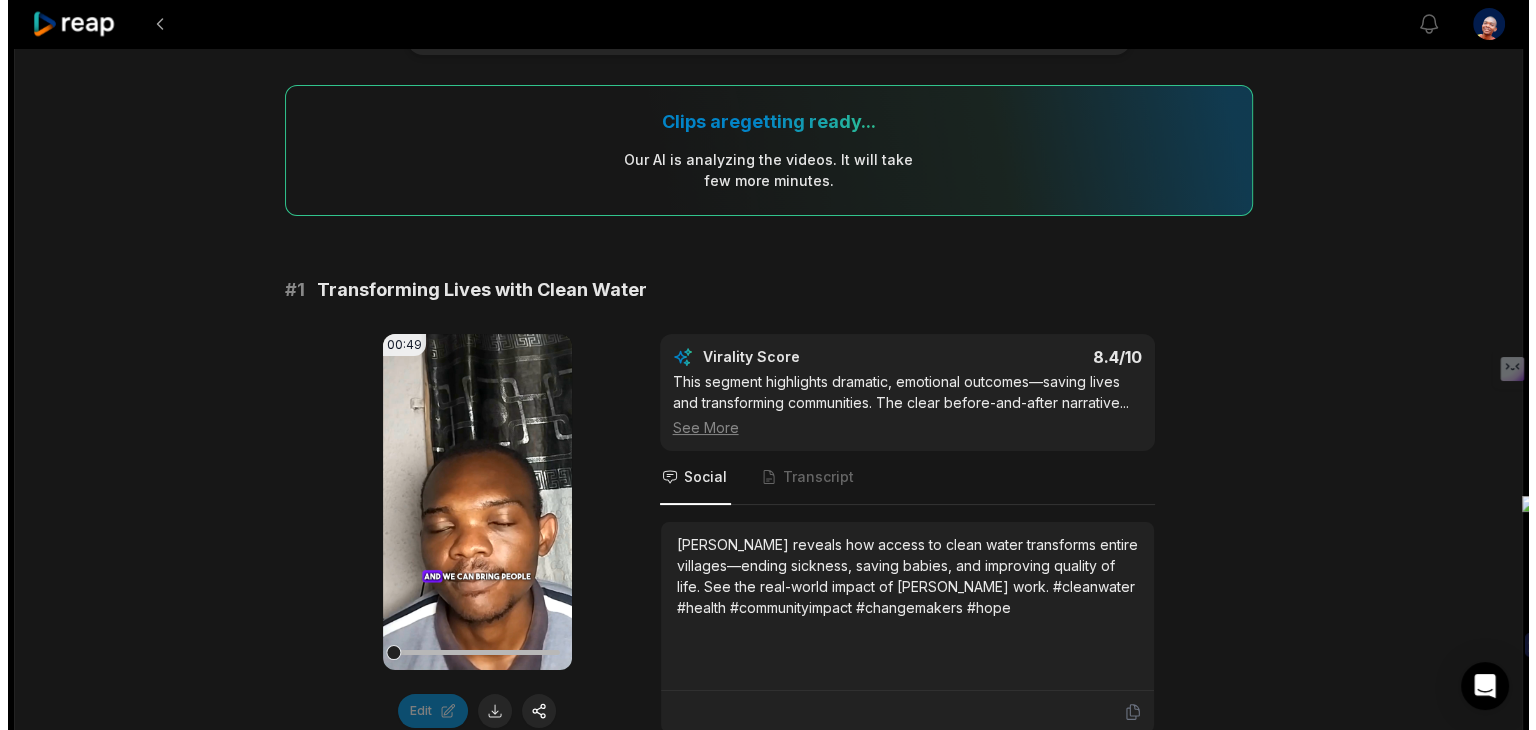 scroll, scrollTop: 300, scrollLeft: 0, axis: vertical 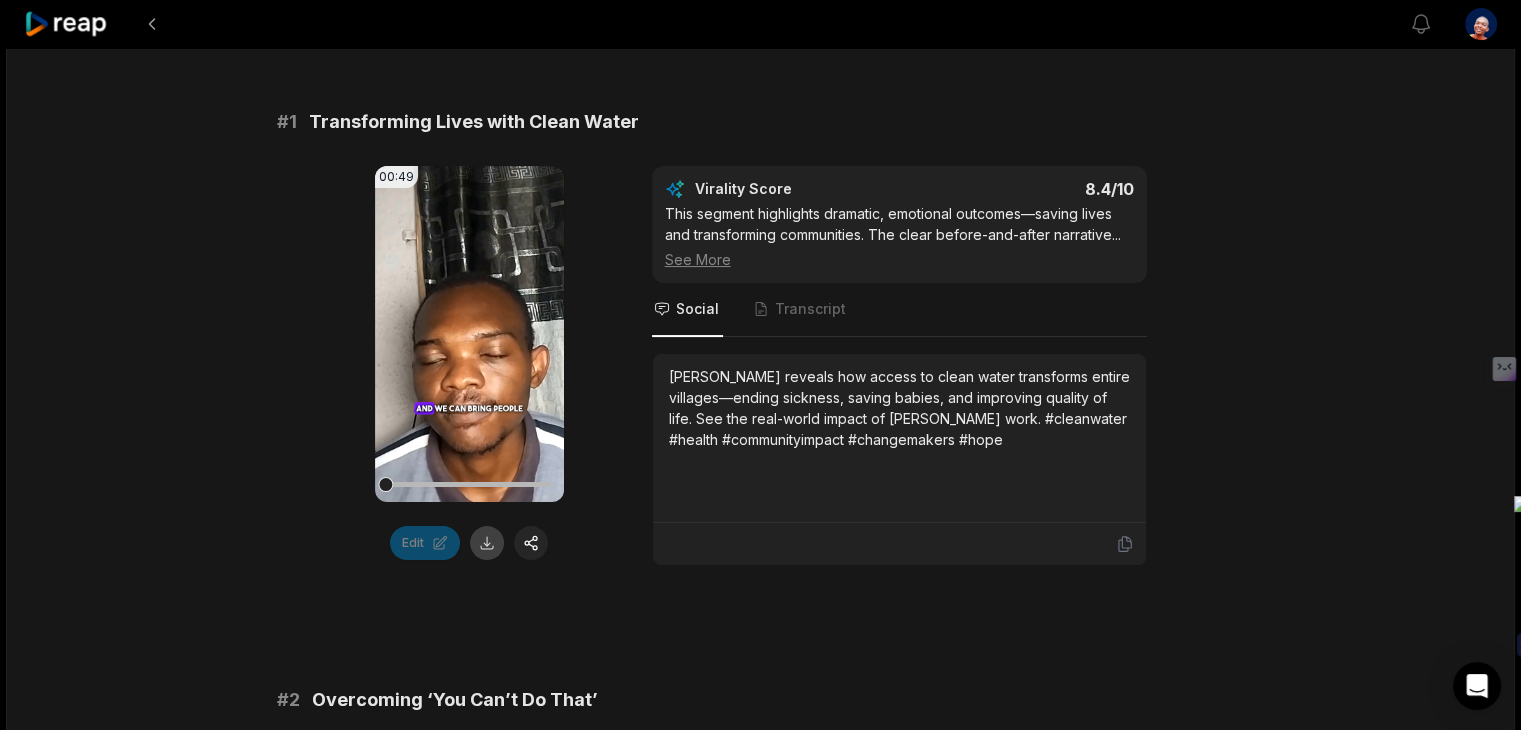 click at bounding box center (487, 543) 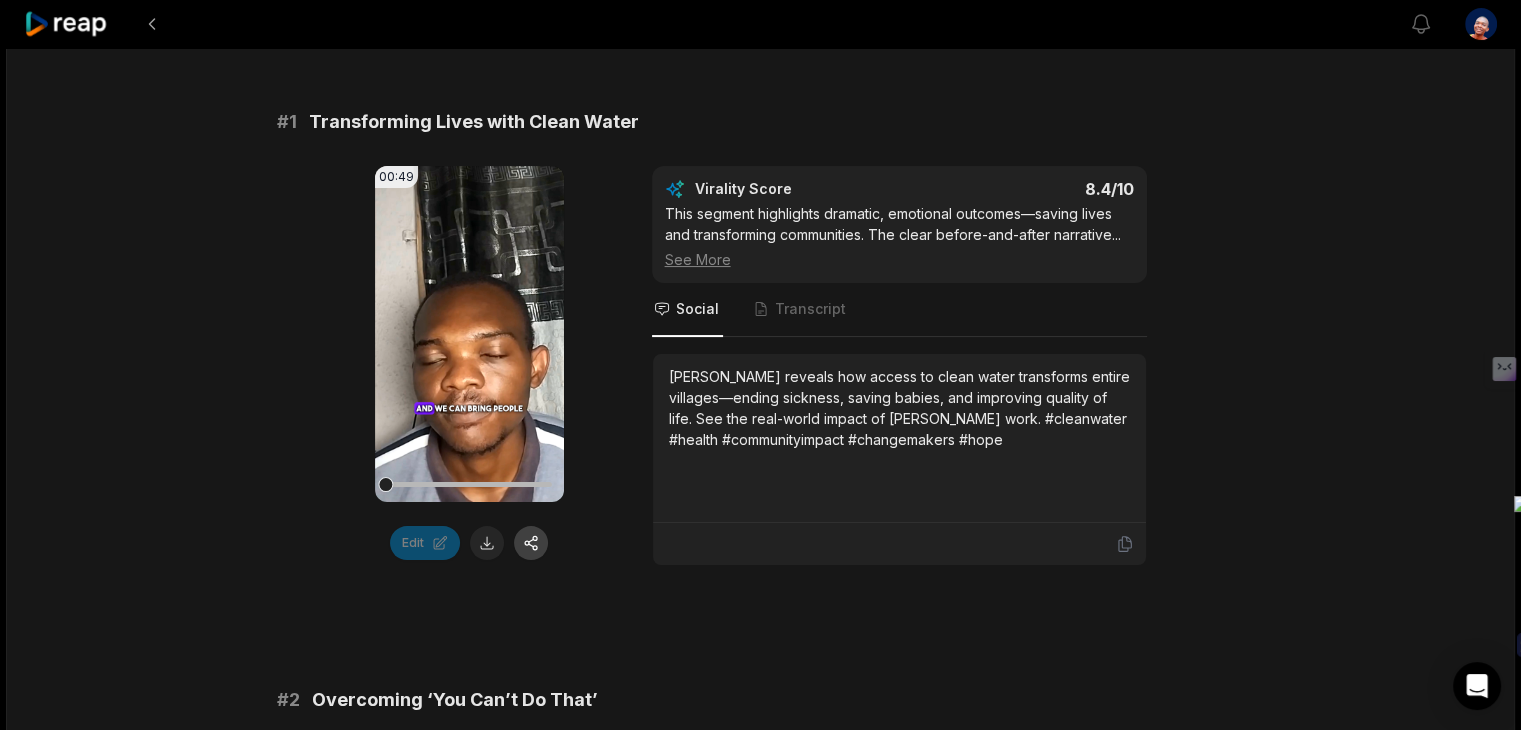 click at bounding box center (531, 543) 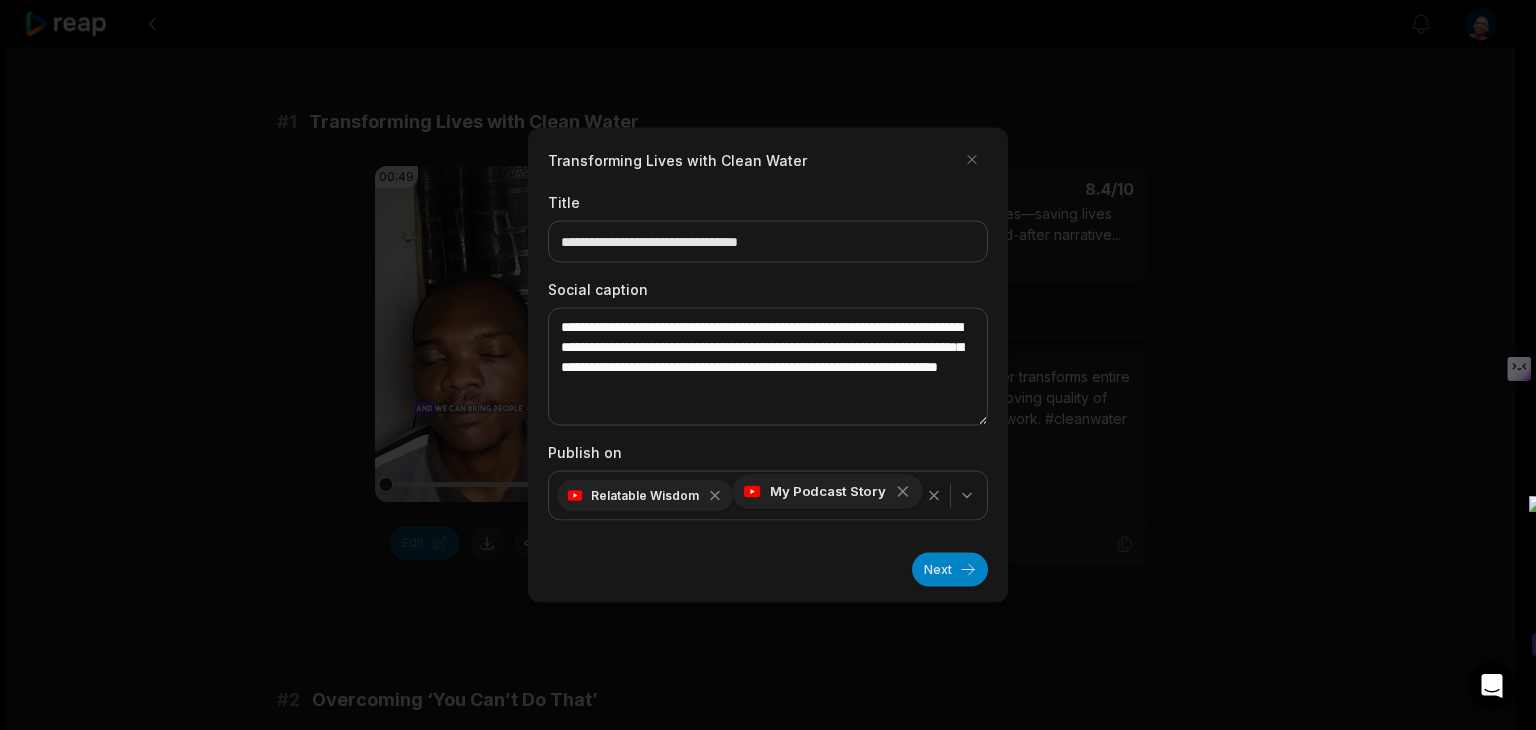 click 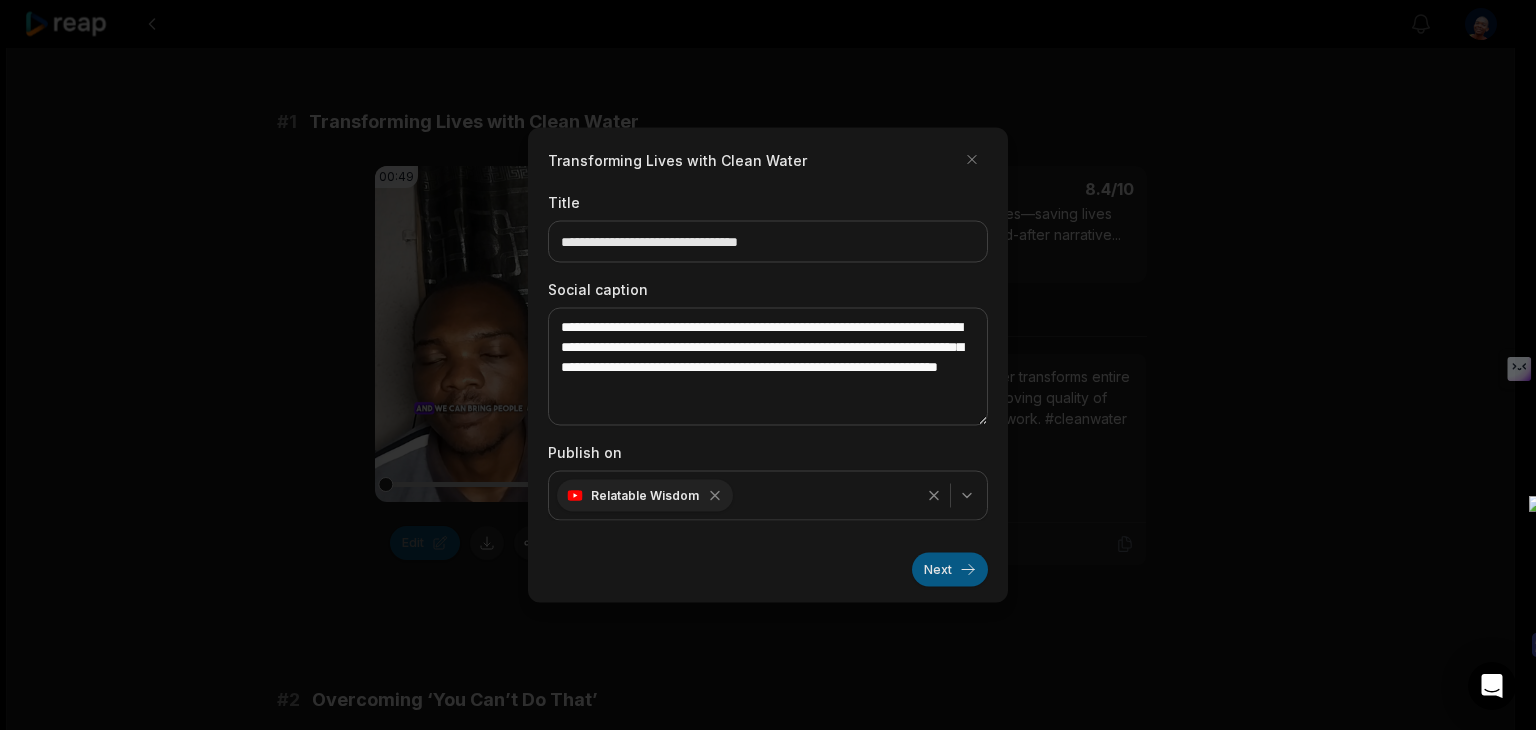 click on "Next" at bounding box center [950, 570] 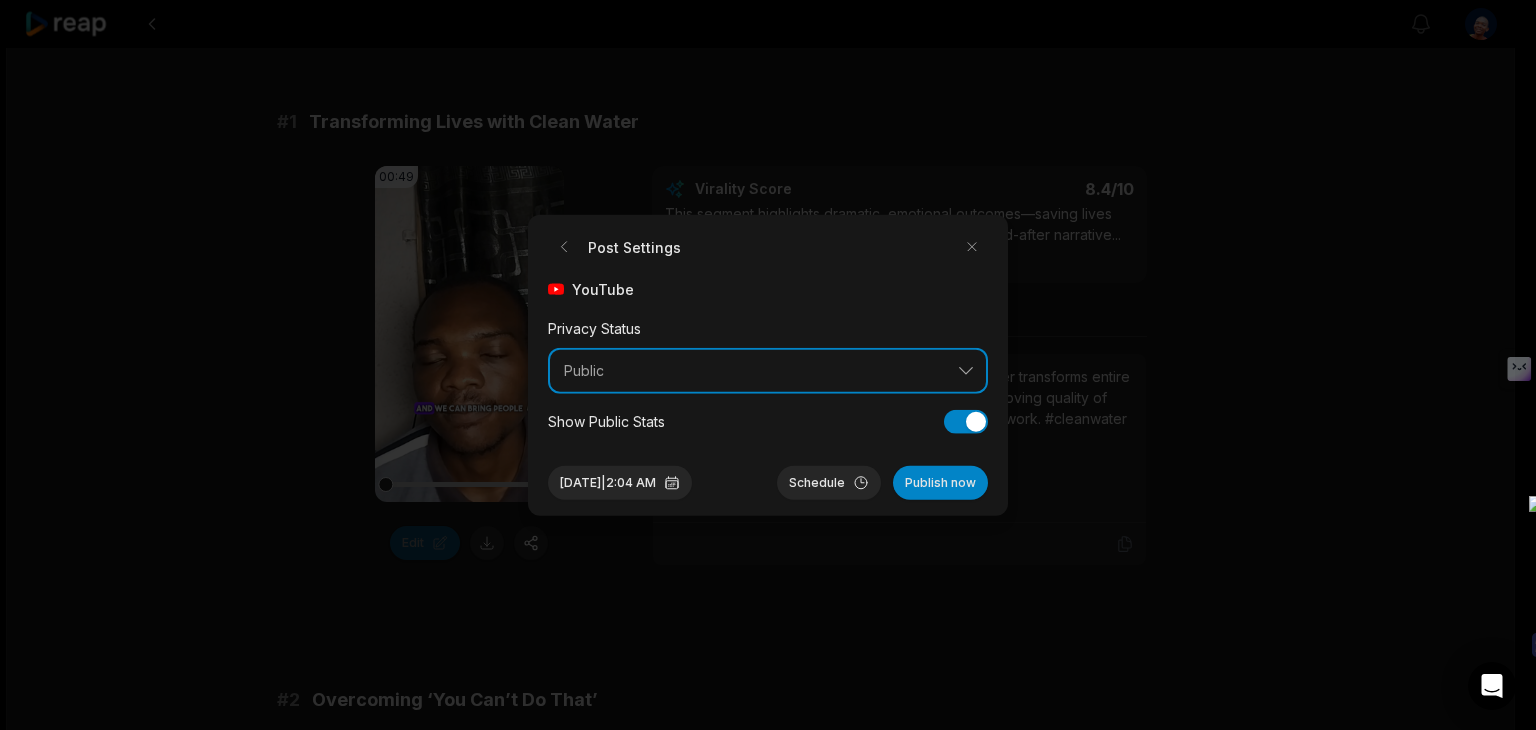 click on "Public" at bounding box center (754, 371) 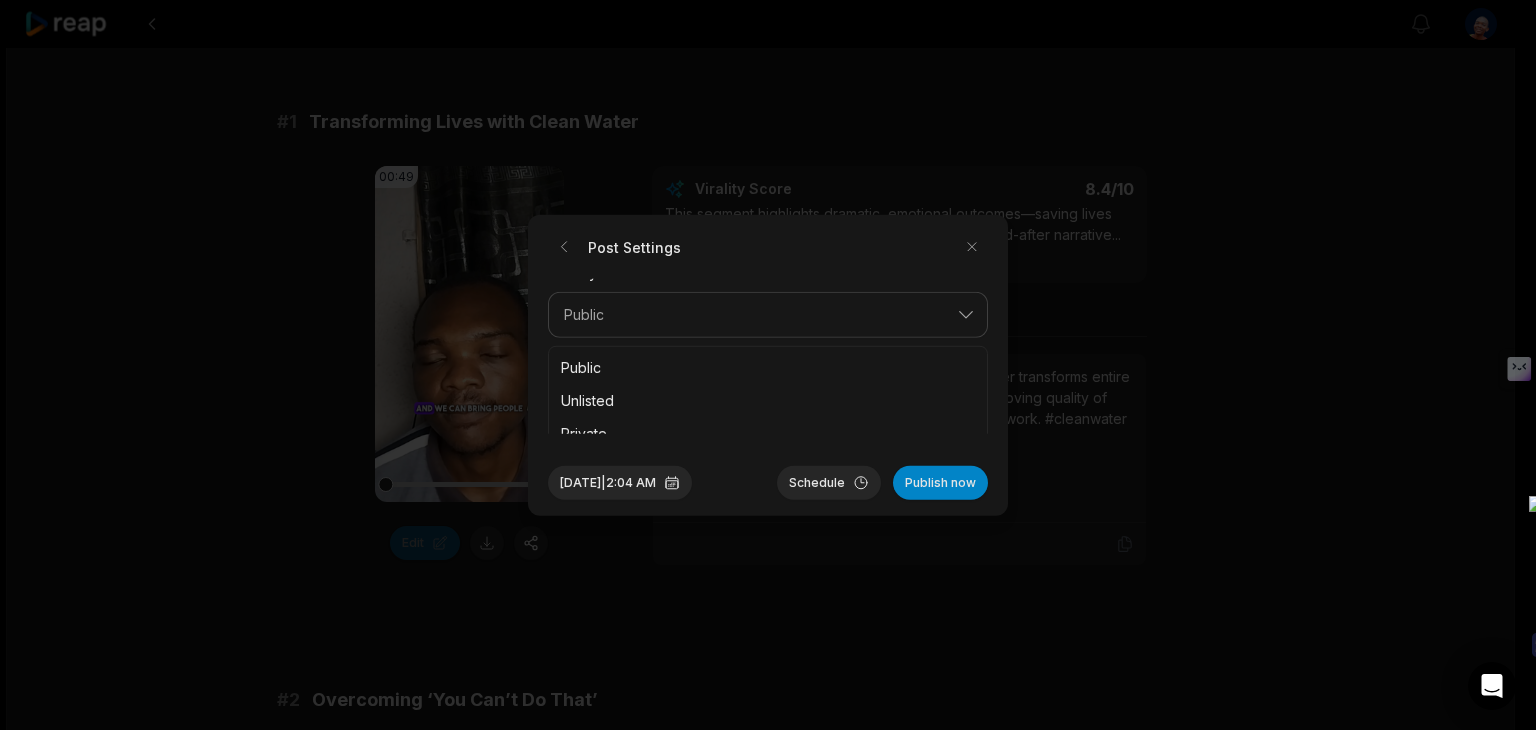 scroll, scrollTop: 76, scrollLeft: 0, axis: vertical 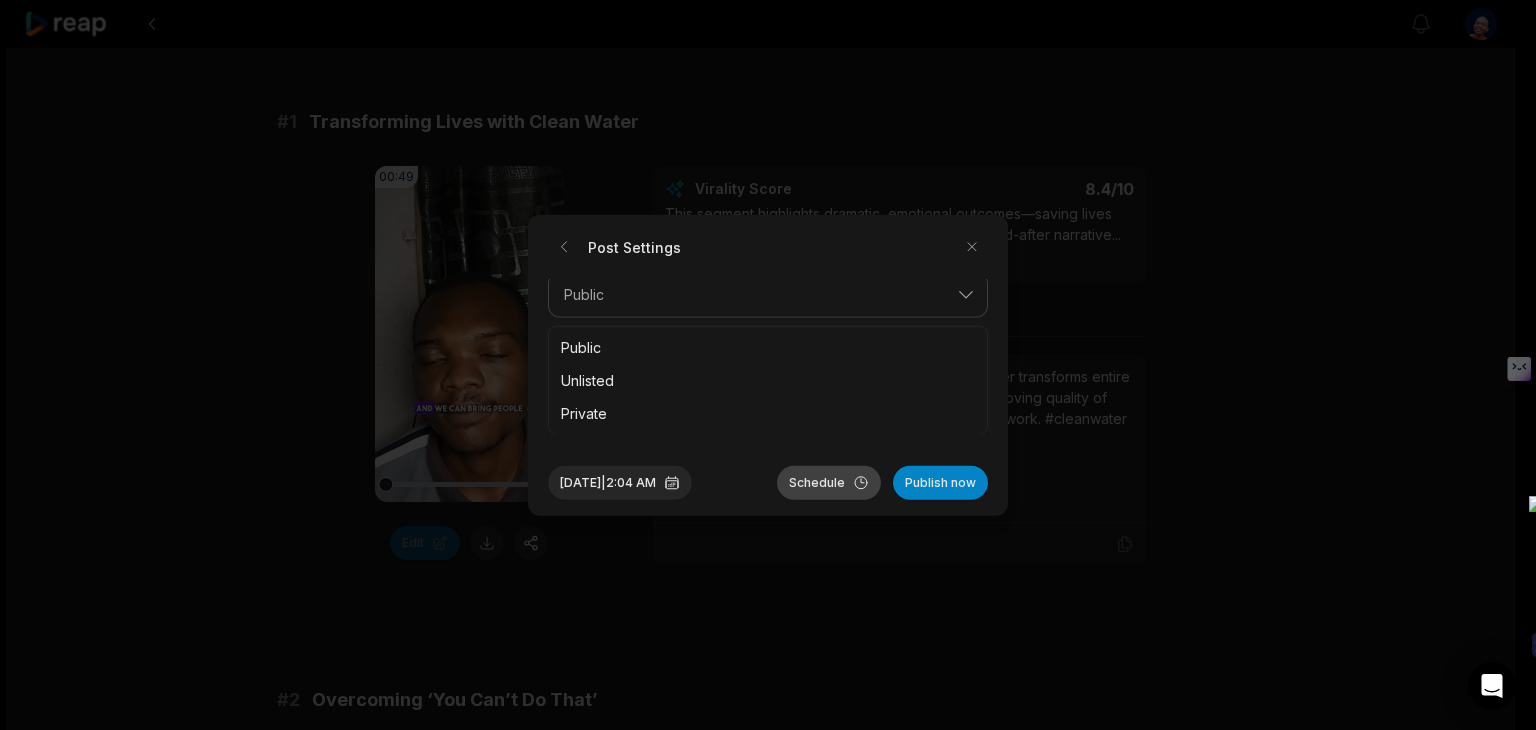 click on "Schedule" at bounding box center [829, 482] 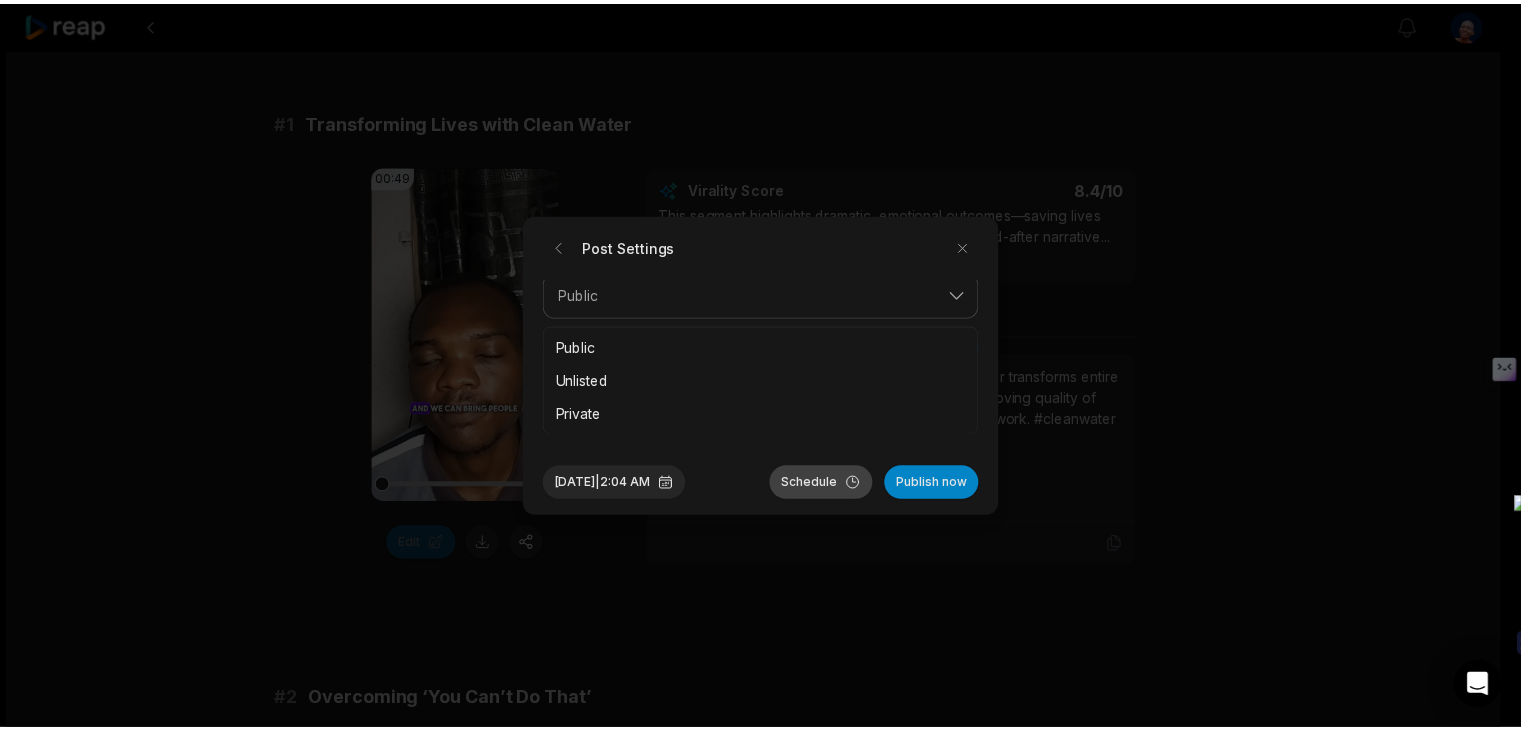scroll, scrollTop: 0, scrollLeft: 0, axis: both 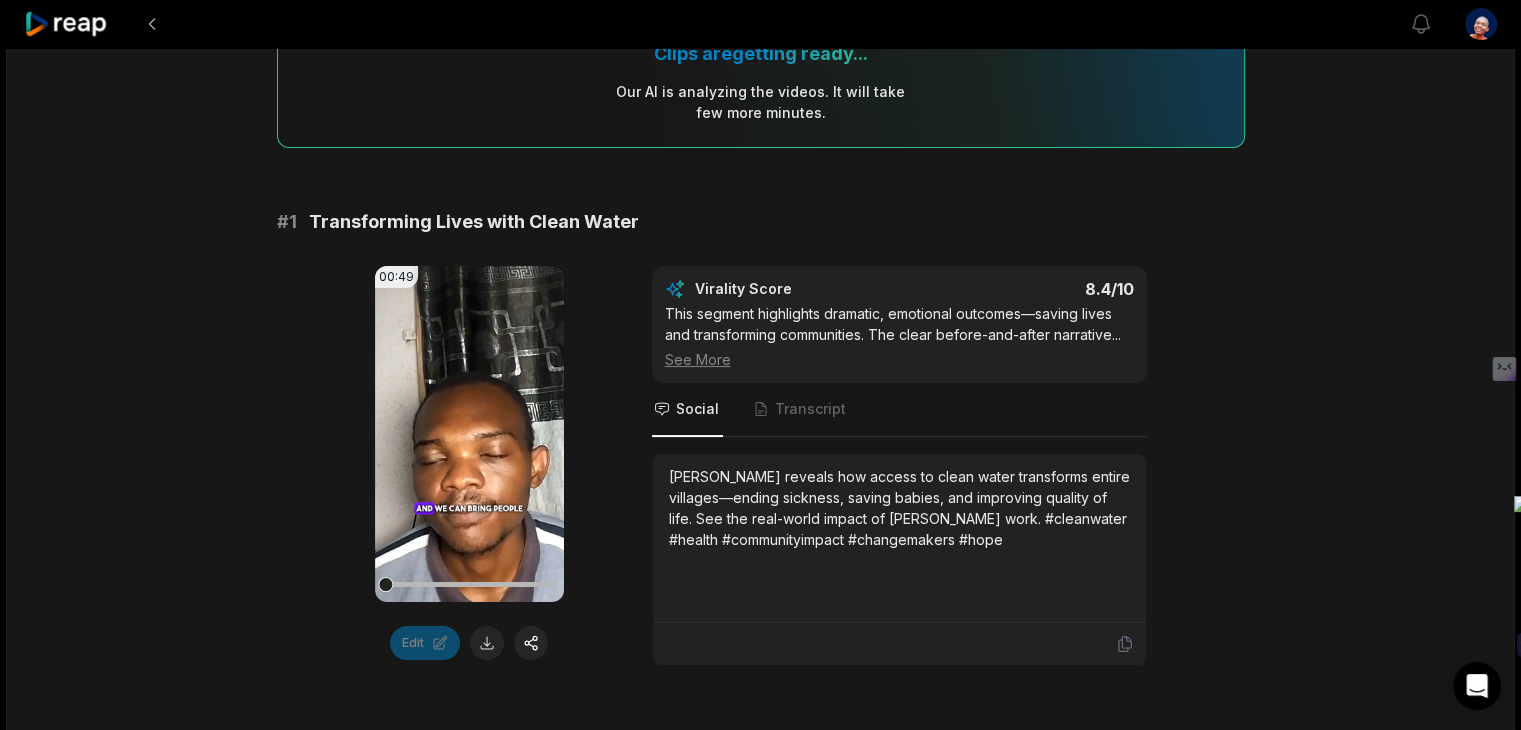 click on "# 1 Transforming Lives with Clean Water 00:49 Your browser does not support mp4 format. Edit Virality Score 8.4 /10 This segment highlights dramatic, emotional outcomes—saving lives and transforming communities. The clear before-and-after narrative  ...   See More Social Transcript Kurt Avery reveals how access to clean water transforms entire villages—ending sickness, saving babies, and improving quality of life. See the real-world impact of Sawyer’s work. #cleanwater #health #communityimpact #changemakers #hope" at bounding box center [761, 437] 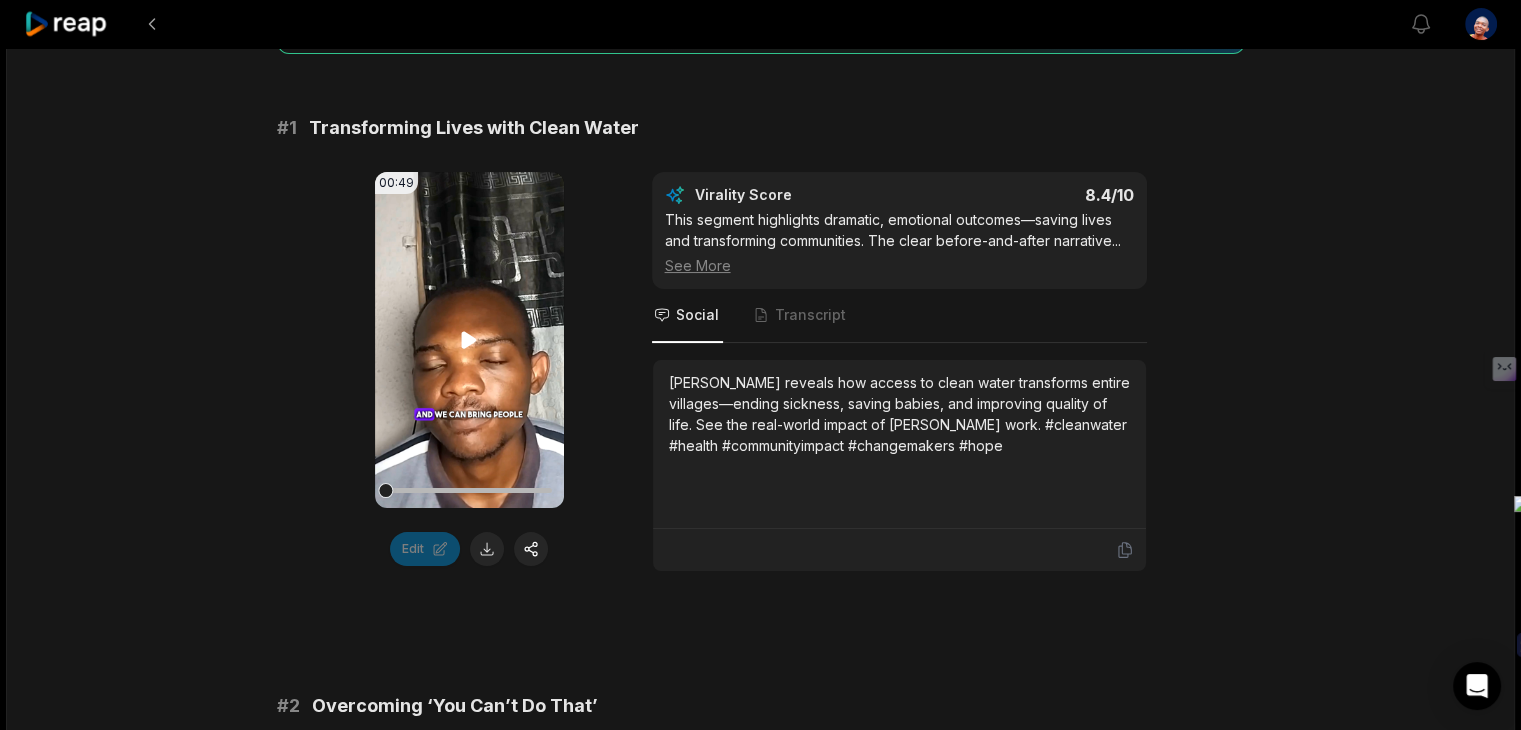 scroll, scrollTop: 300, scrollLeft: 0, axis: vertical 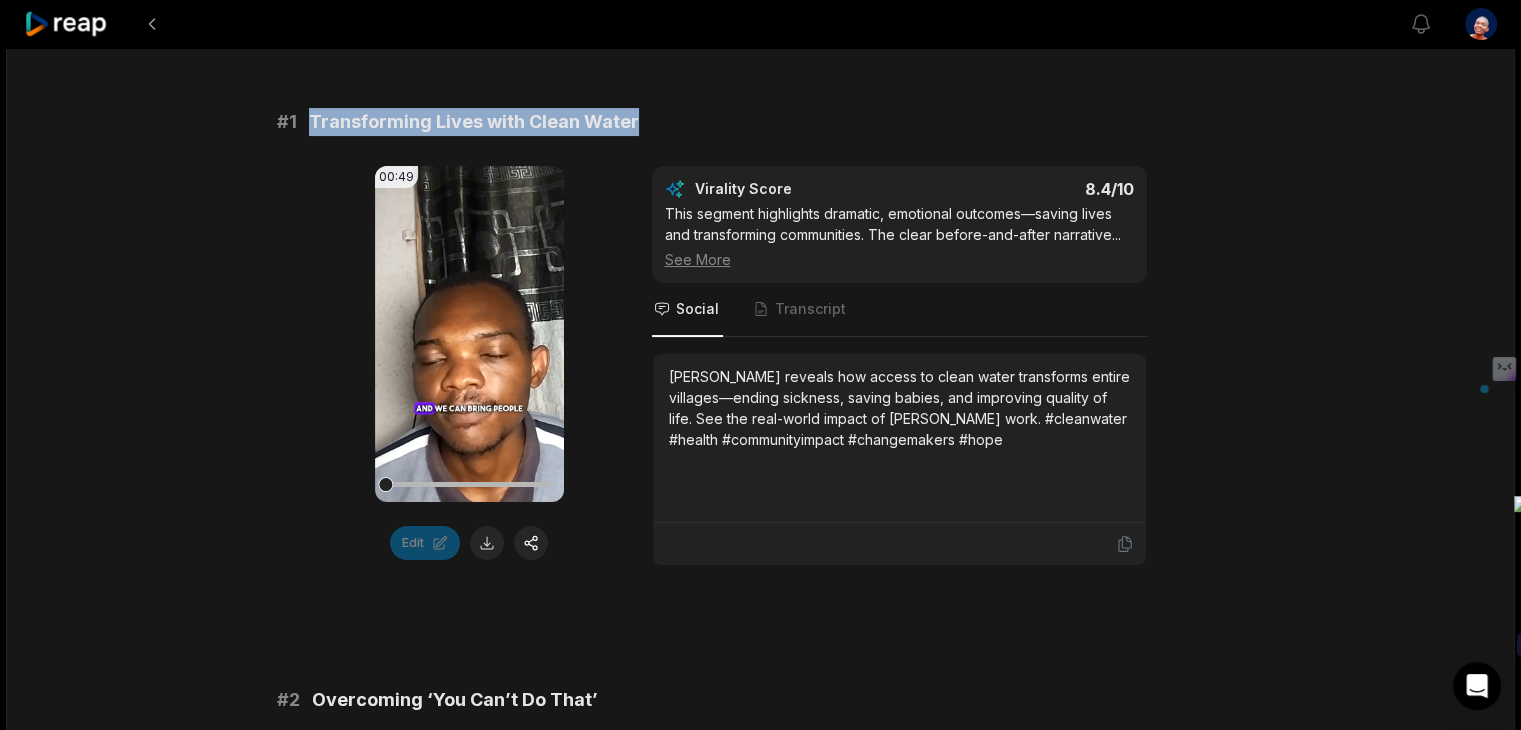 drag, startPoint x: 311, startPoint y: 116, endPoint x: 634, endPoint y: 125, distance: 323.12537 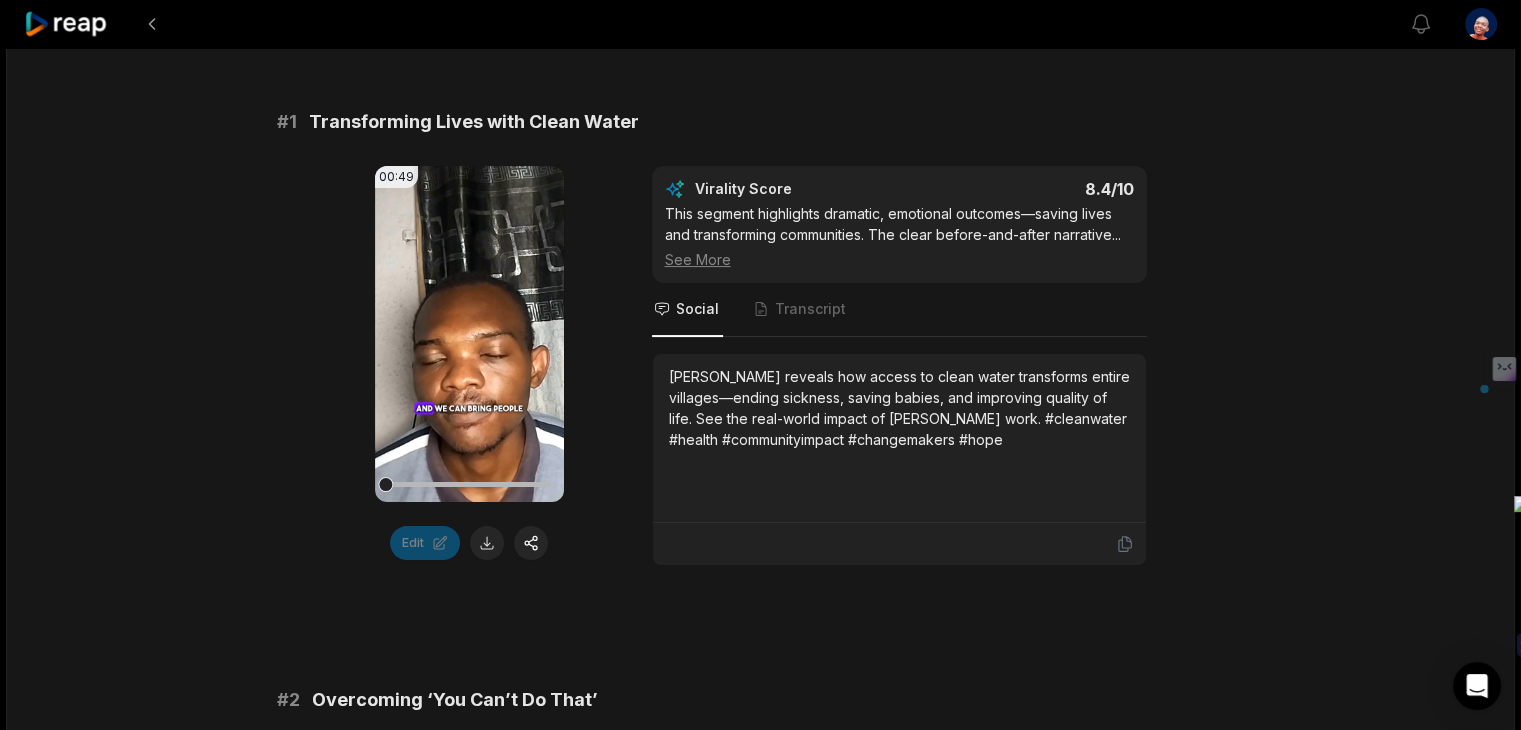 click on "Kurt Avery reveals how access to clean water transforms entire villages—ending sickness, saving babies, and improving quality of life. See the real-world impact of Sawyer’s work. #cleanwater #health #communityimpact #changemakers #hope" at bounding box center (899, 408) 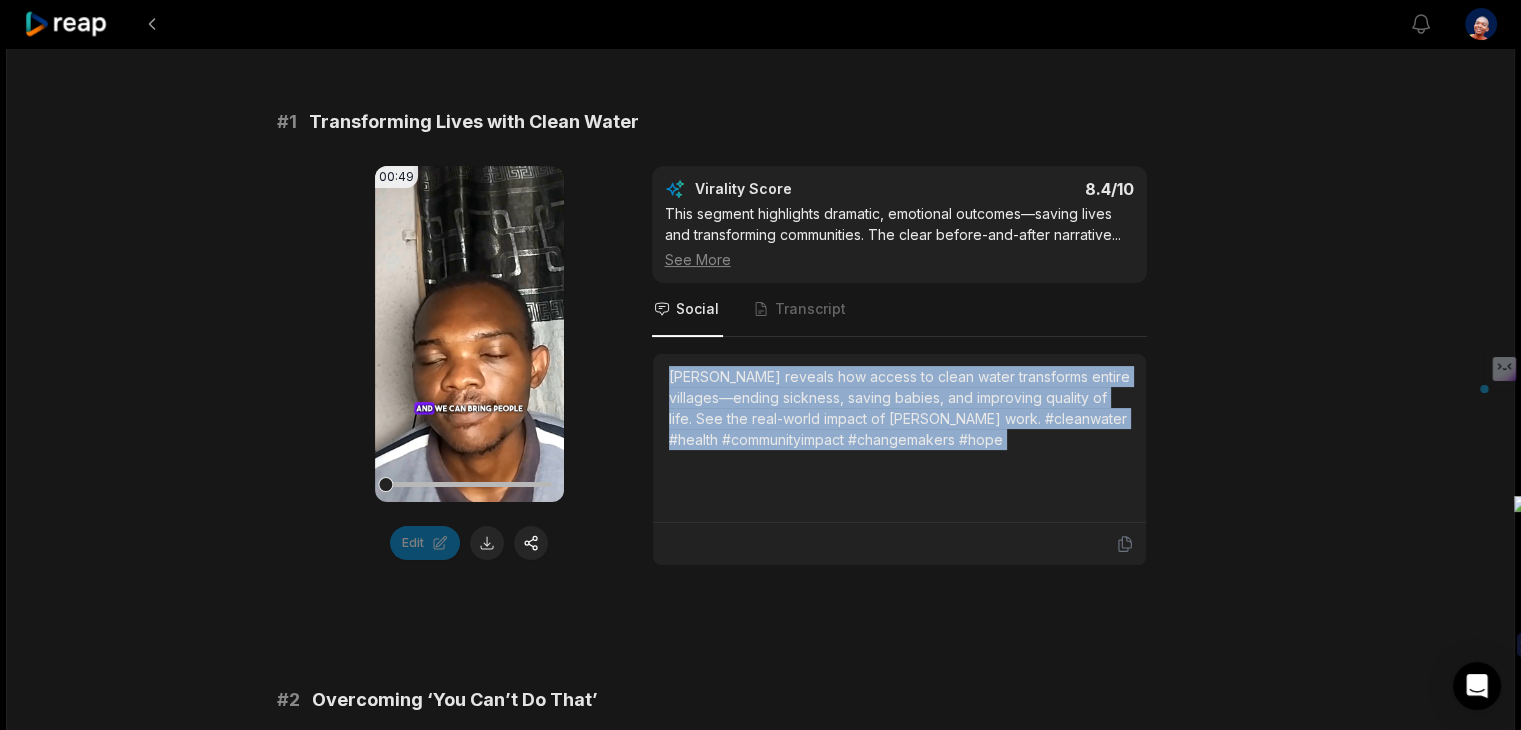 click on "Kurt Avery reveals how access to clean water transforms entire villages—ending sickness, saving babies, and improving quality of life. See the real-world impact of Sawyer’s work. #cleanwater #health #communityimpact #changemakers #hope" at bounding box center (899, 408) 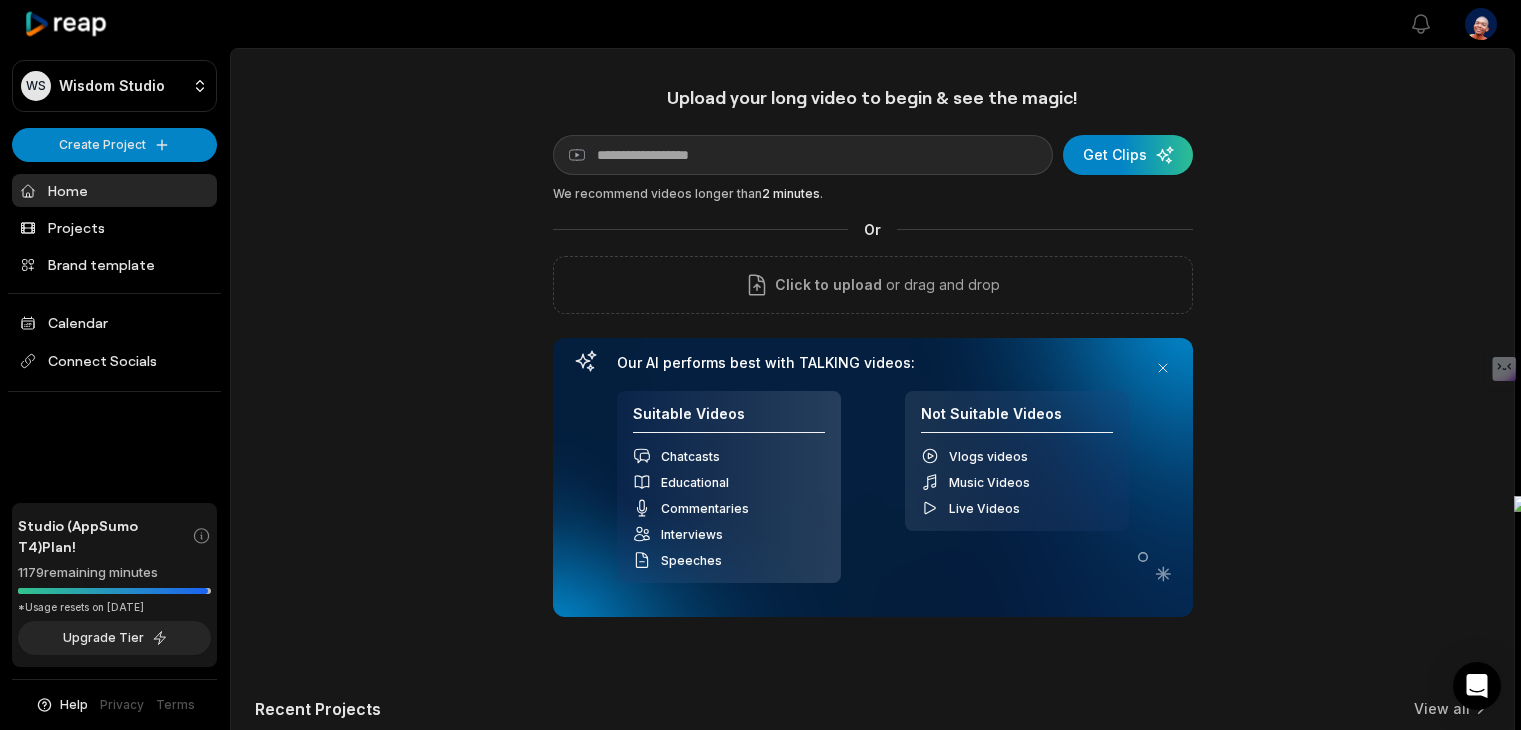 scroll, scrollTop: 0, scrollLeft: 0, axis: both 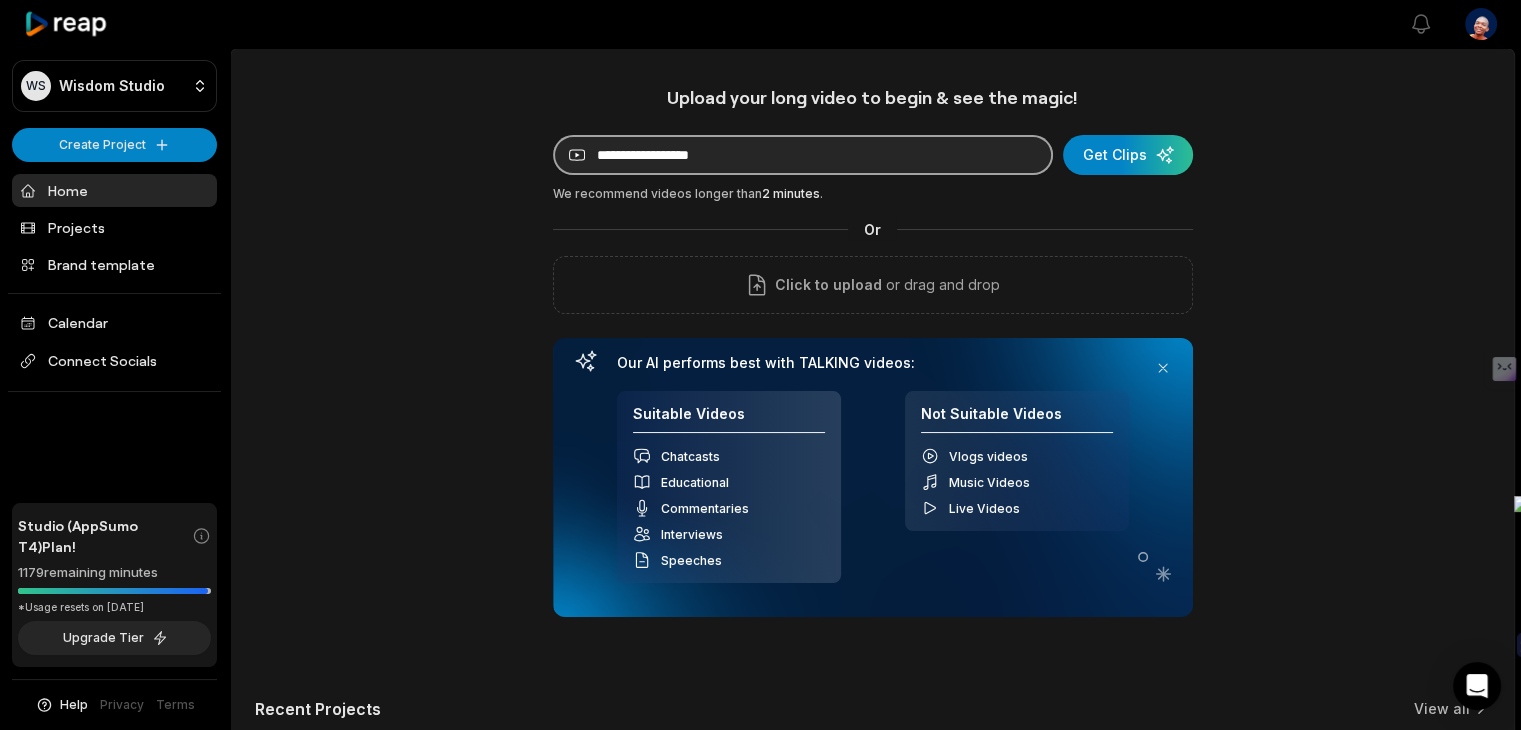 click at bounding box center [803, 155] 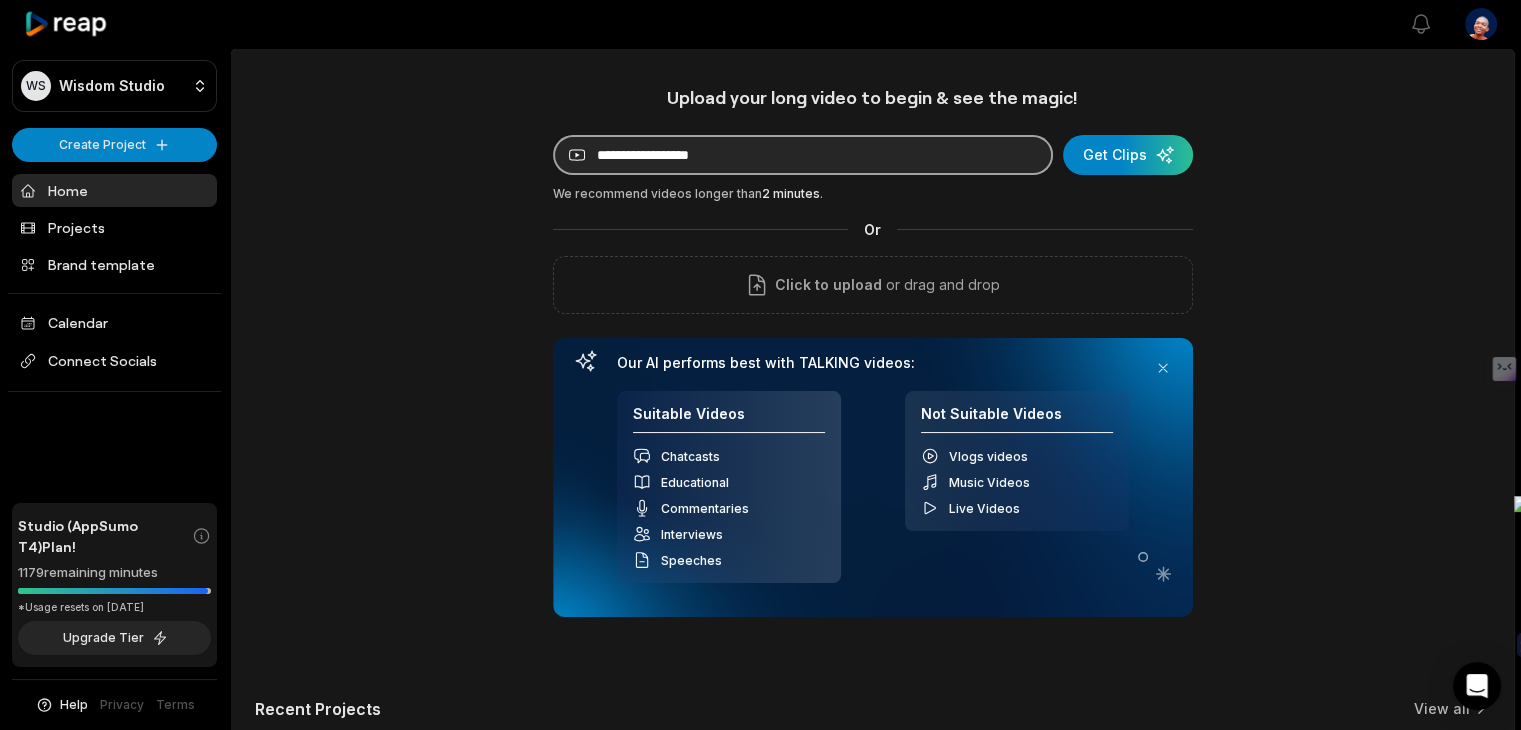 paste on "**********" 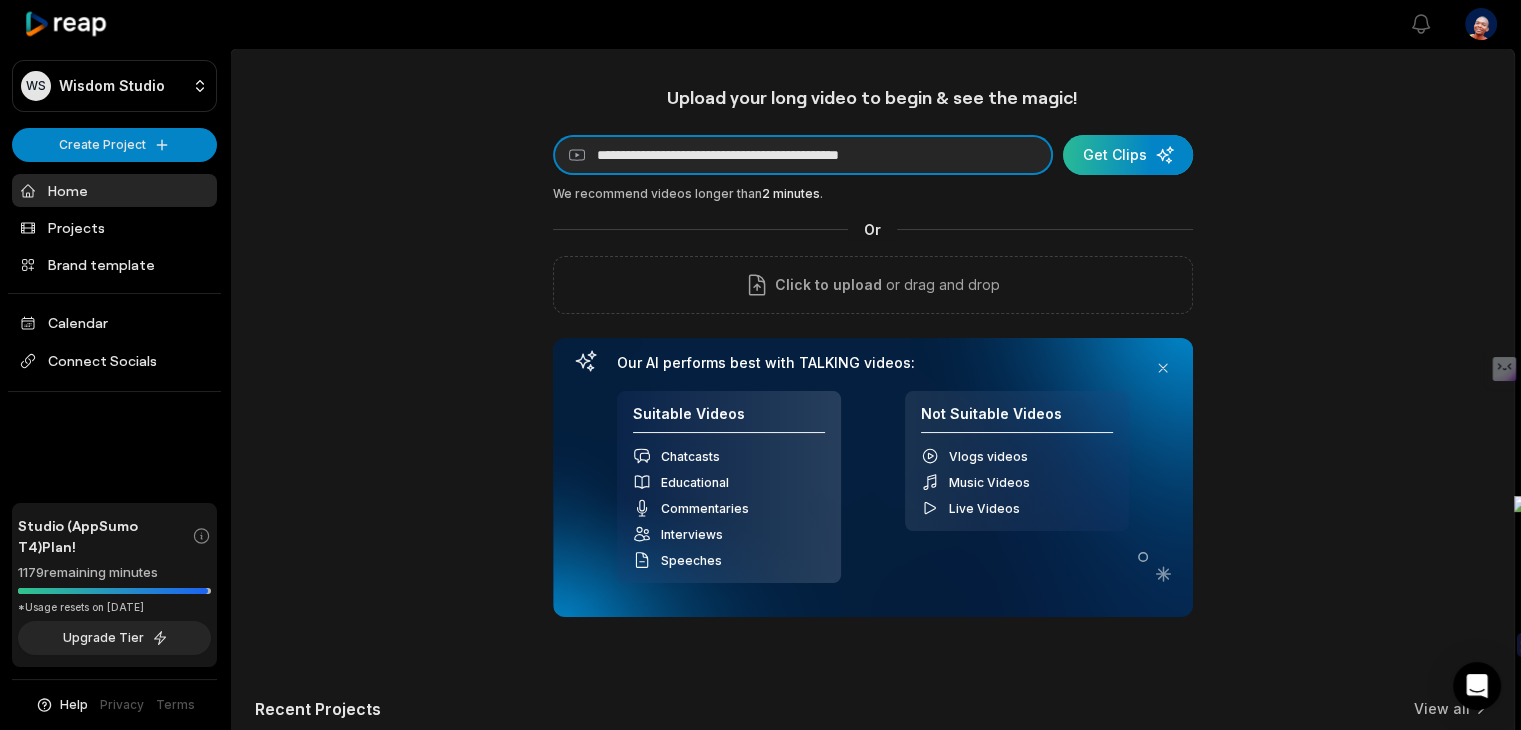 type on "**********" 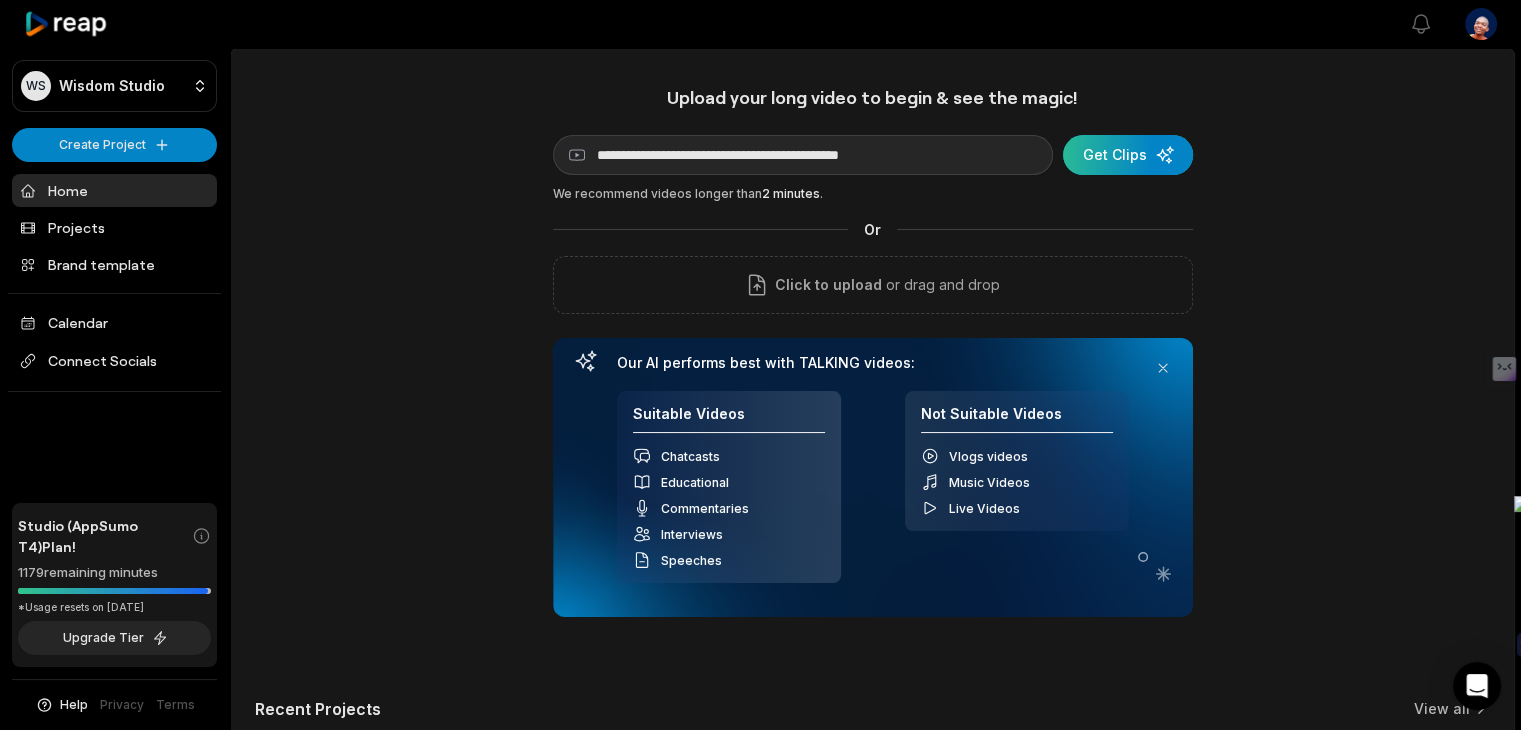 click at bounding box center [1128, 155] 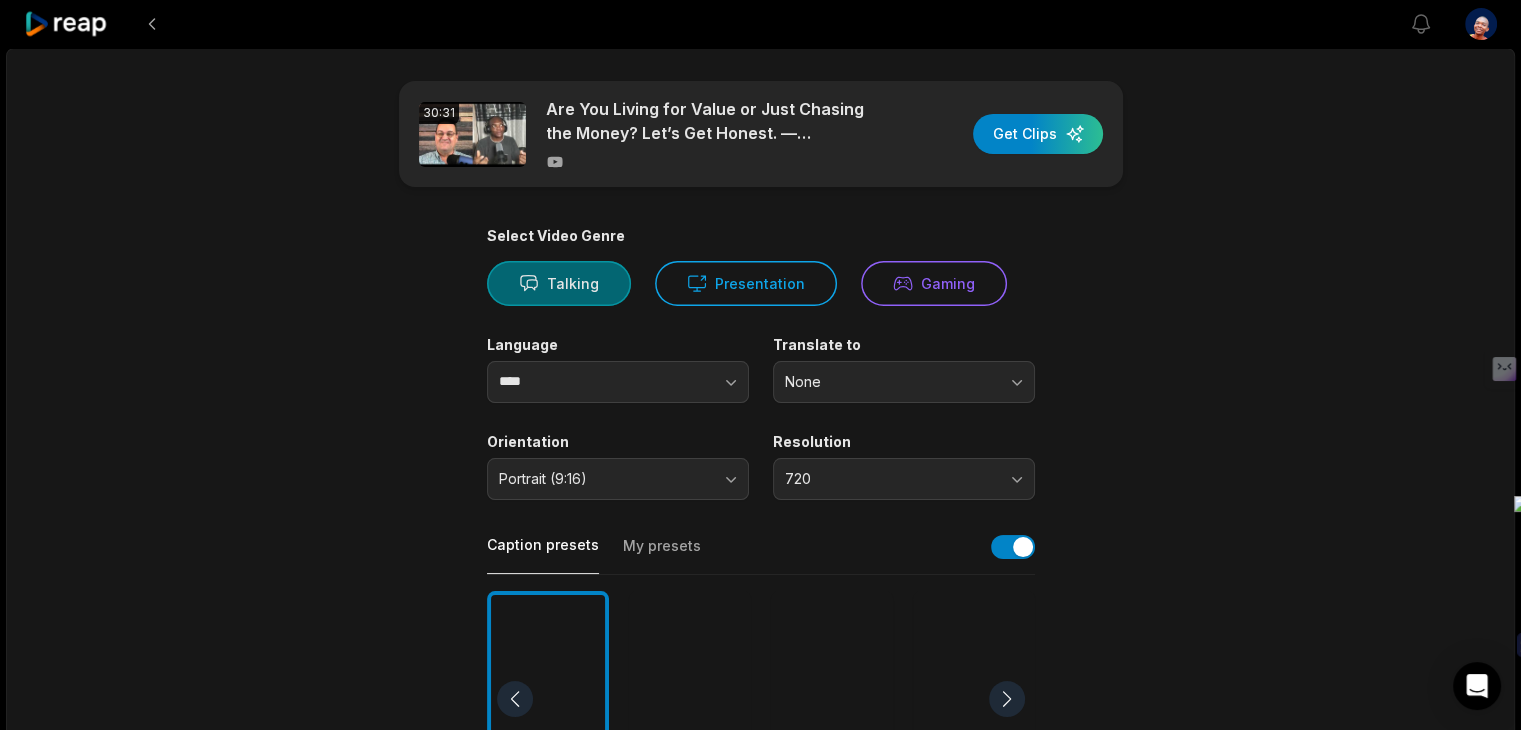 click on "Talking" at bounding box center (559, 283) 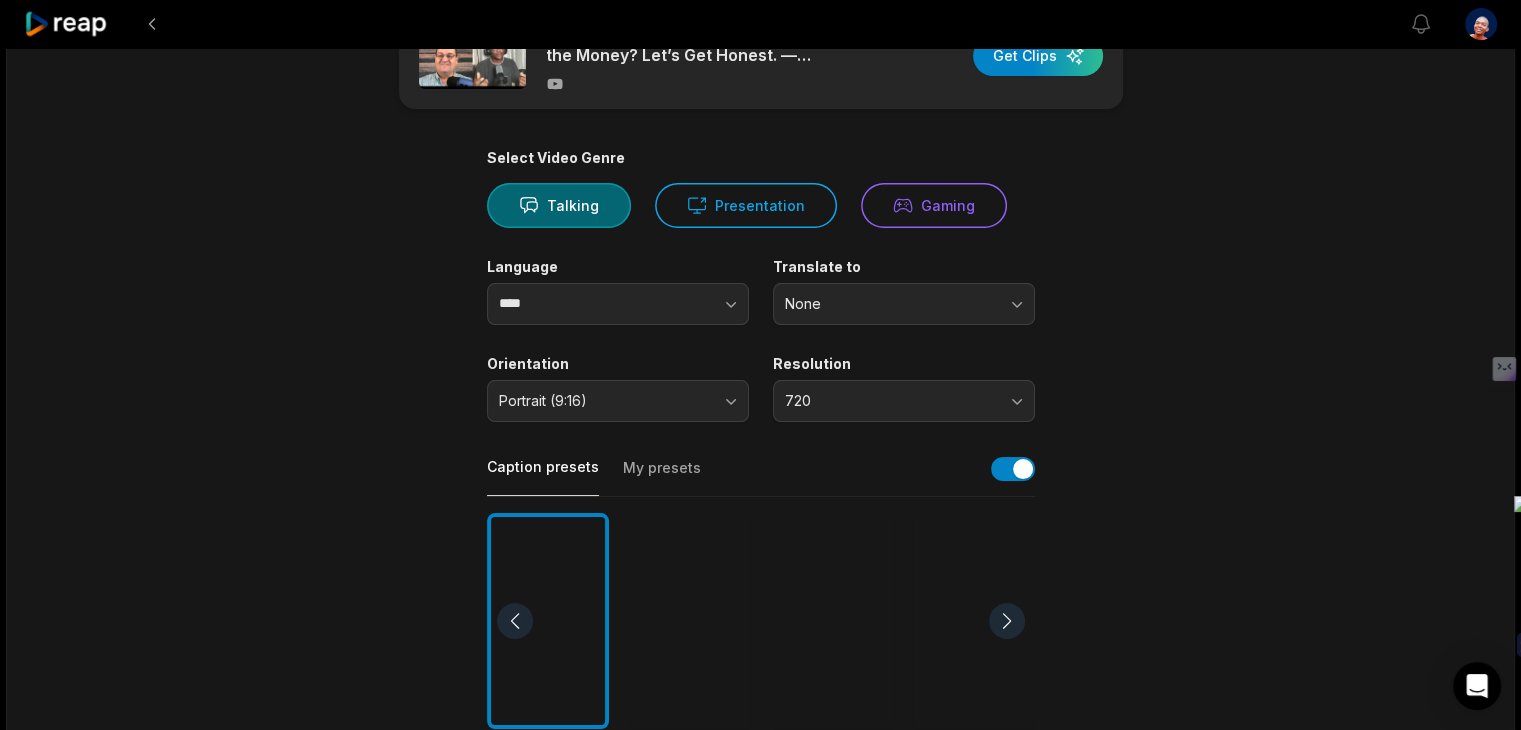 scroll, scrollTop: 200, scrollLeft: 0, axis: vertical 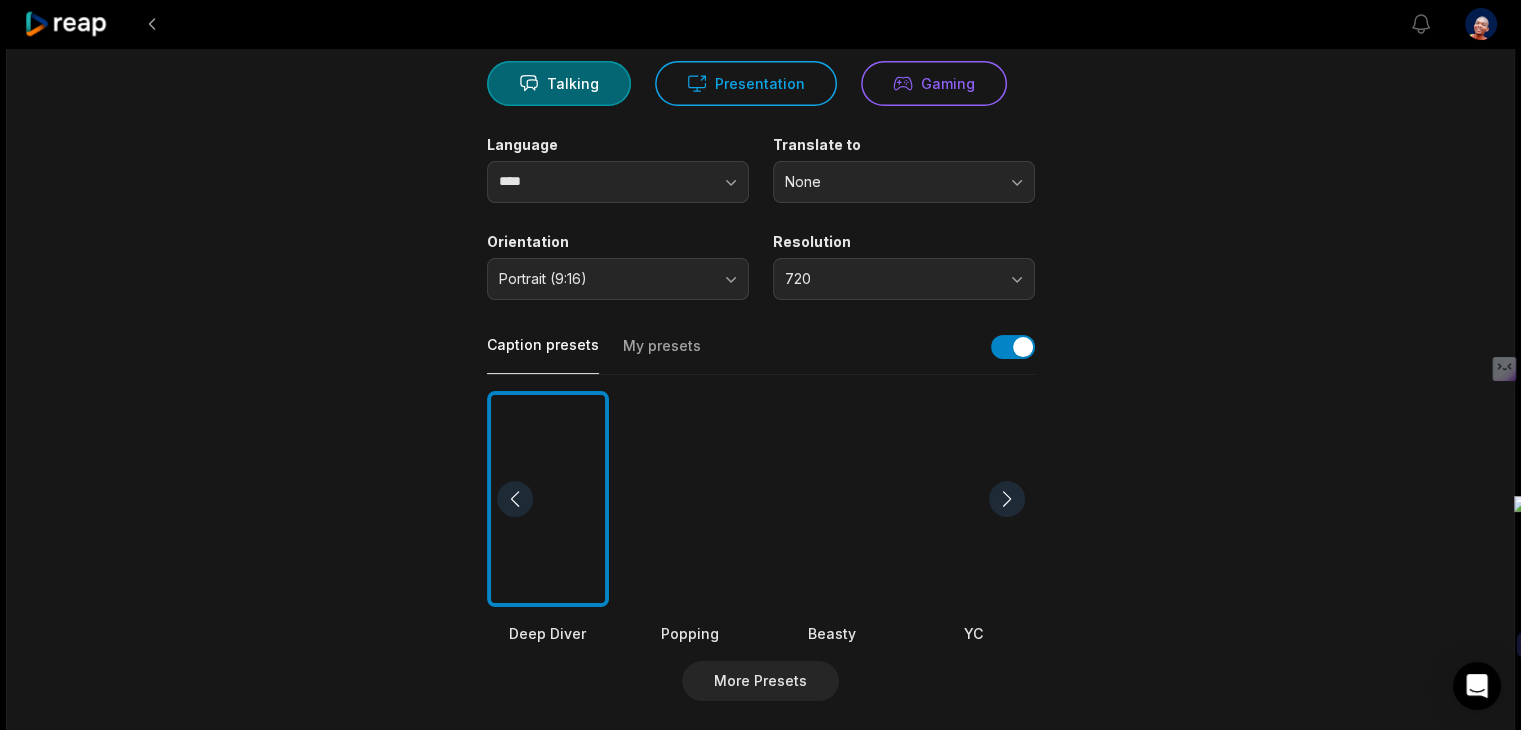click at bounding box center [690, 499] 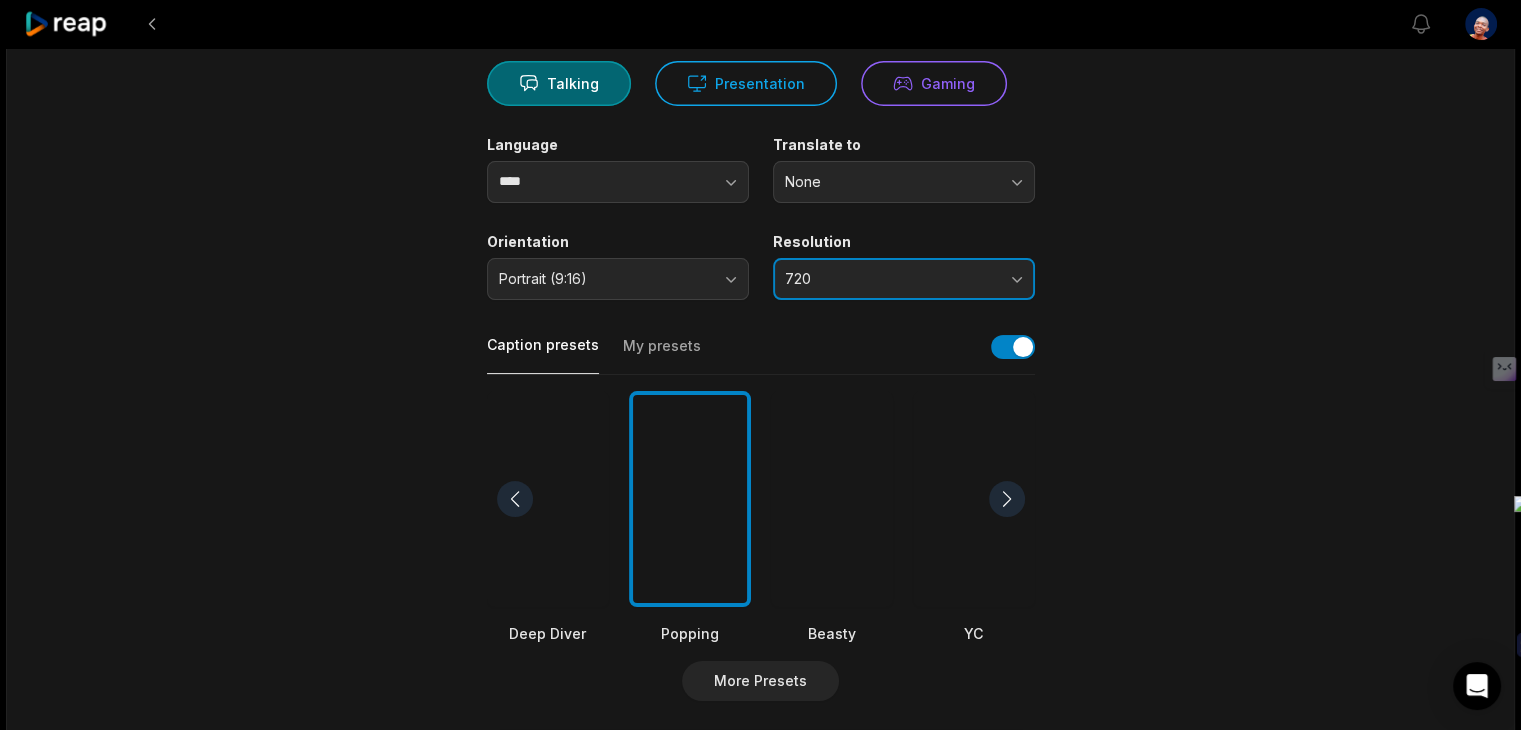 click on "720" at bounding box center [890, 279] 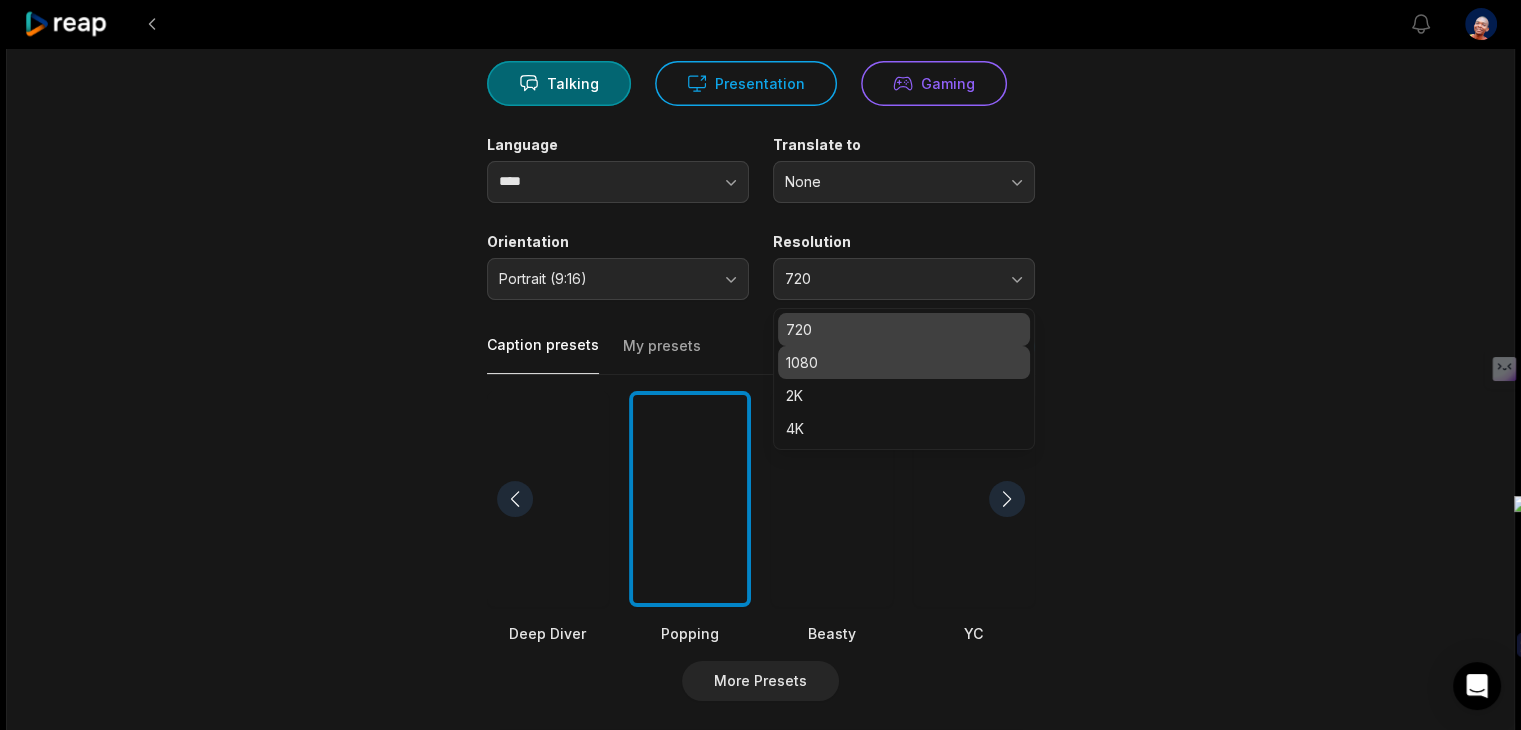 click on "1080" at bounding box center (904, 362) 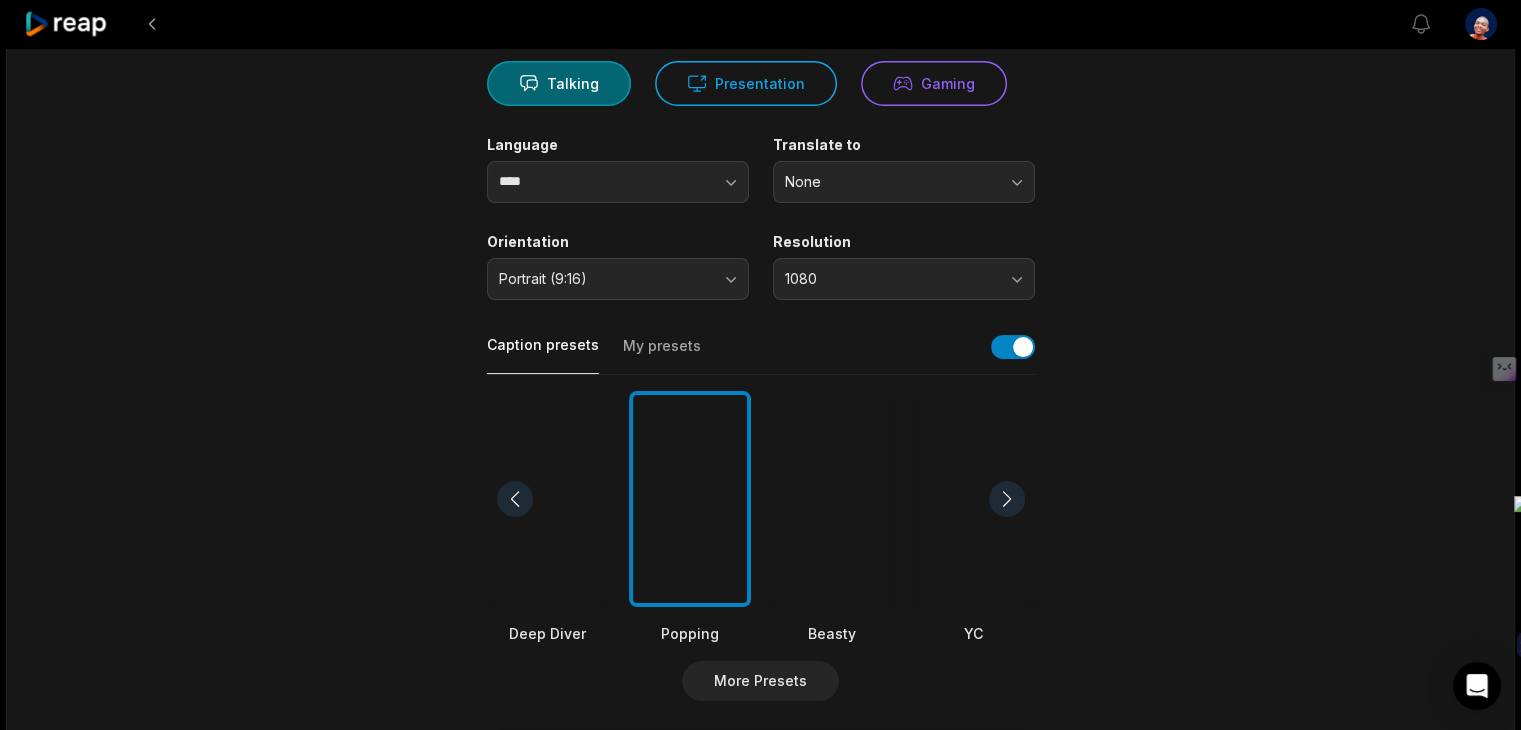 click on "Select Video Genre Talking Presentation Gaming Language **** Translate to None Orientation Portrait (9:16) Resolution 1080 Caption presets My presets Deep Diver Popping Beasty YC Playdate Pet Zen More Presets Processing Time Frame 00:00 30:31 Auto Clip Length <30s 30s-60s 60s-90s 90s-3min Clip Topics (optional) Add specific topics that you want AI to clip from the video." at bounding box center (761, 566) 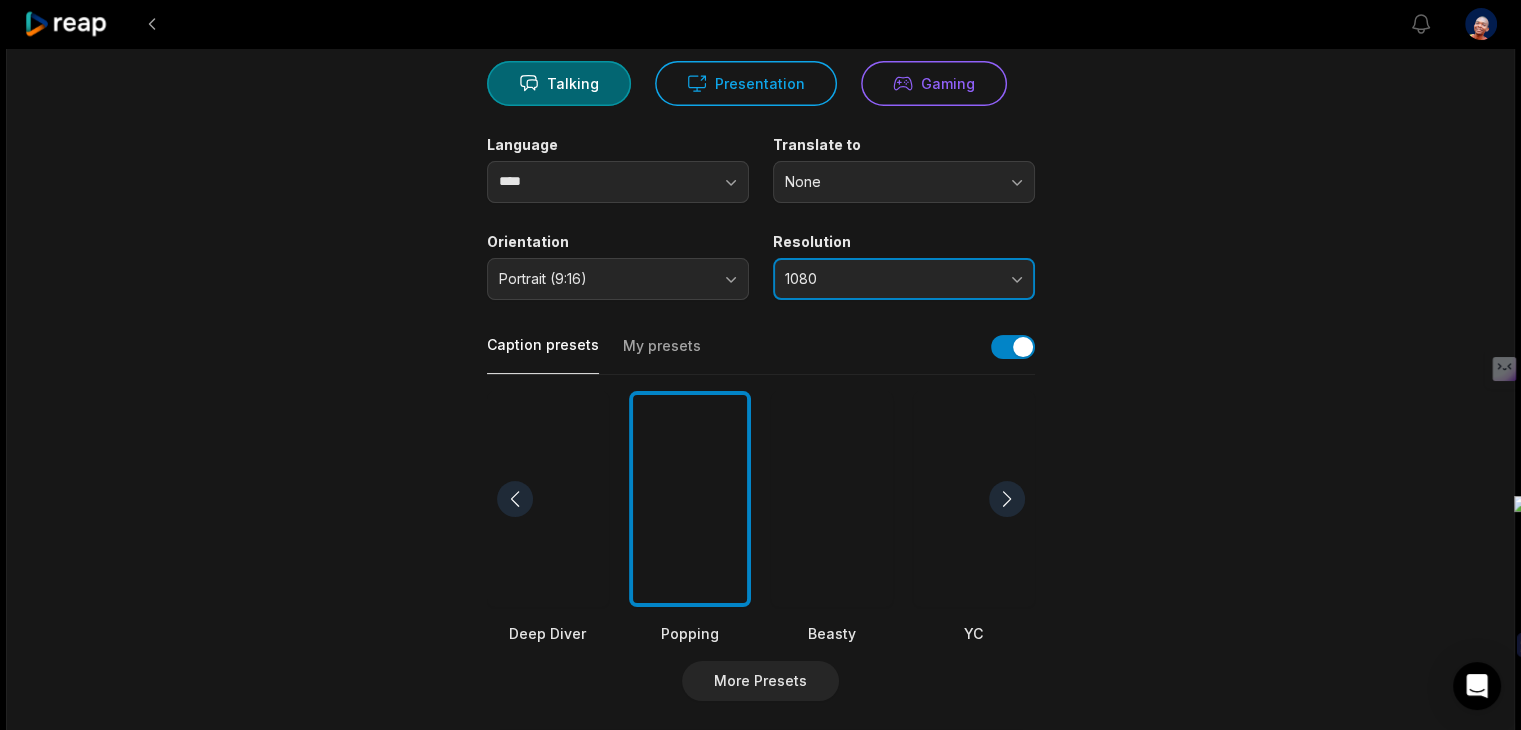 click on "1080" at bounding box center (904, 279) 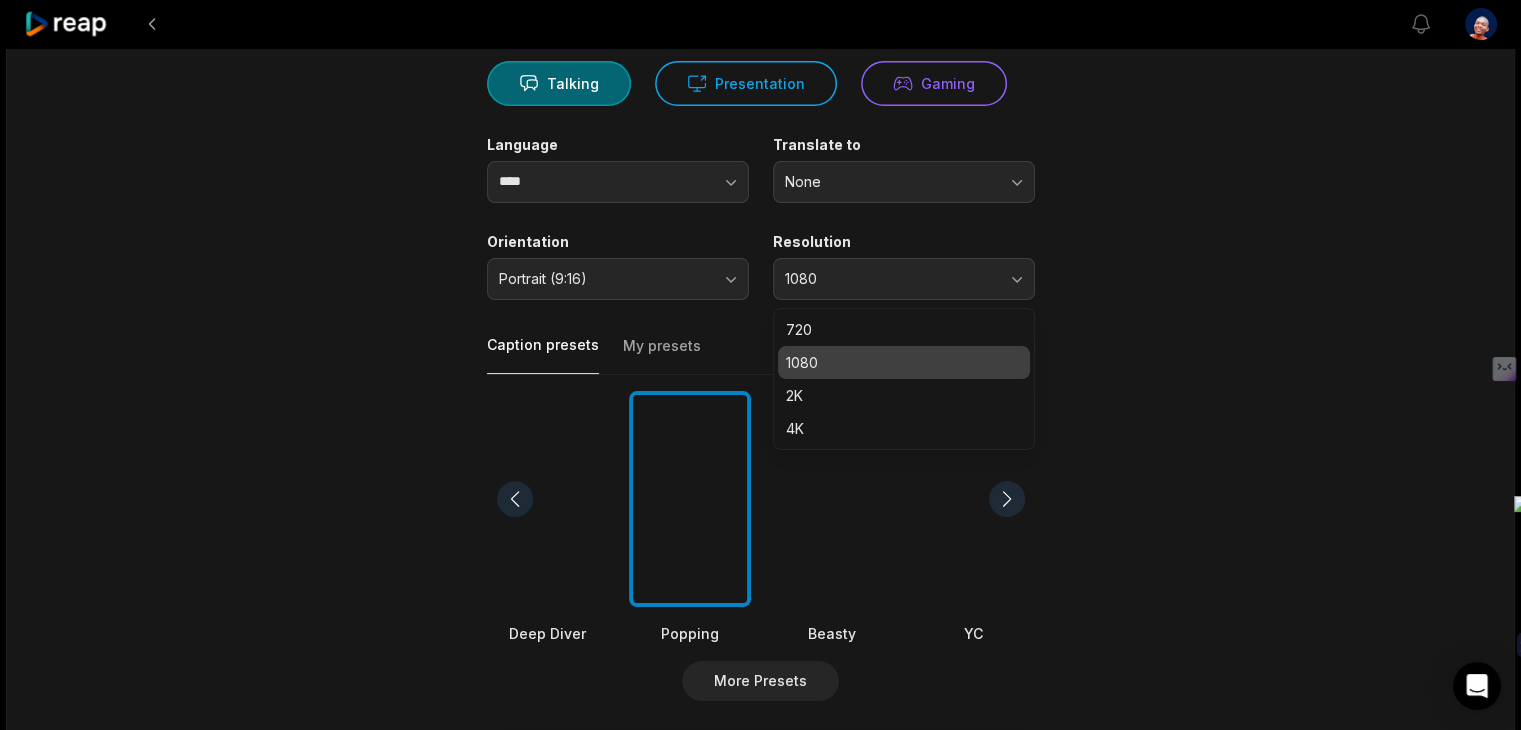 click on "1080" at bounding box center [904, 362] 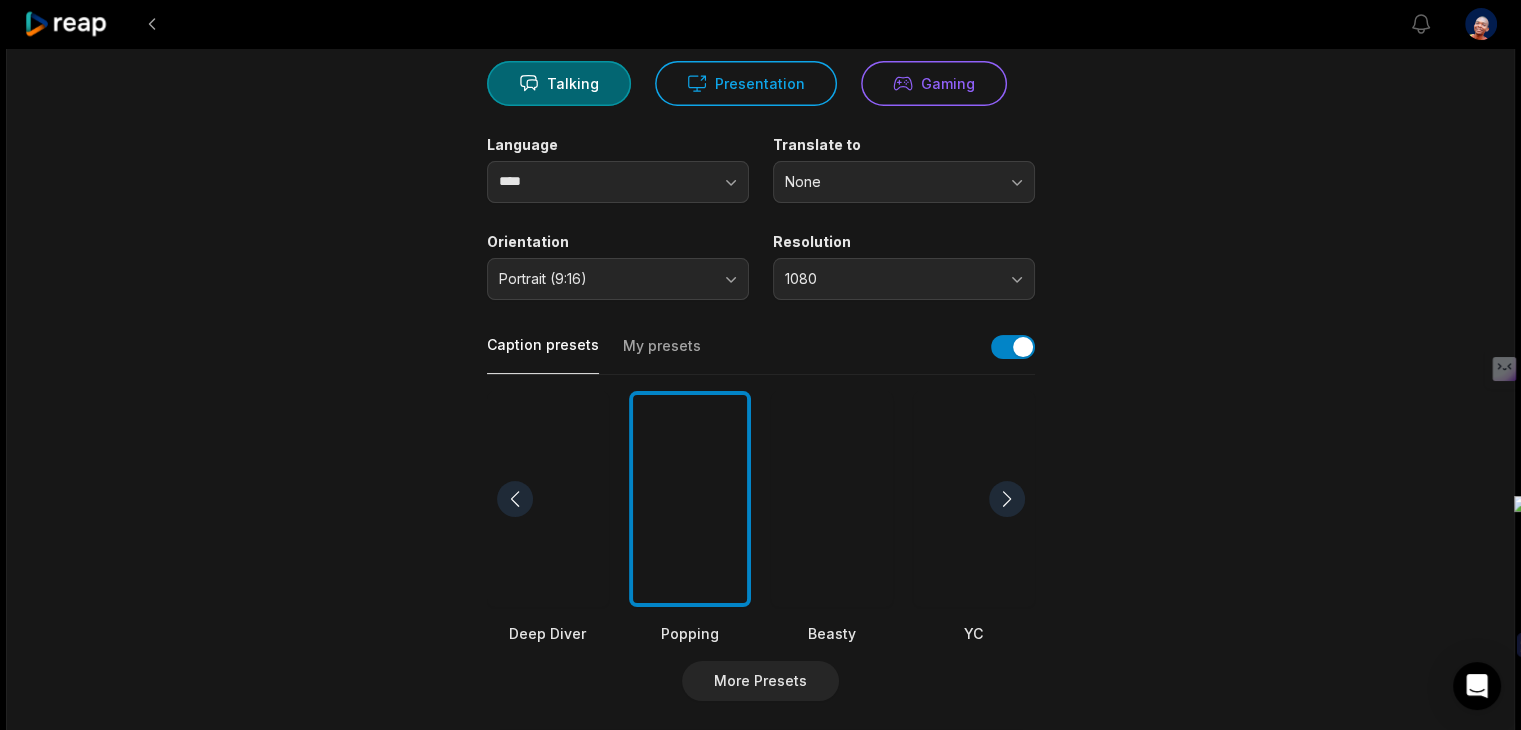 click on "Caption presets My presets" at bounding box center (761, 352) 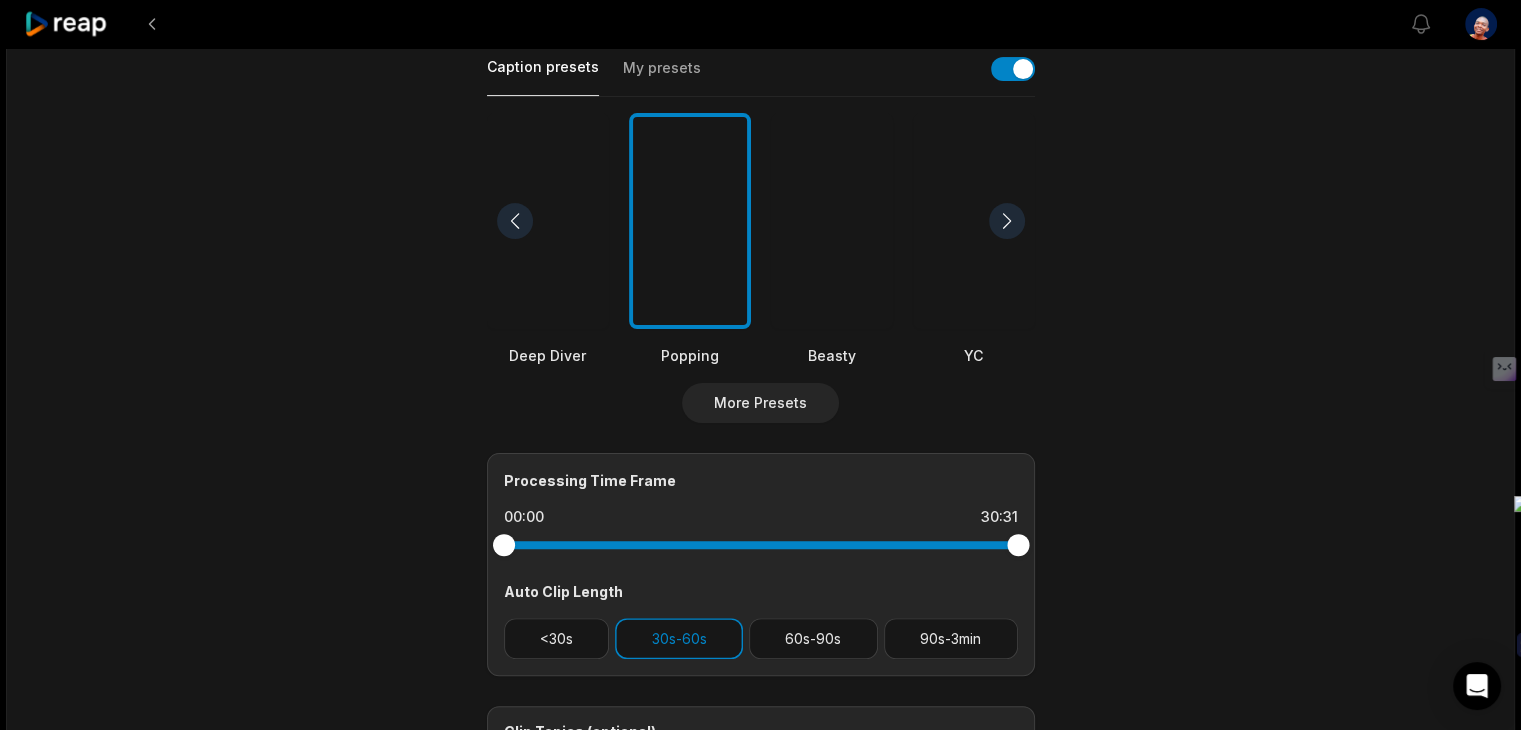 scroll, scrollTop: 500, scrollLeft: 0, axis: vertical 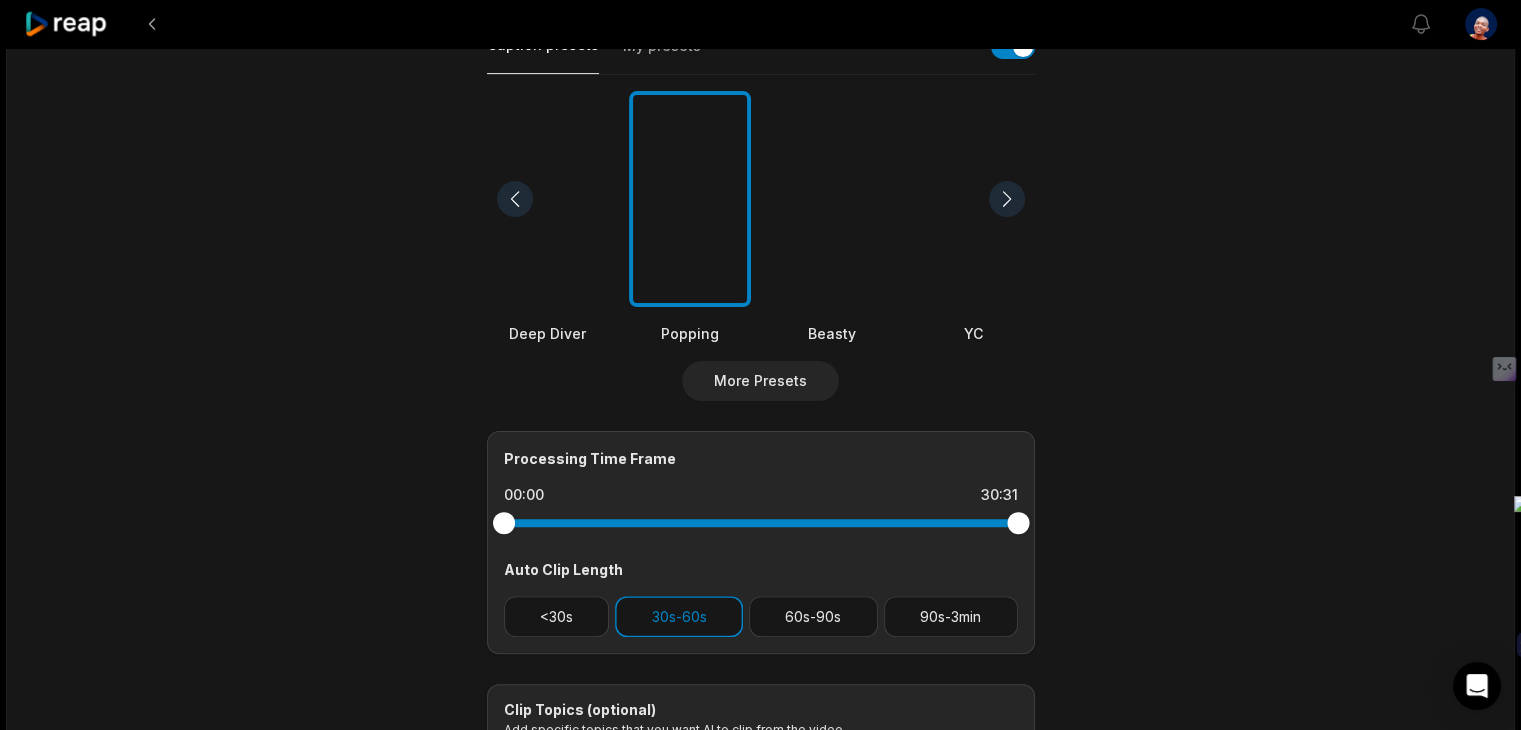 click at bounding box center (690, 199) 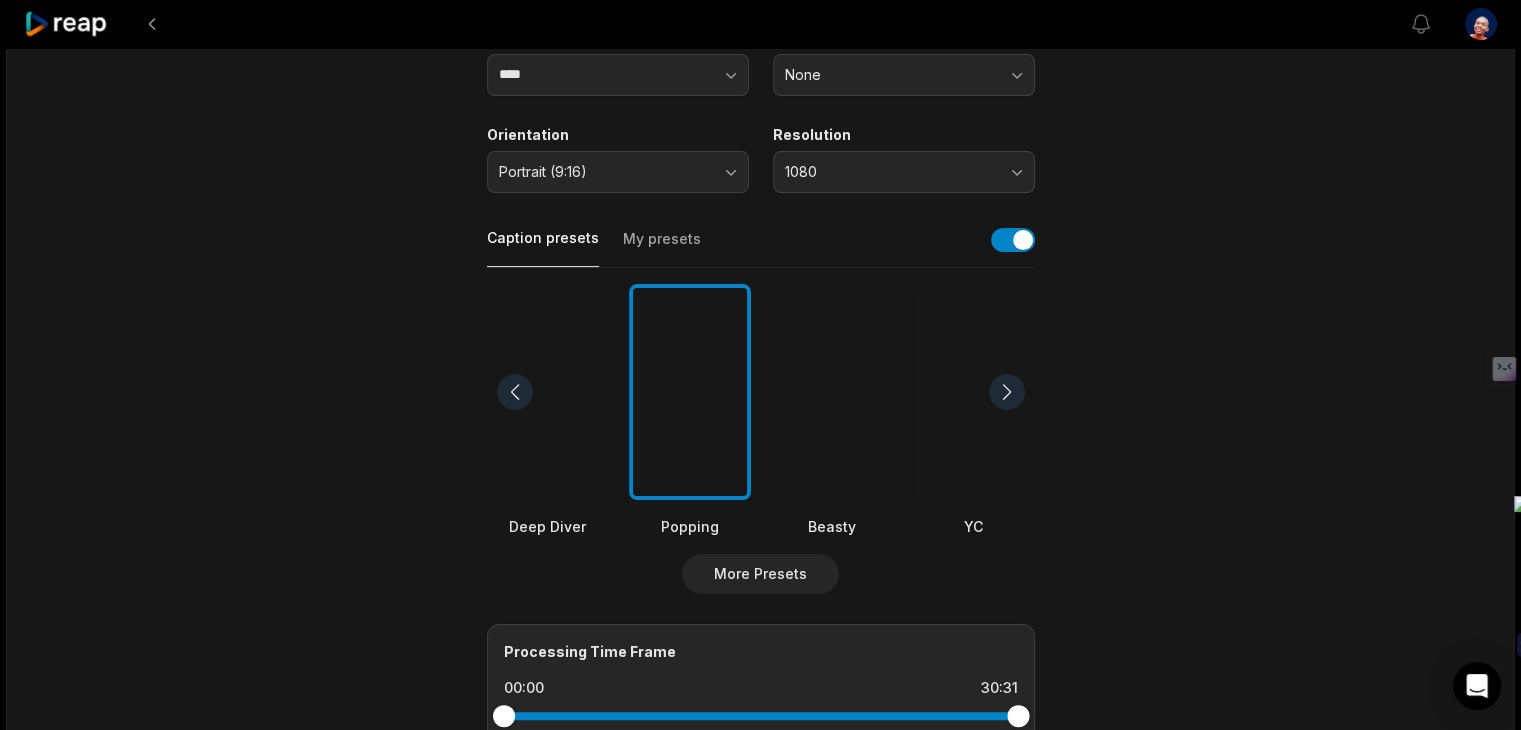 scroll, scrollTop: 0, scrollLeft: 0, axis: both 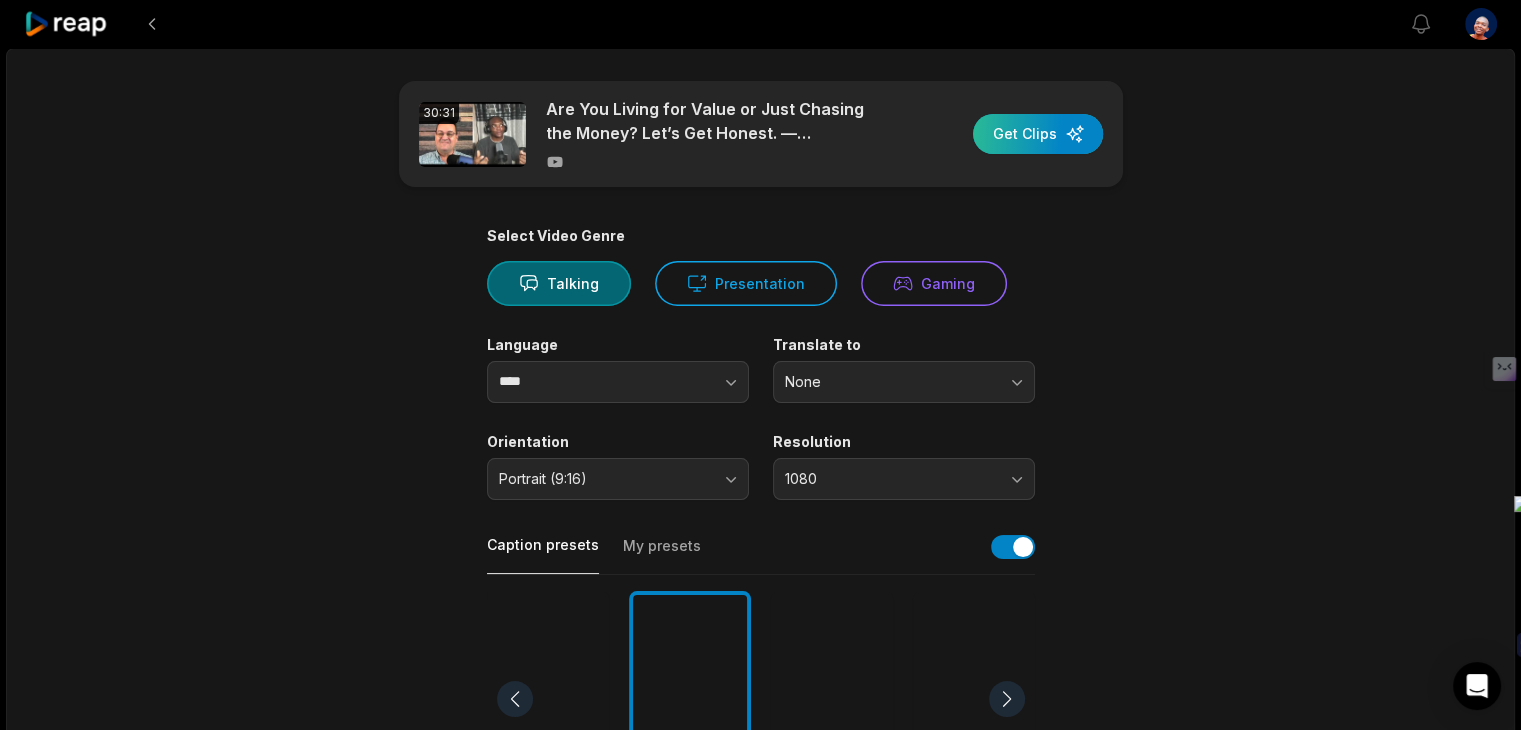 click at bounding box center [1038, 134] 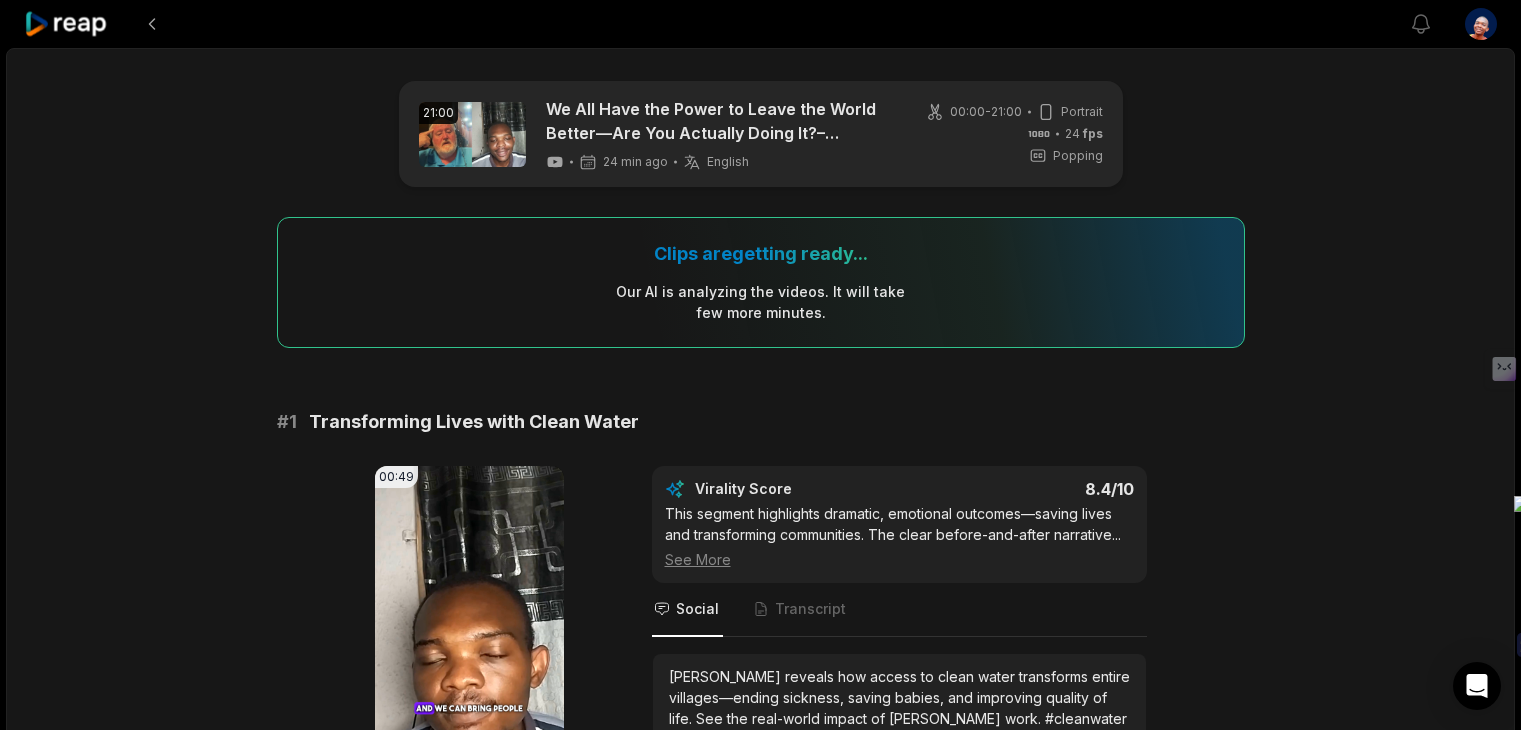 scroll, scrollTop: 300, scrollLeft: 0, axis: vertical 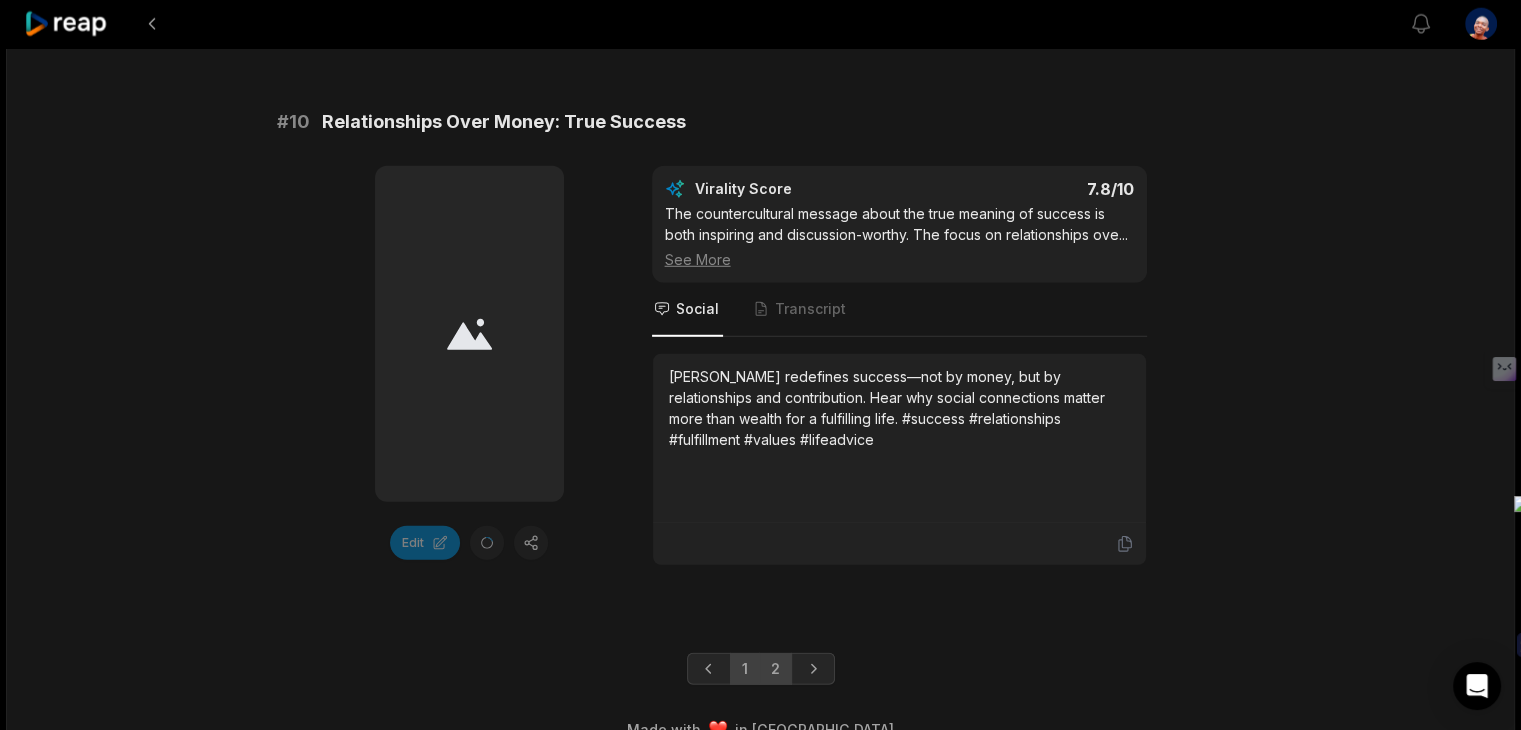 click on "2" at bounding box center [775, 669] 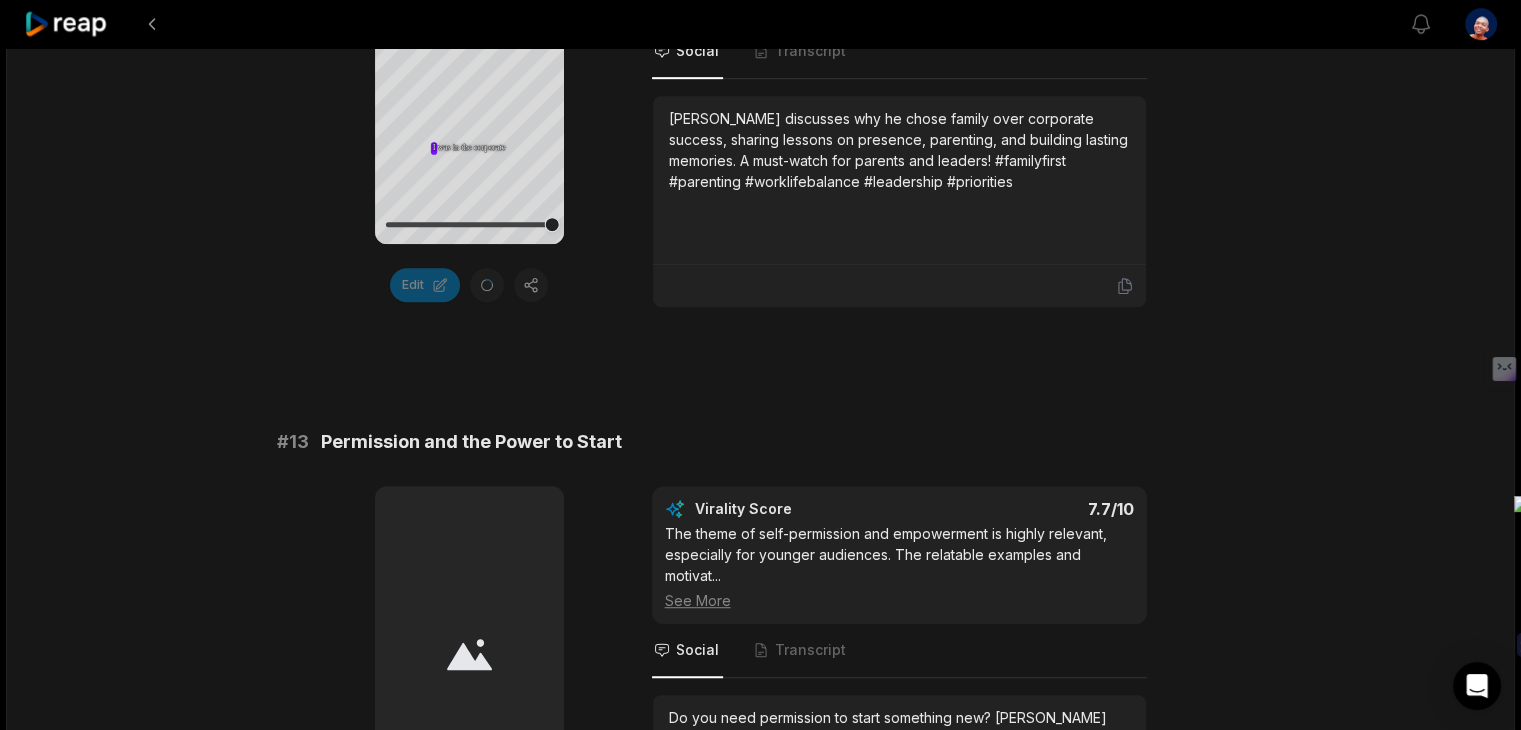 scroll, scrollTop: 1133, scrollLeft: 0, axis: vertical 